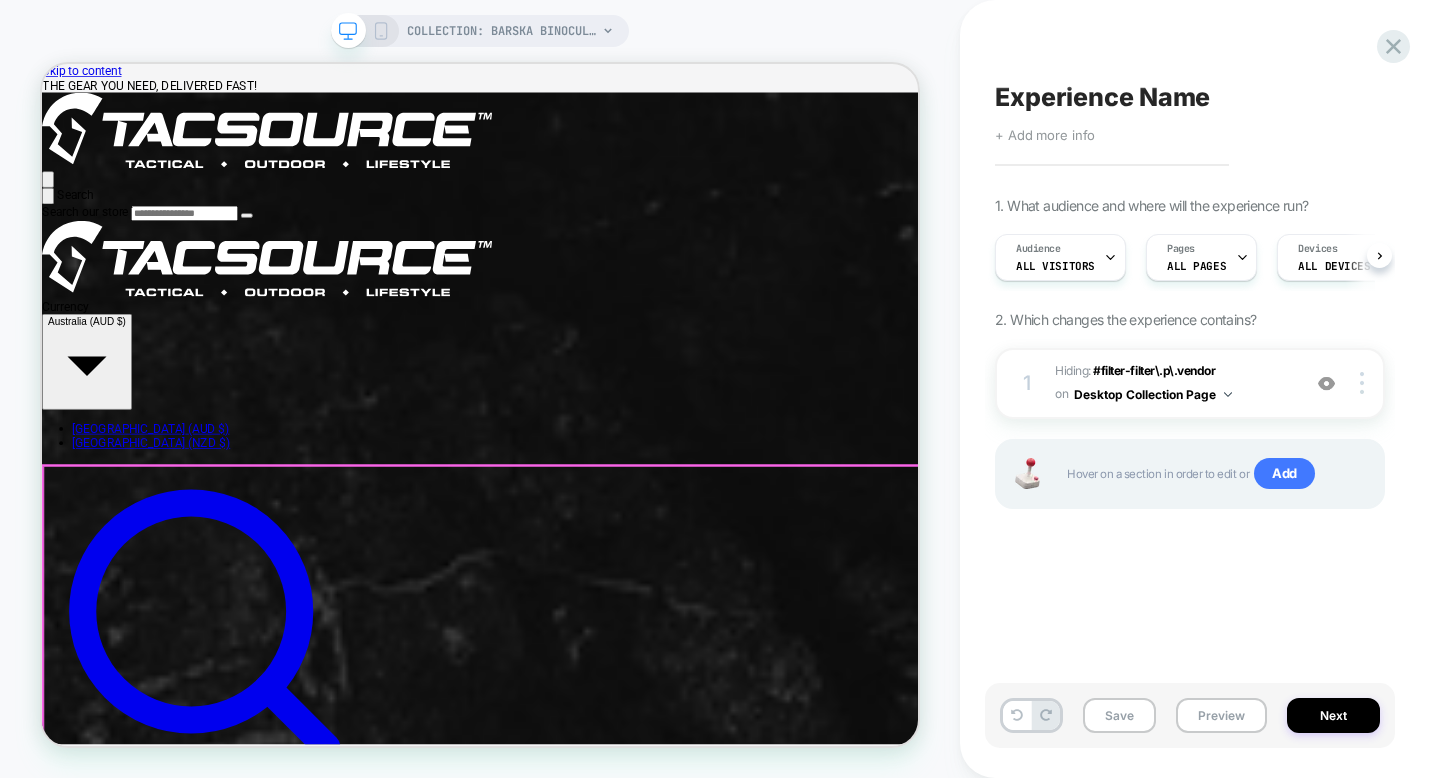 scroll, scrollTop: 536, scrollLeft: 0, axis: vertical 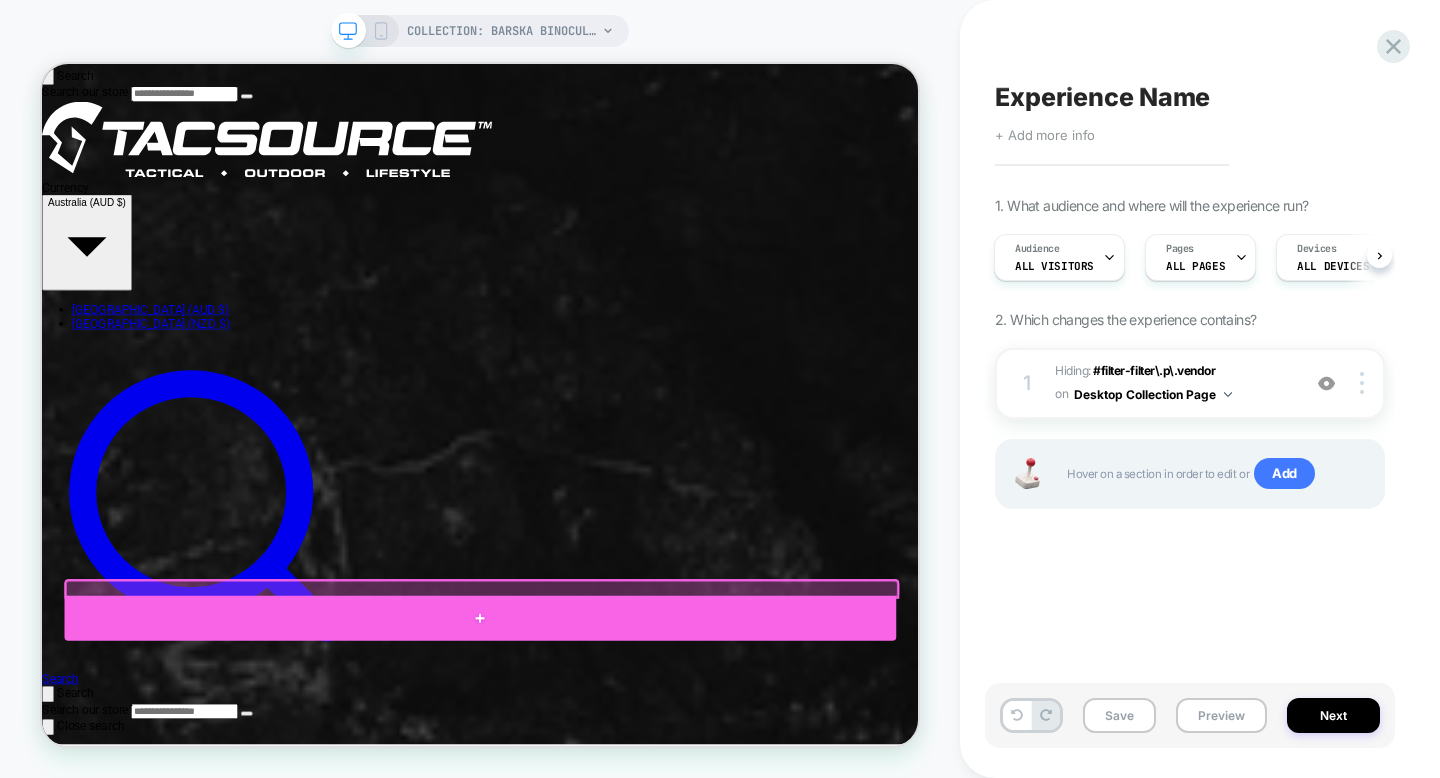 click at bounding box center (626, 803) 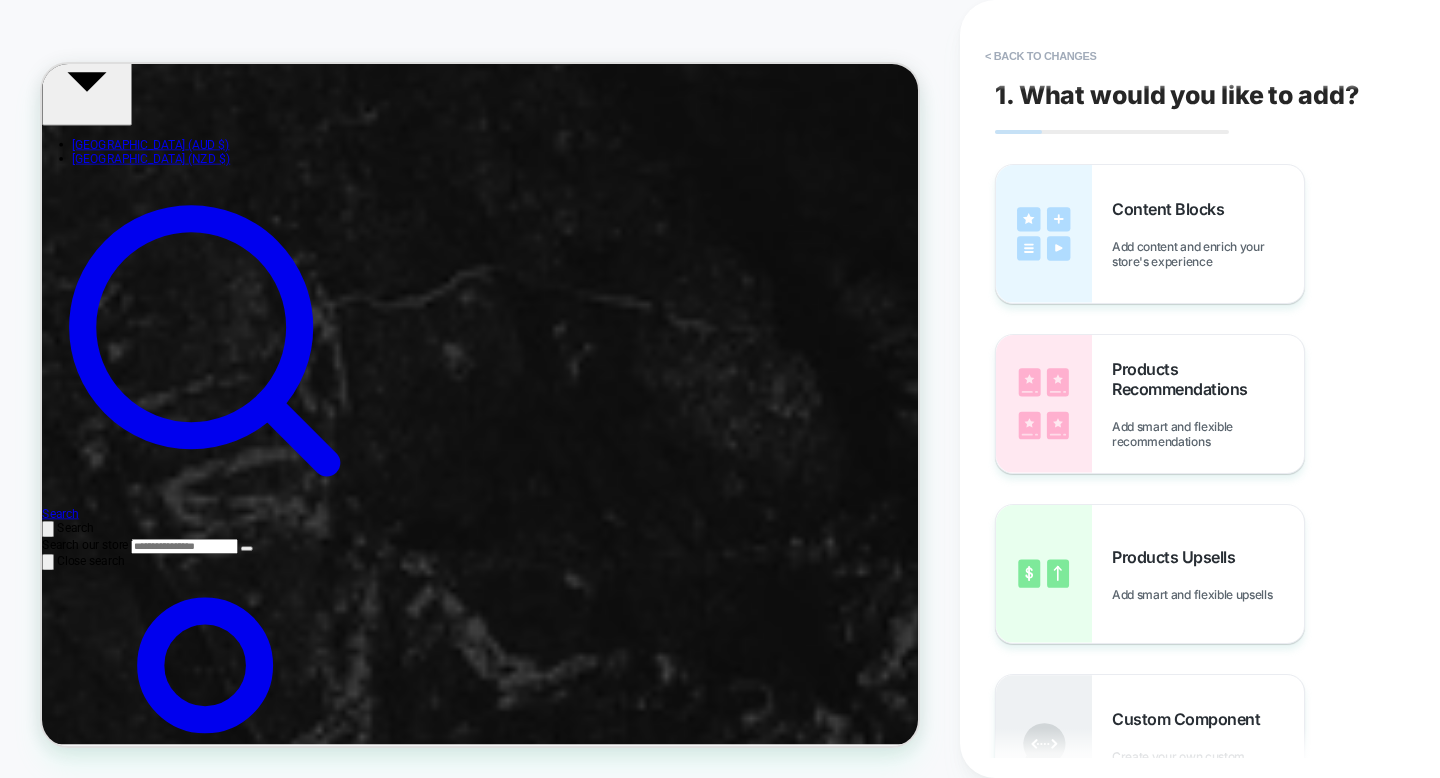 scroll, scrollTop: 442, scrollLeft: 0, axis: vertical 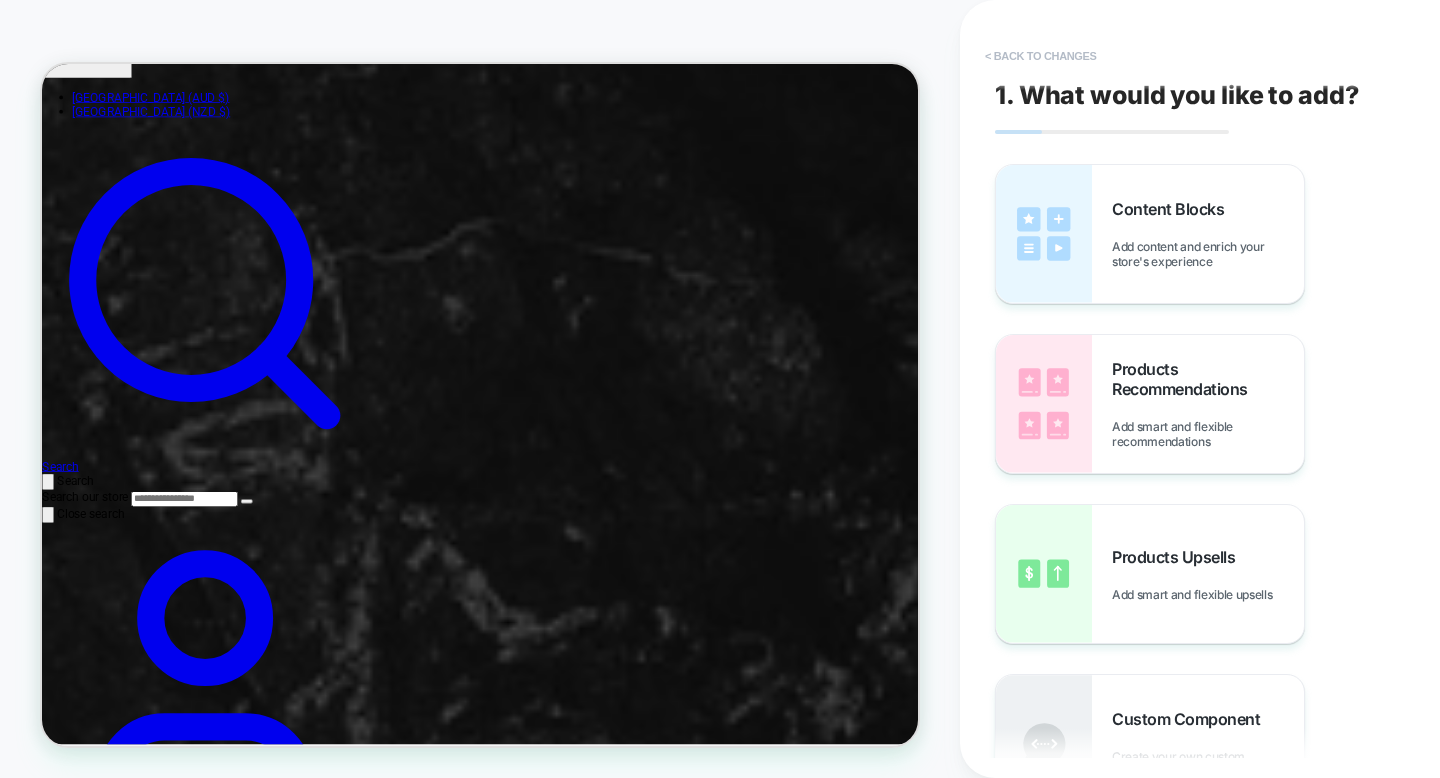 click on "< Back to changes" at bounding box center (1041, 56) 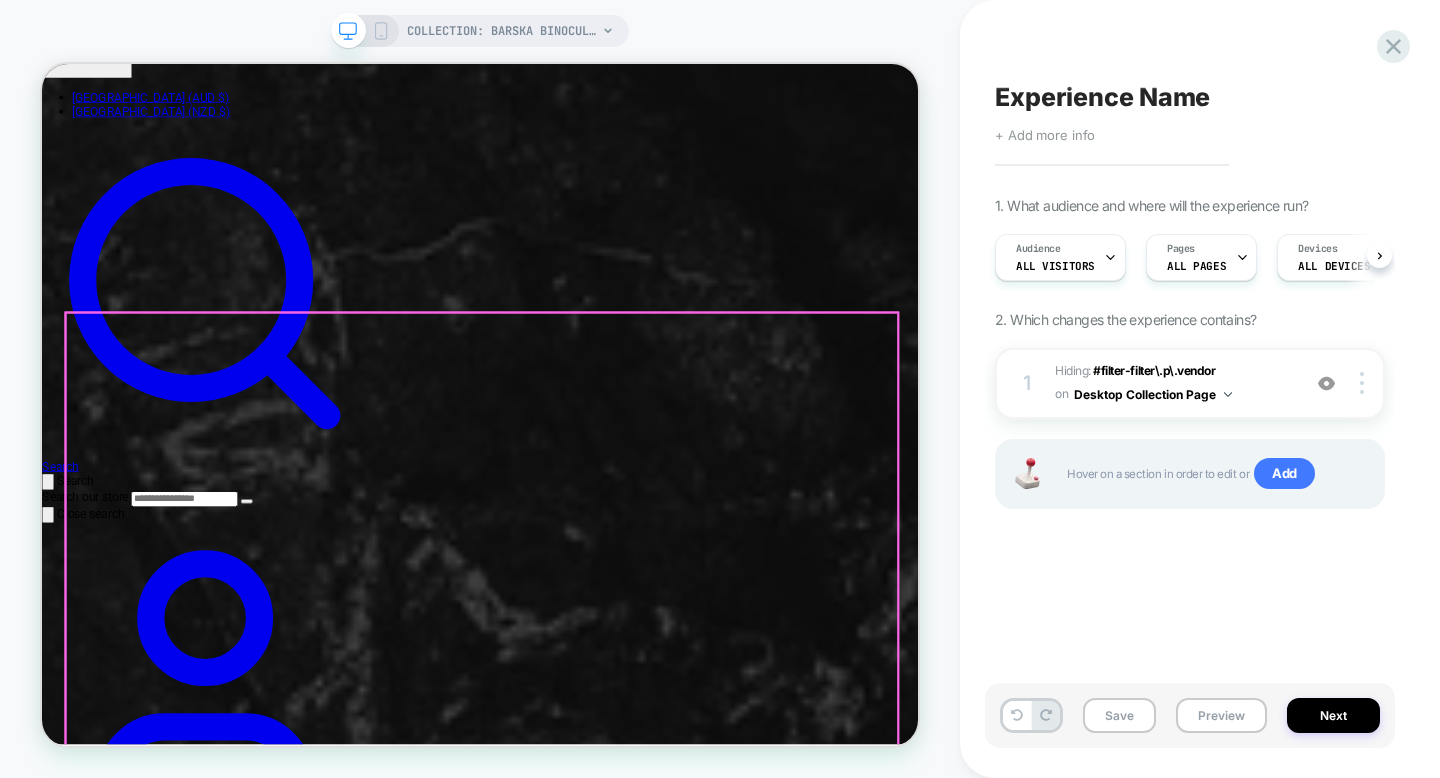 scroll, scrollTop: 0, scrollLeft: 1, axis: horizontal 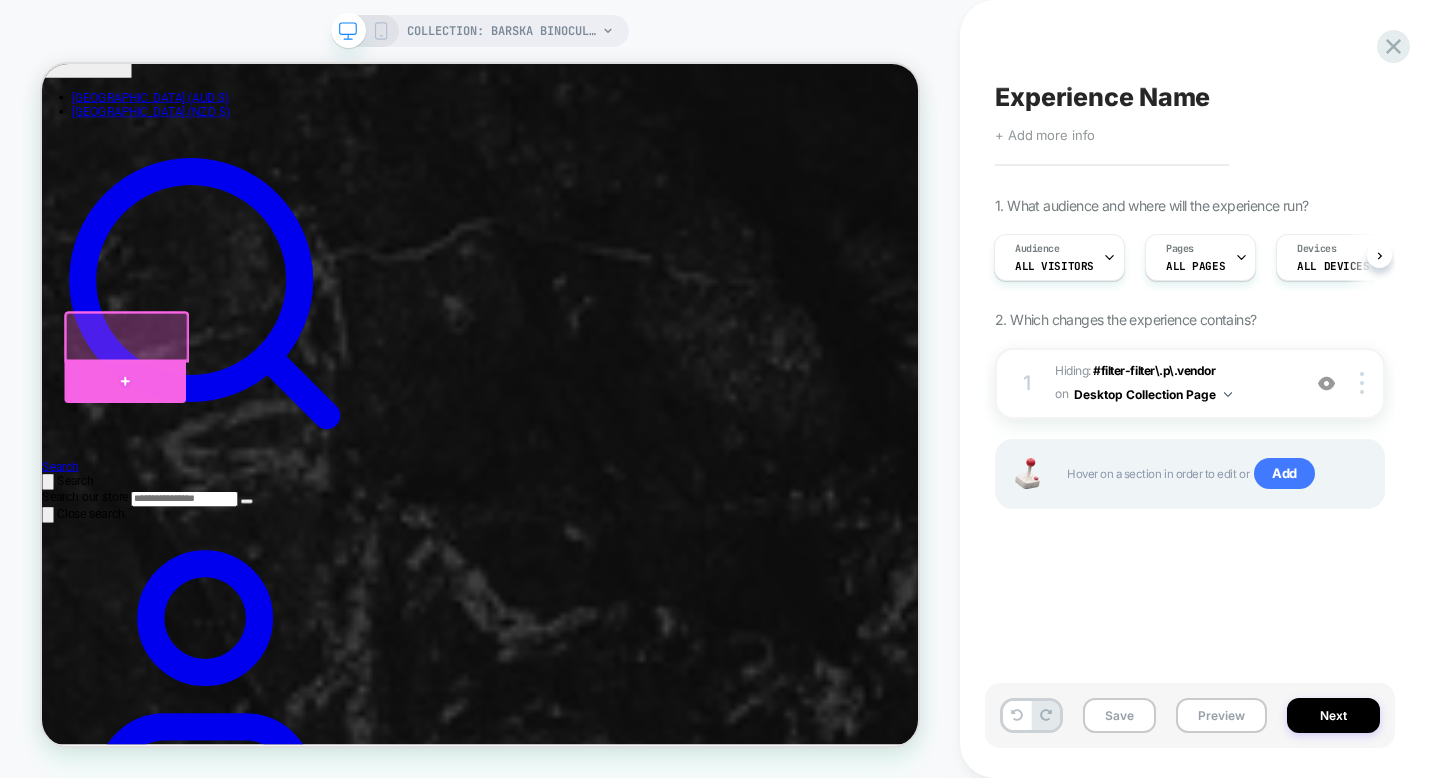 click at bounding box center [153, 487] 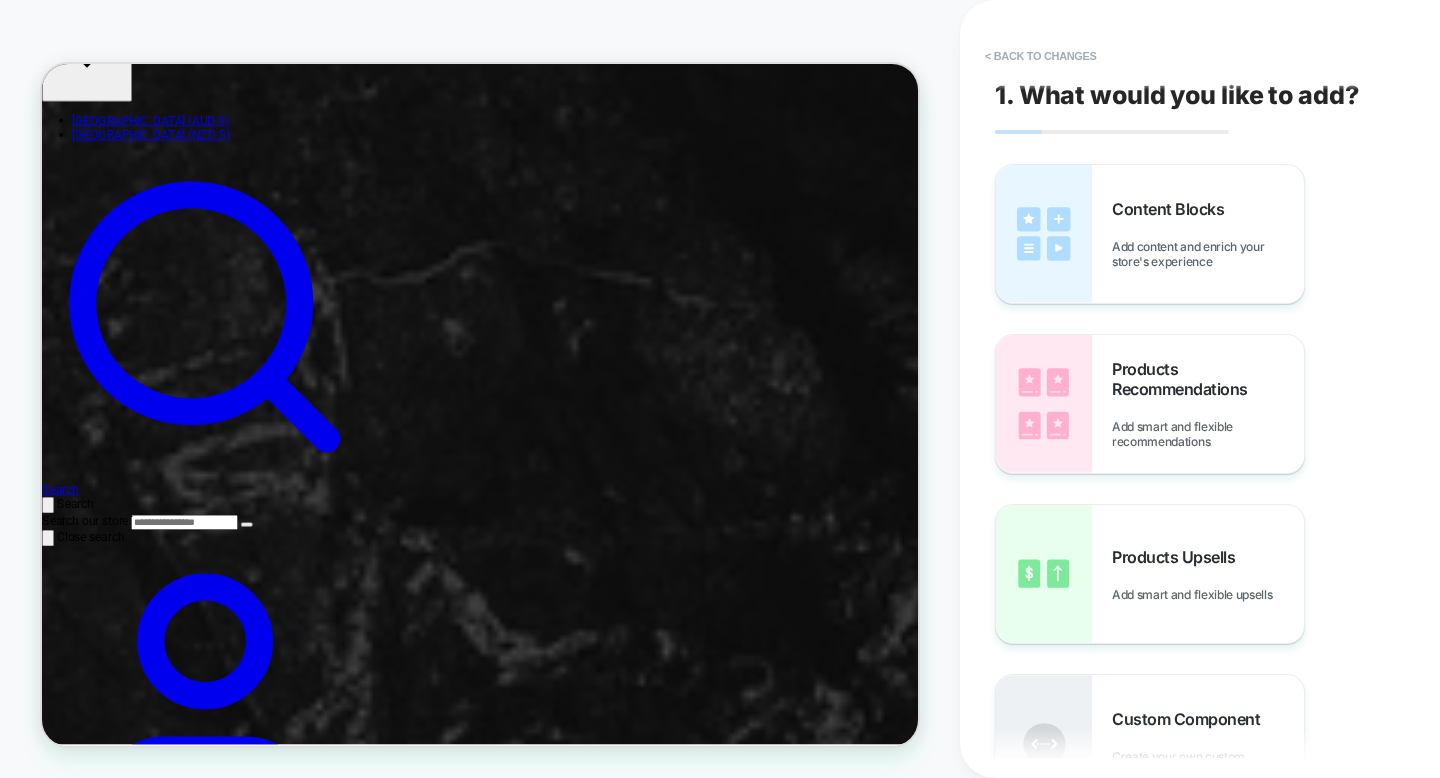 scroll, scrollTop: 402, scrollLeft: 0, axis: vertical 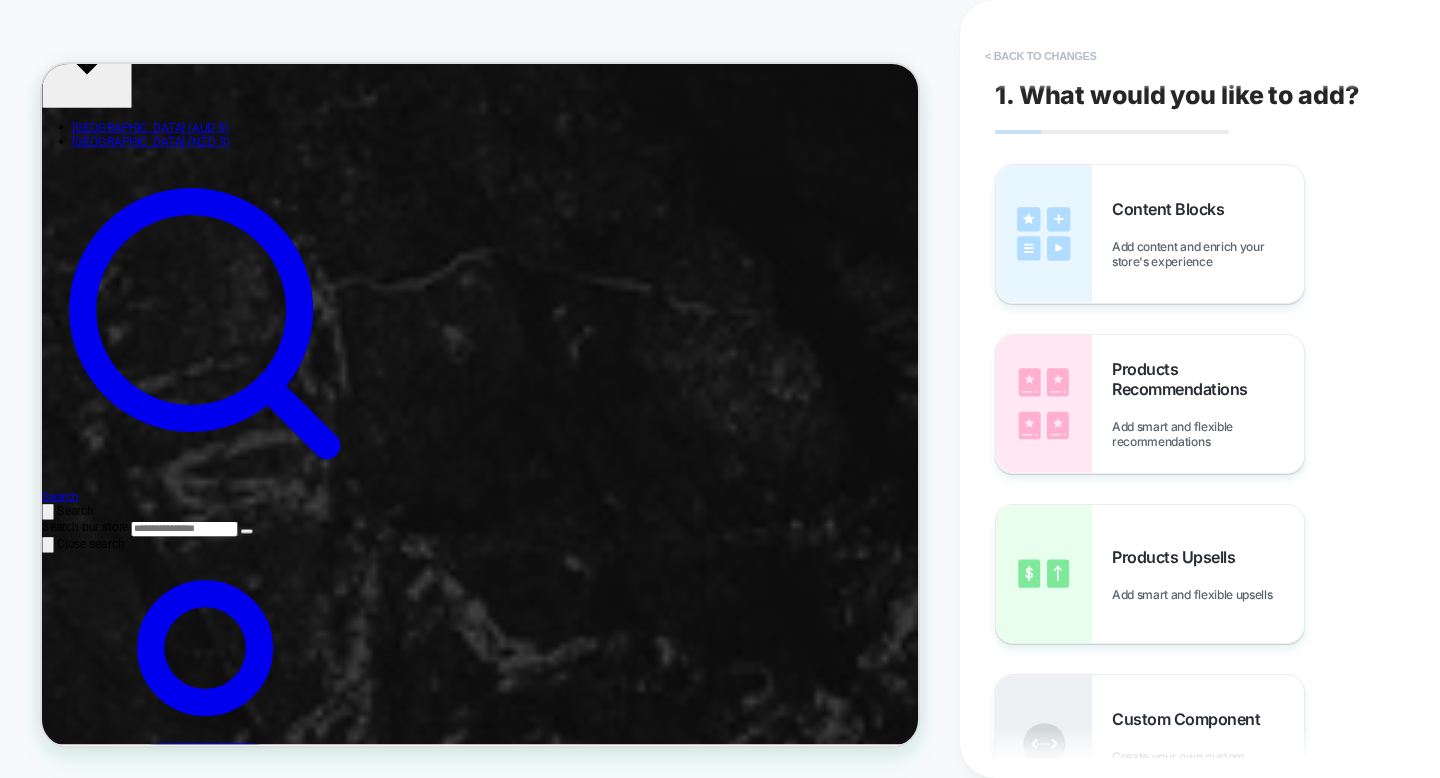 click on "< Back to changes" at bounding box center [1041, 56] 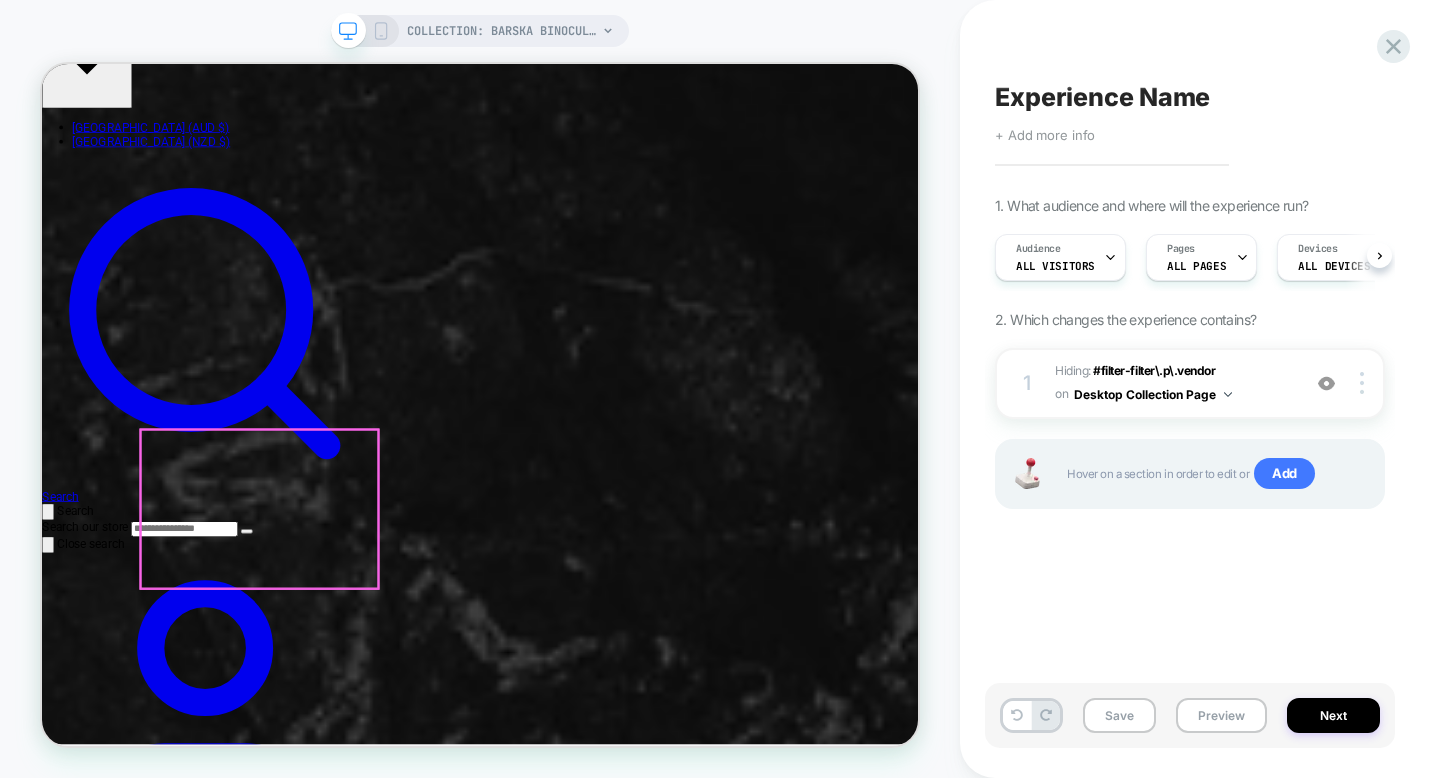 scroll, scrollTop: 0, scrollLeft: 1, axis: horizontal 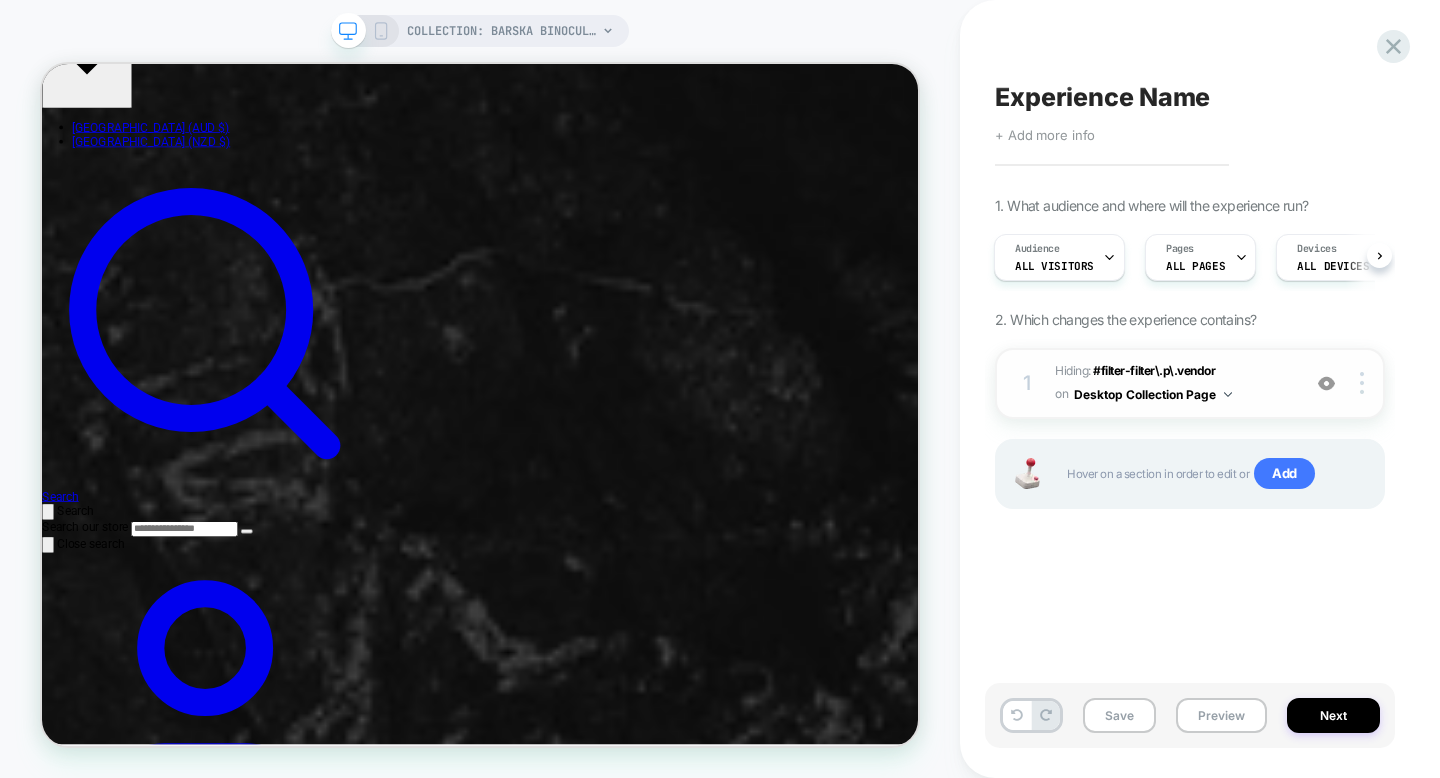 click at bounding box center [1326, 383] 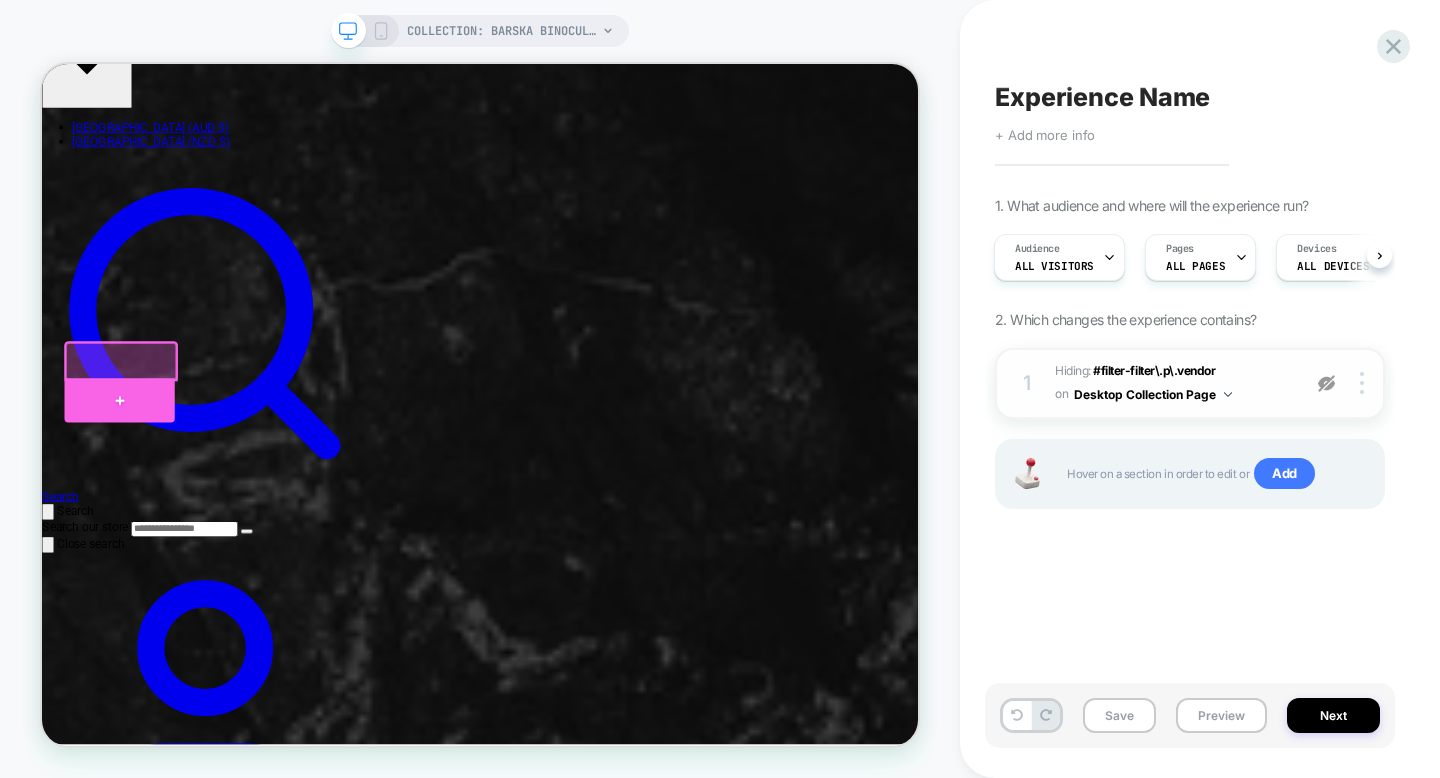 click at bounding box center [145, 513] 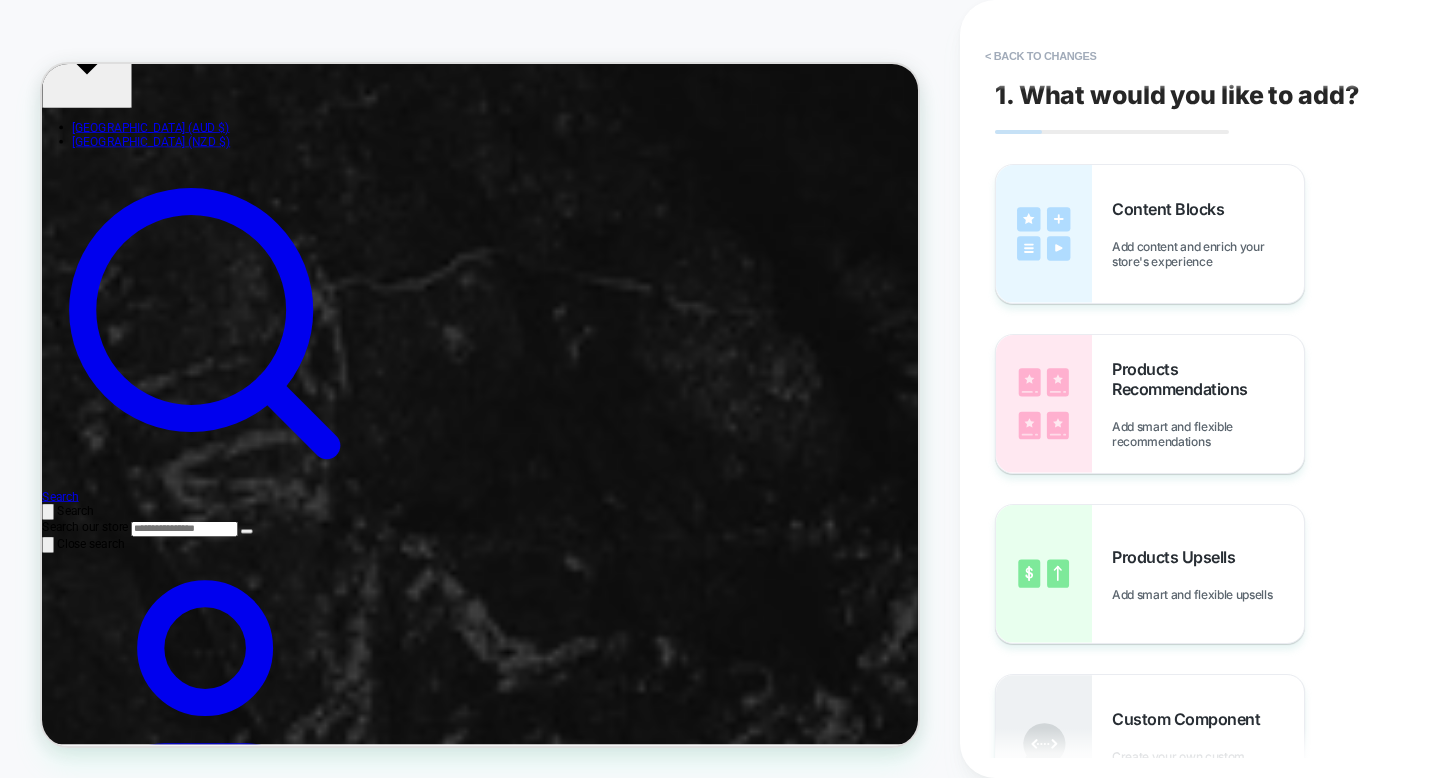 scroll, scrollTop: 417, scrollLeft: 0, axis: vertical 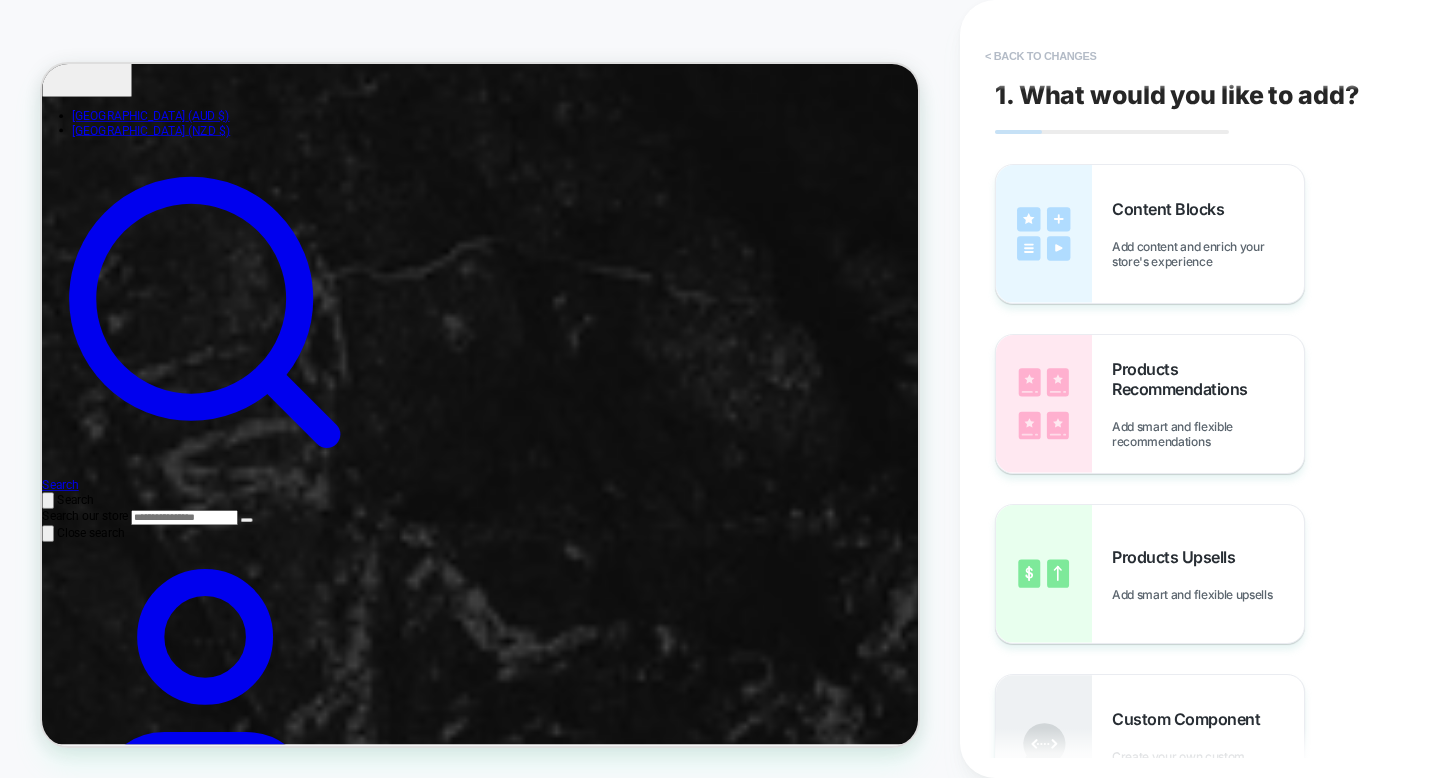 click on "< Back to changes" at bounding box center [1041, 56] 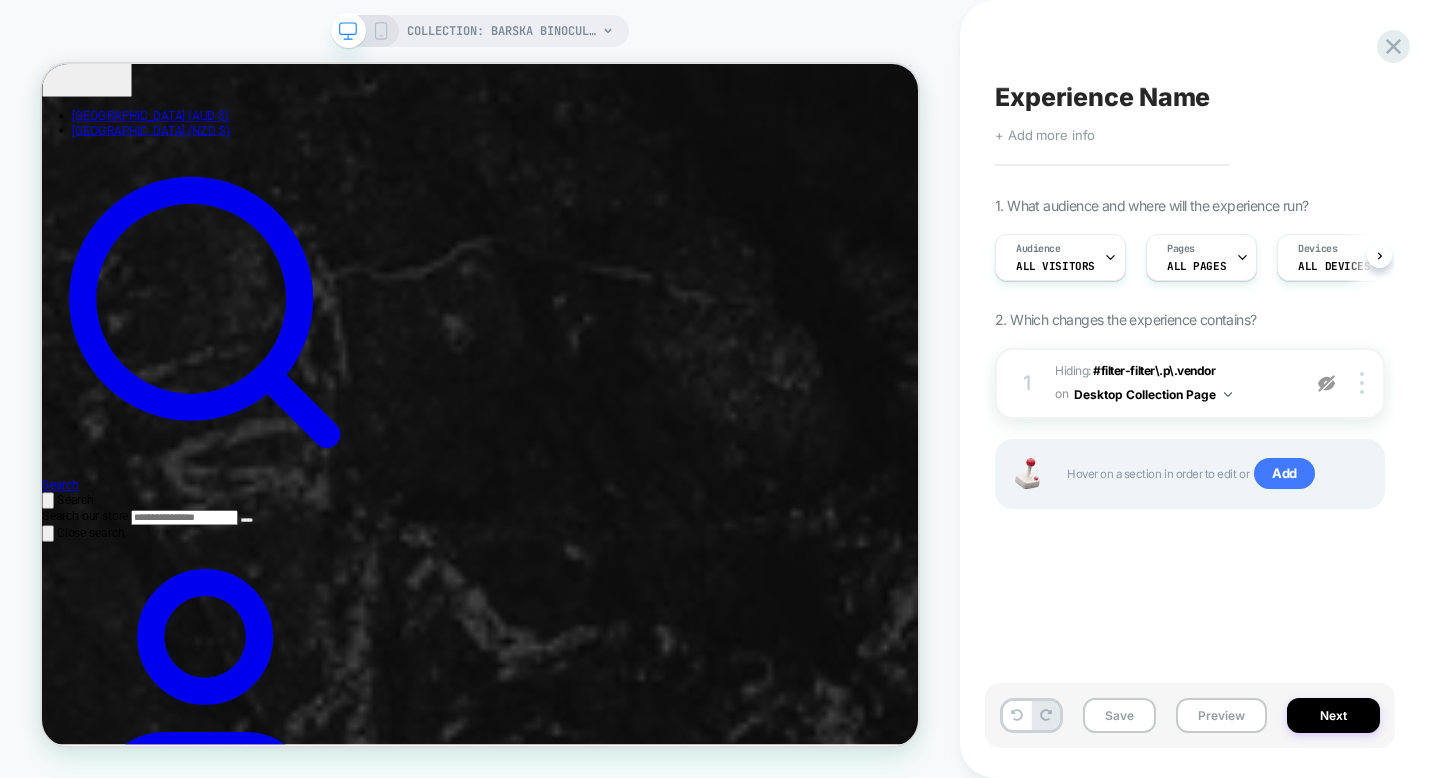 scroll, scrollTop: 0, scrollLeft: 1, axis: horizontal 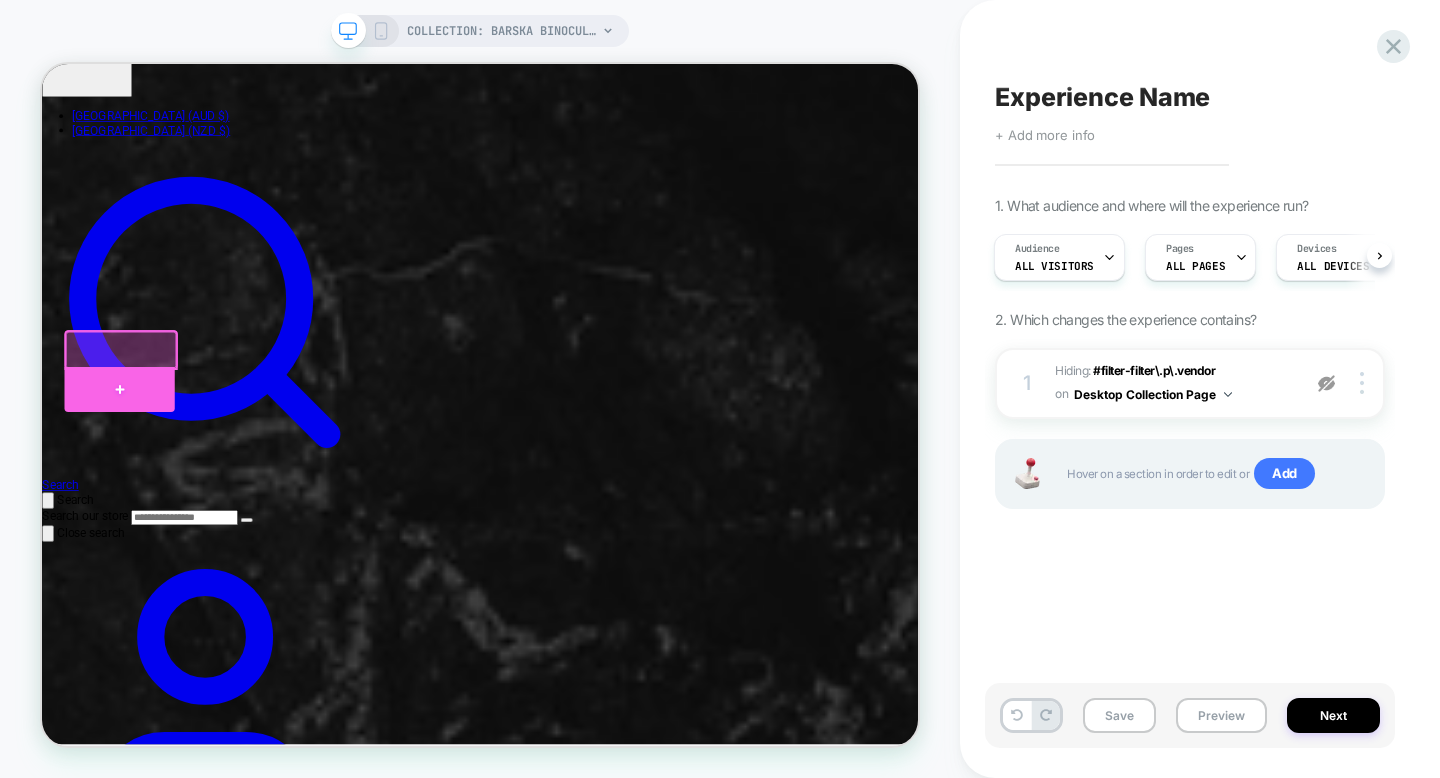 click at bounding box center (145, 498) 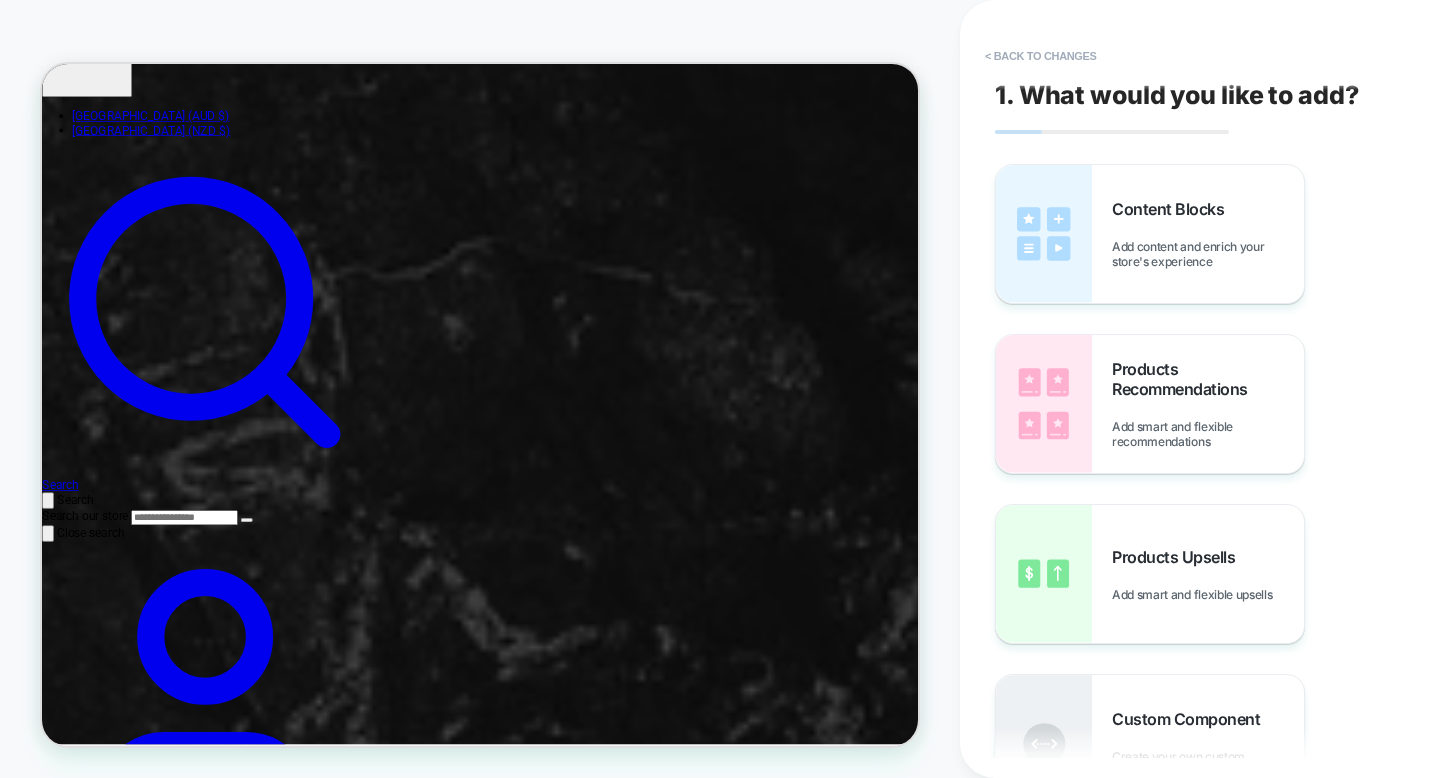 scroll, scrollTop: 420, scrollLeft: 0, axis: vertical 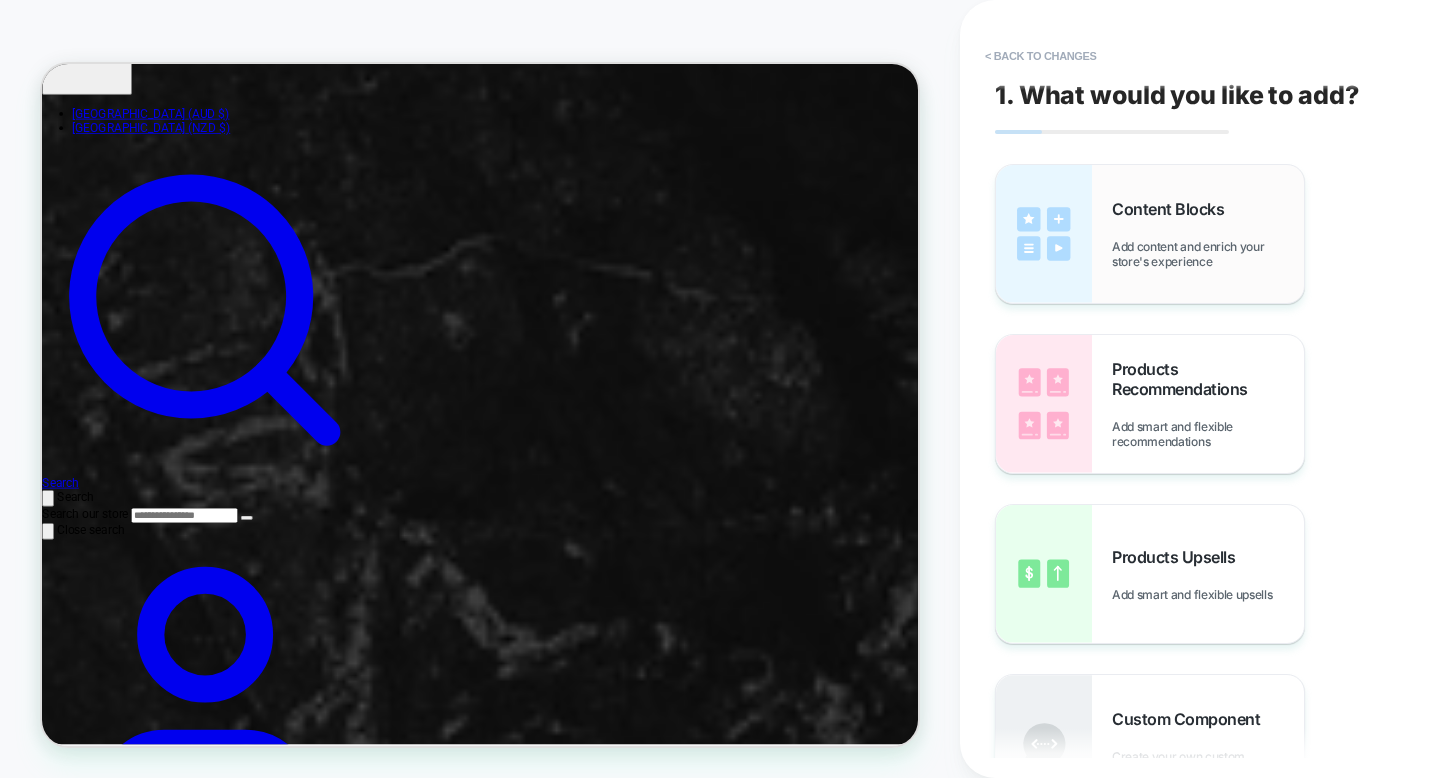 click on "Content Blocks Add content and enrich your store's experience" at bounding box center [1150, 234] 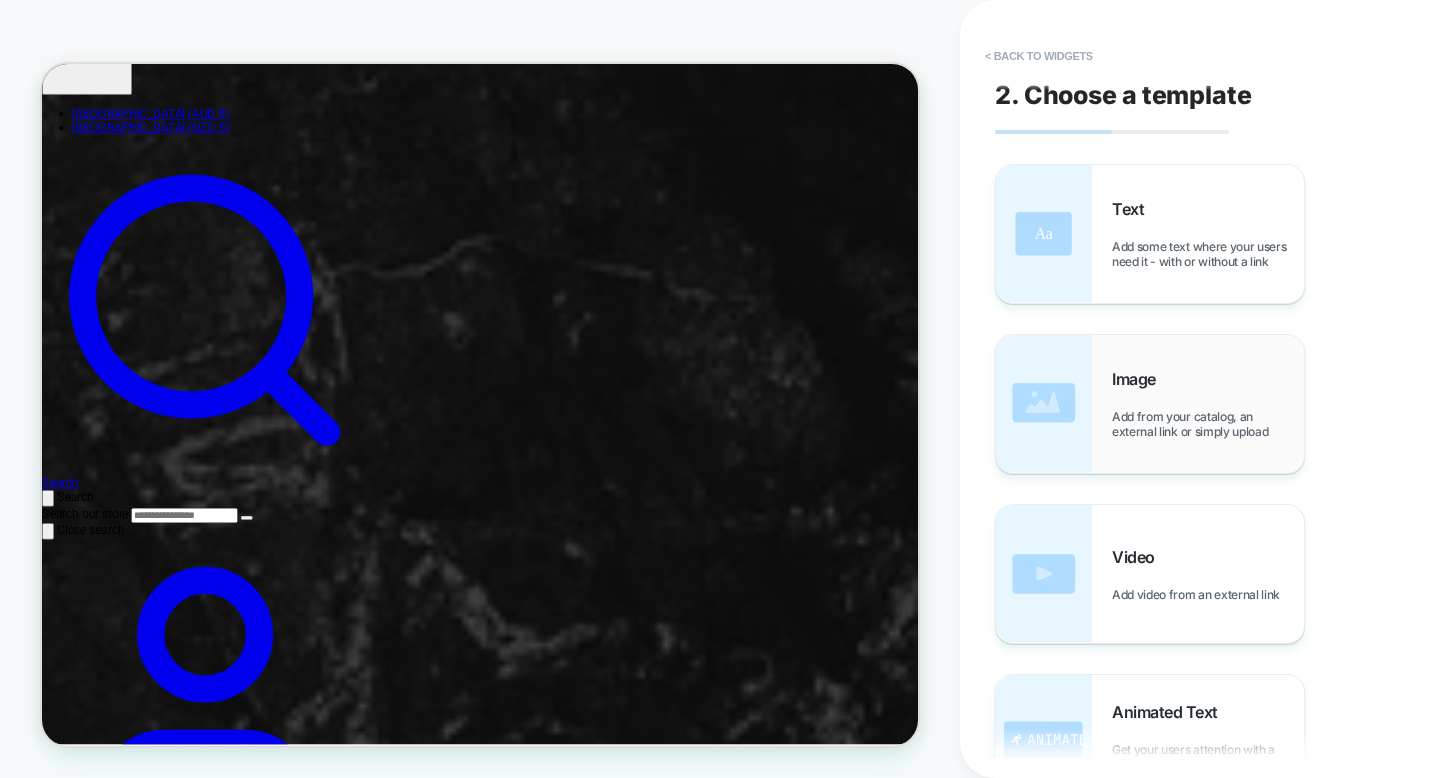 scroll, scrollTop: 435, scrollLeft: 0, axis: vertical 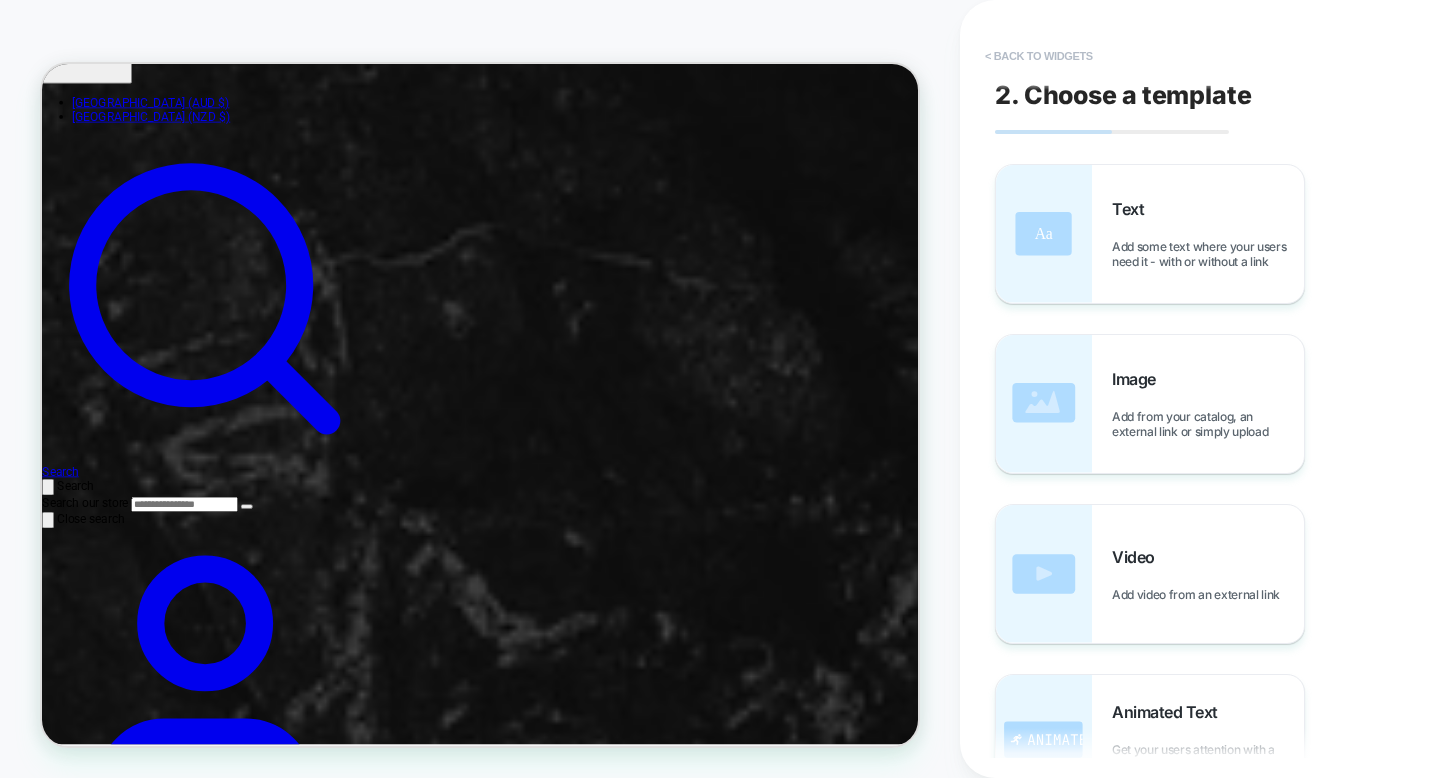 click on "< Back to widgets" at bounding box center (1039, 56) 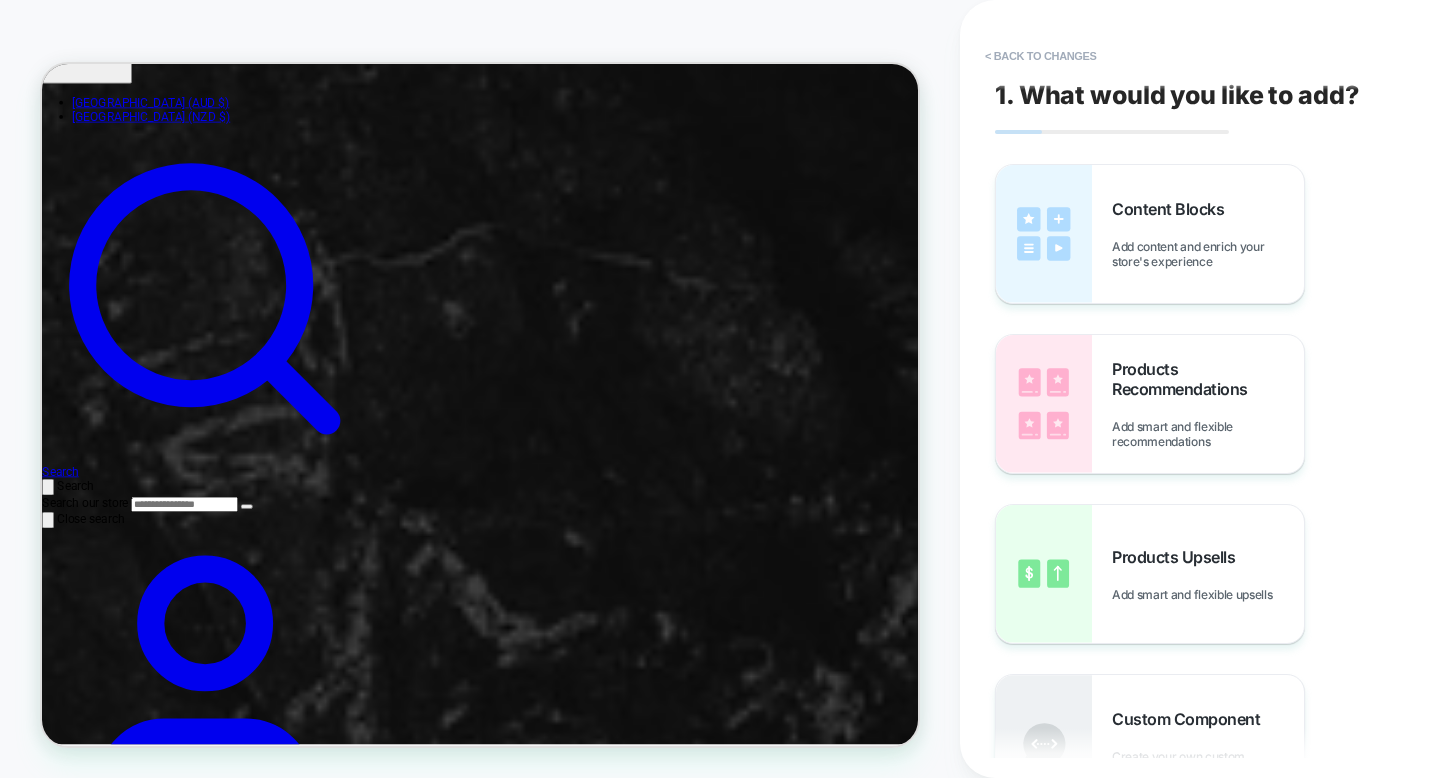scroll, scrollTop: 417, scrollLeft: 0, axis: vertical 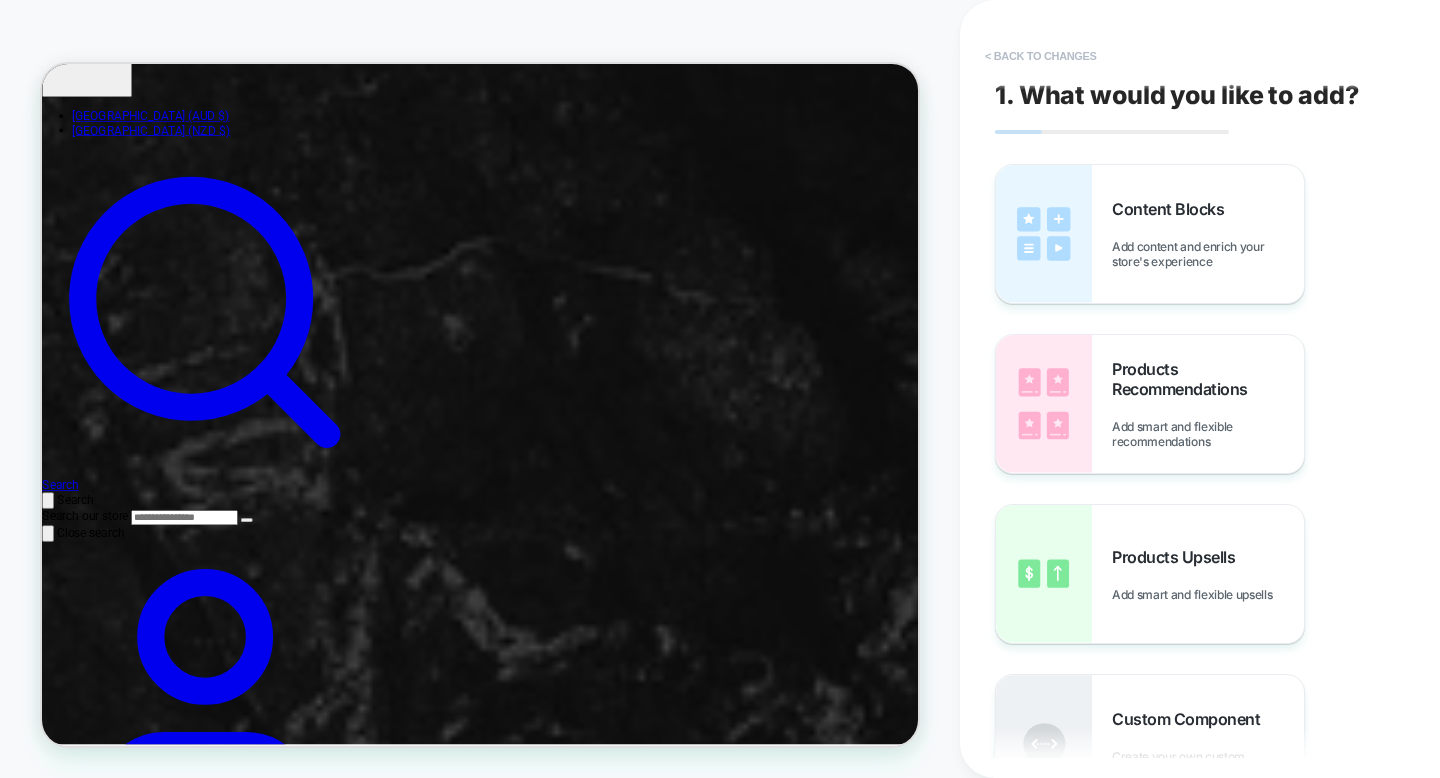 click on "< Back to changes" at bounding box center [1041, 56] 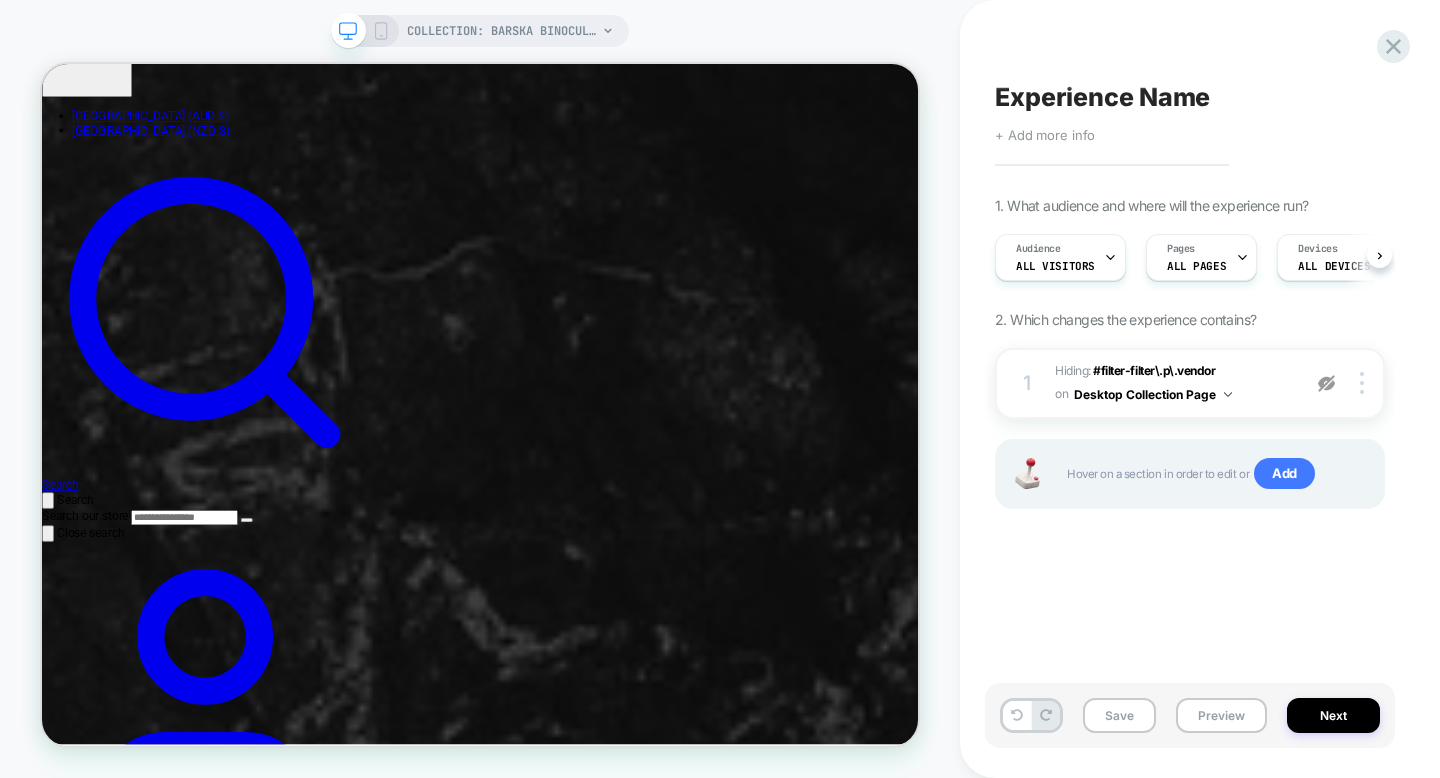 scroll, scrollTop: 0, scrollLeft: 1, axis: horizontal 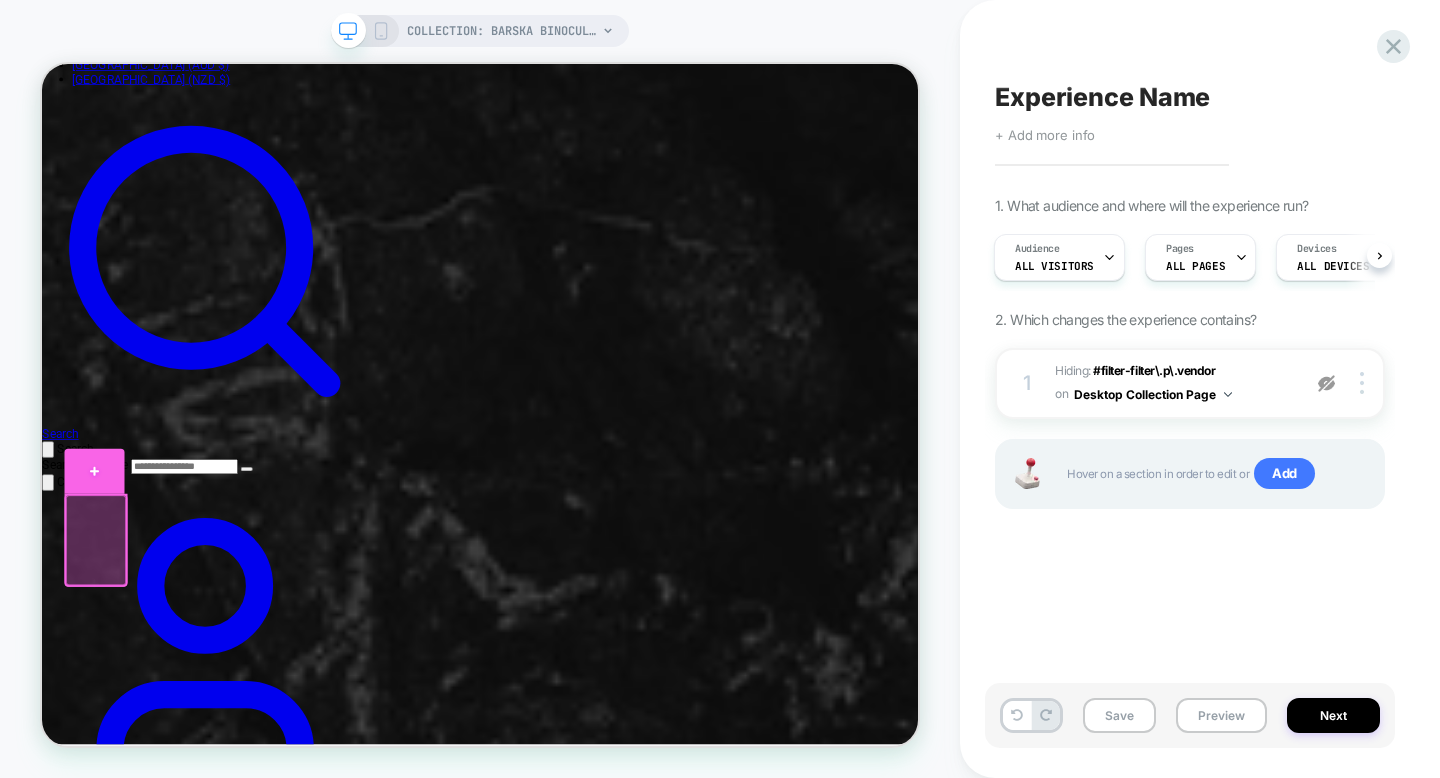 click at bounding box center [112, 607] 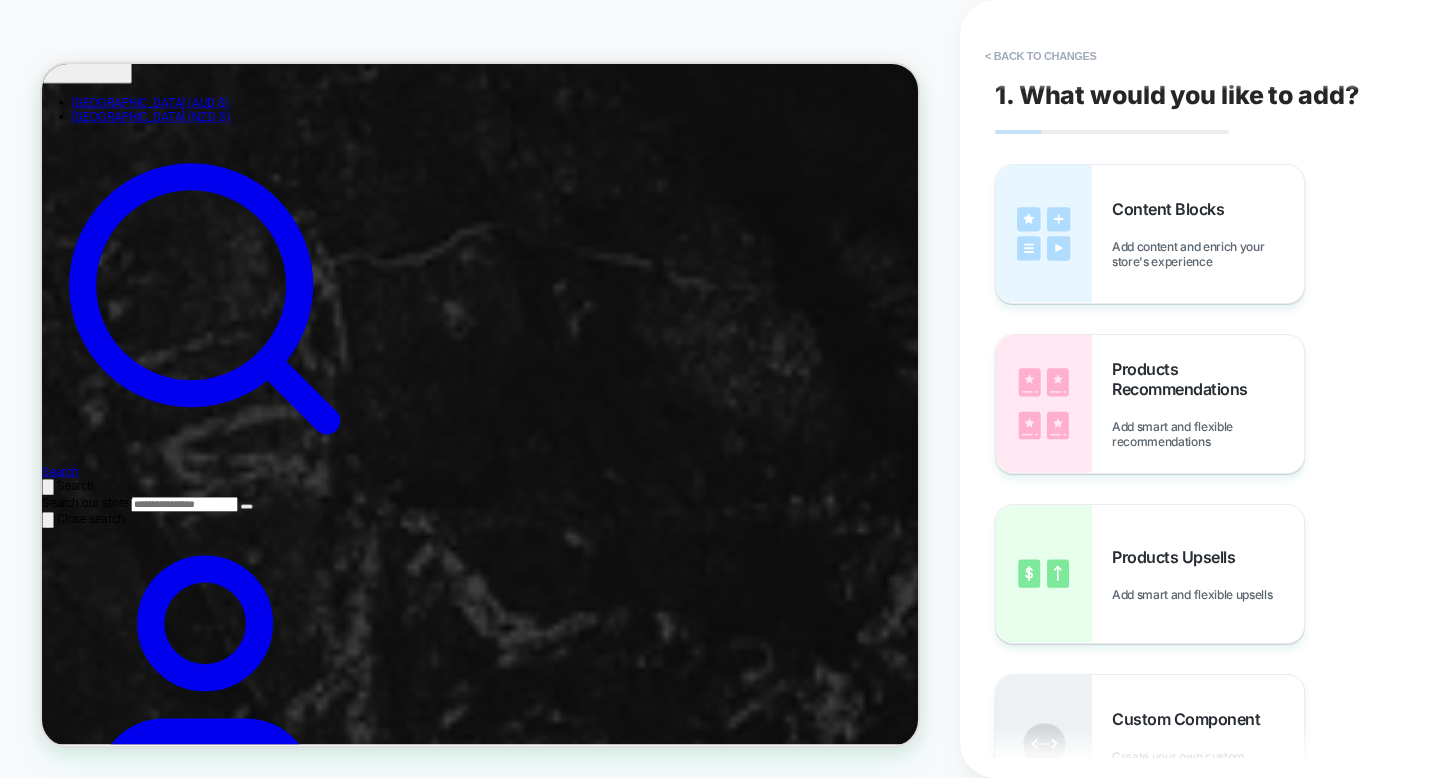 scroll, scrollTop: 434, scrollLeft: 0, axis: vertical 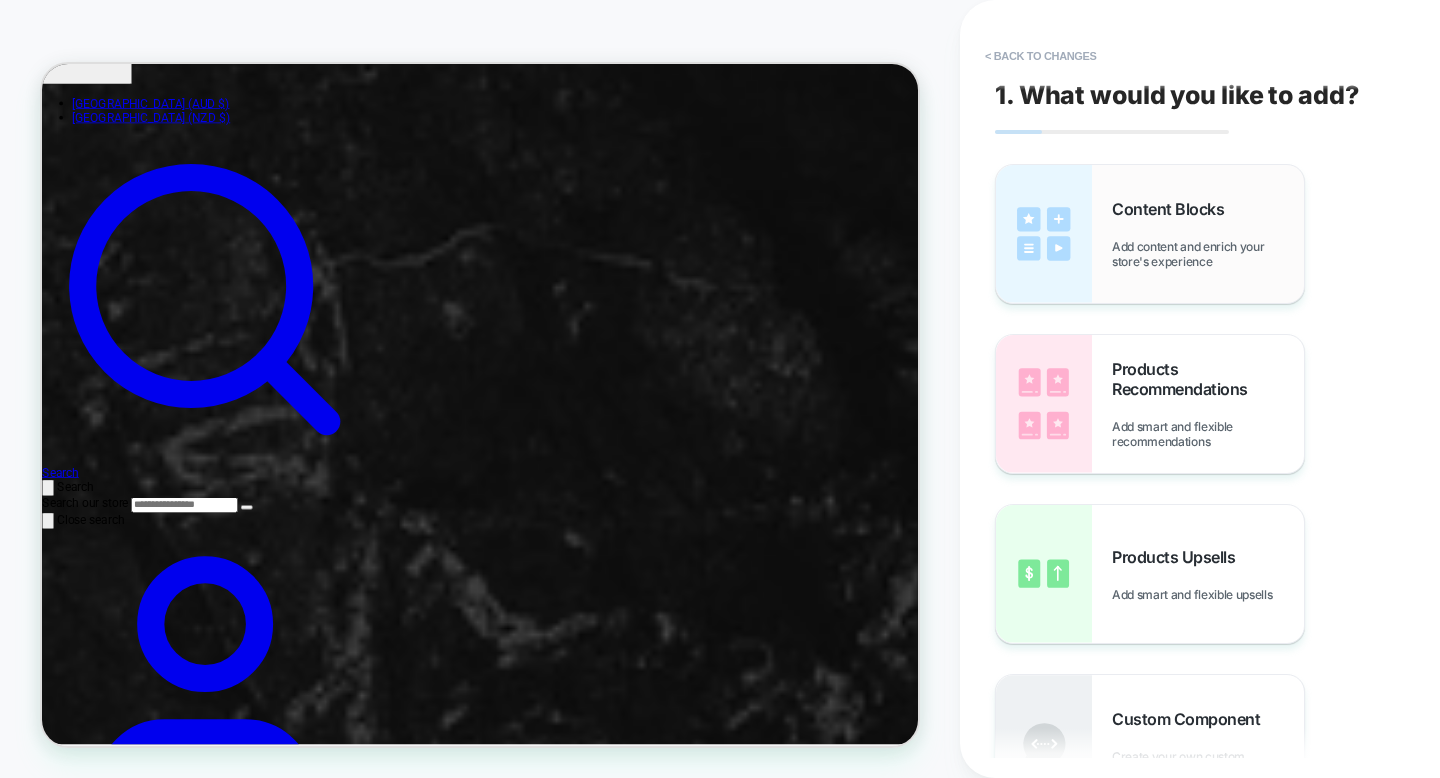 click on "Content Blocks" at bounding box center [1173, 209] 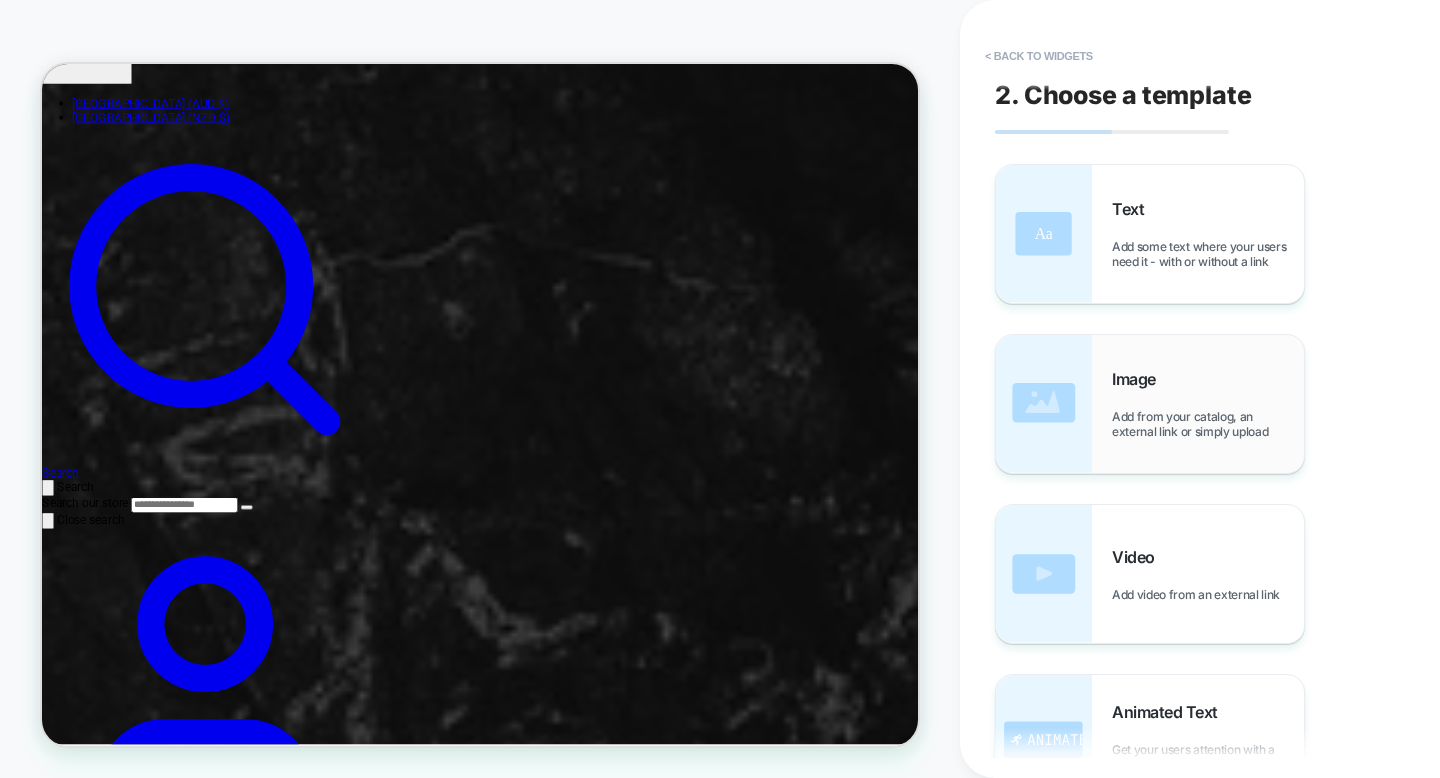scroll, scrollTop: 474, scrollLeft: 0, axis: vertical 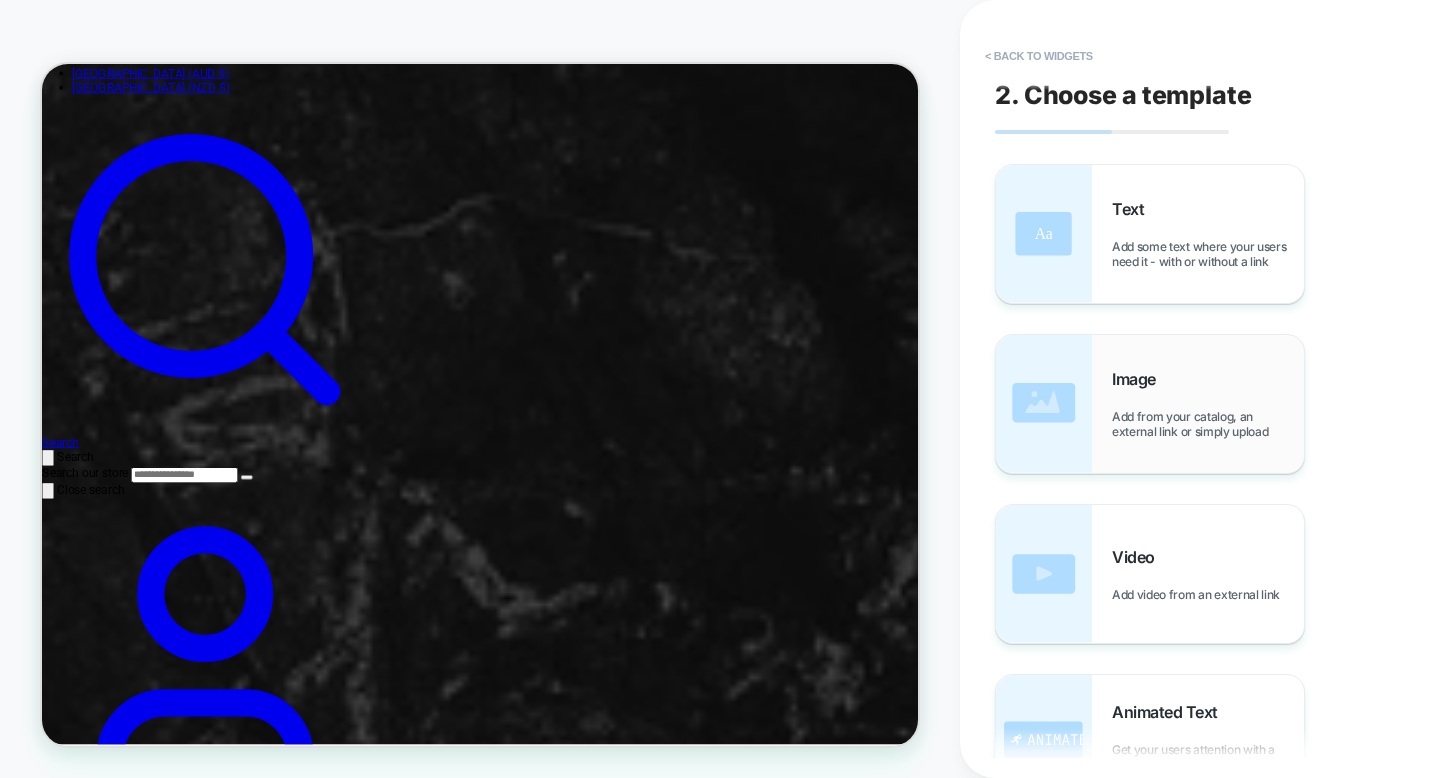 click on "Image" at bounding box center [1139, 379] 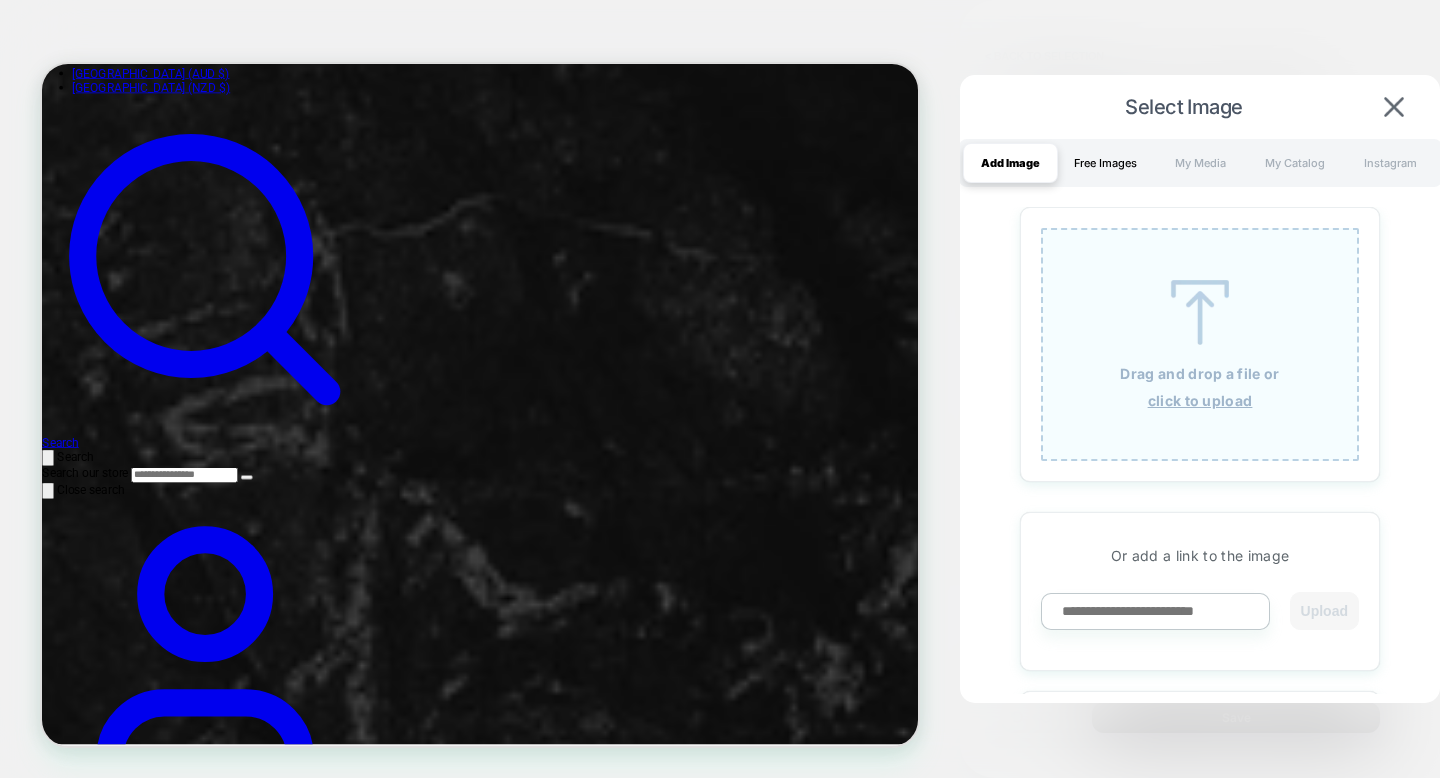 click on "Free Images" at bounding box center (1105, 163) 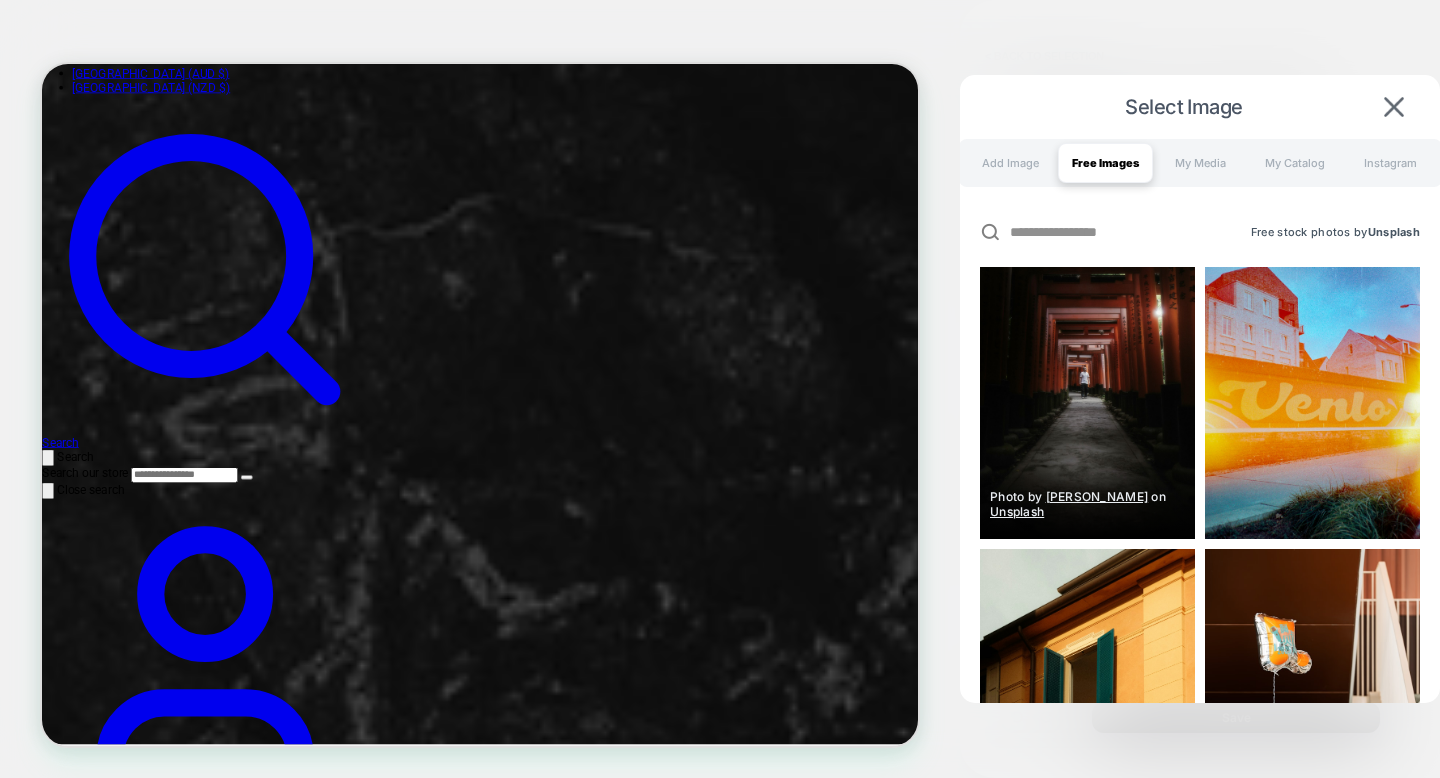 scroll, scrollTop: 459, scrollLeft: 0, axis: vertical 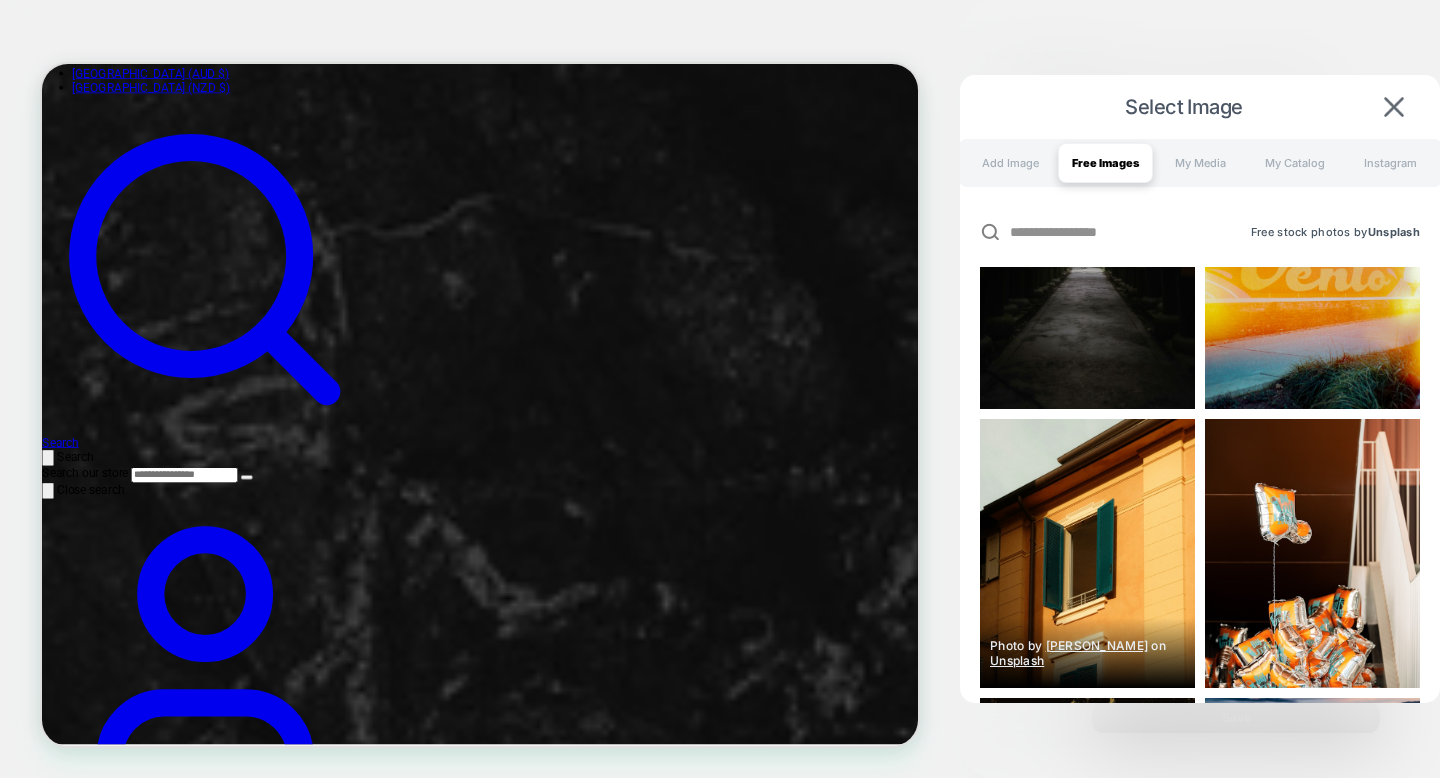 click at bounding box center [1087, 553] 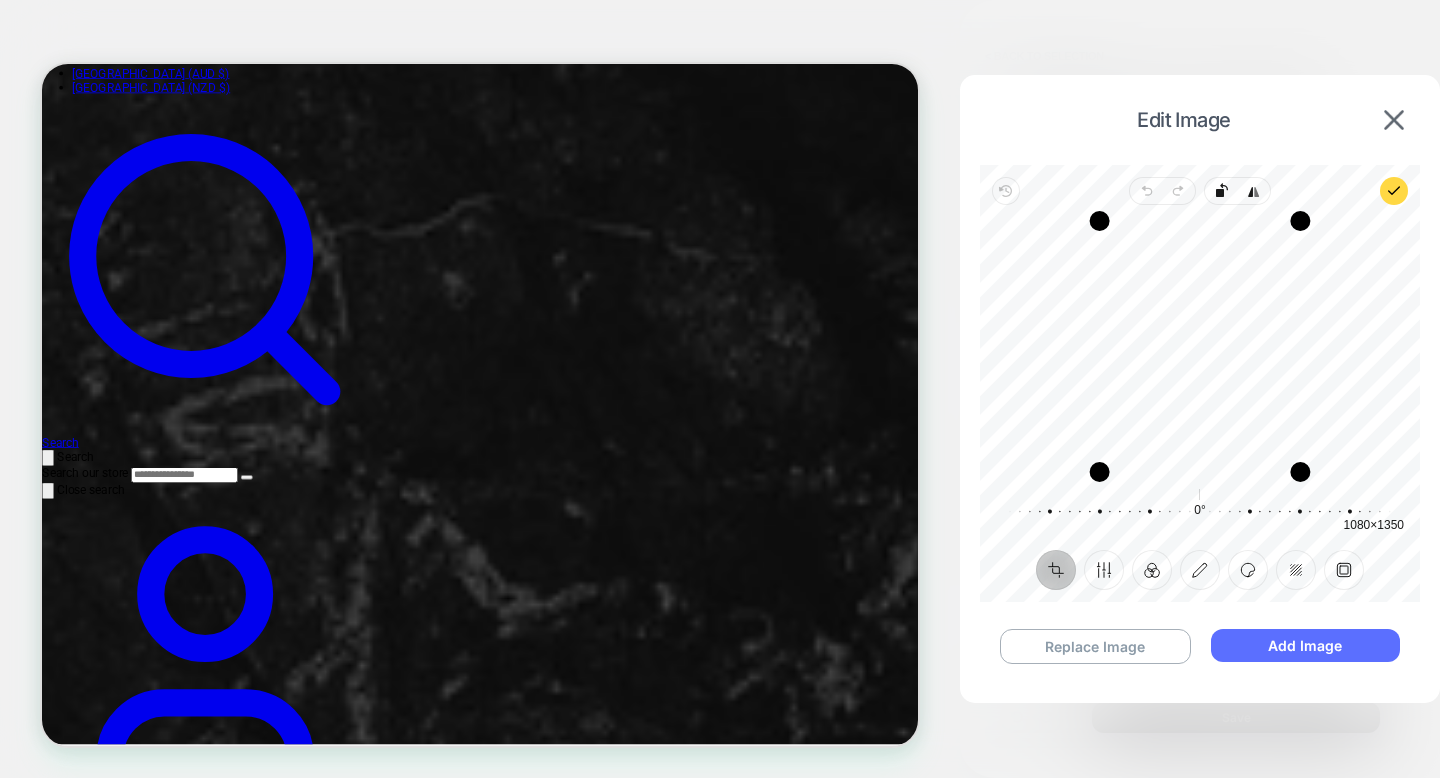 click on "Add Image" at bounding box center (1305, 645) 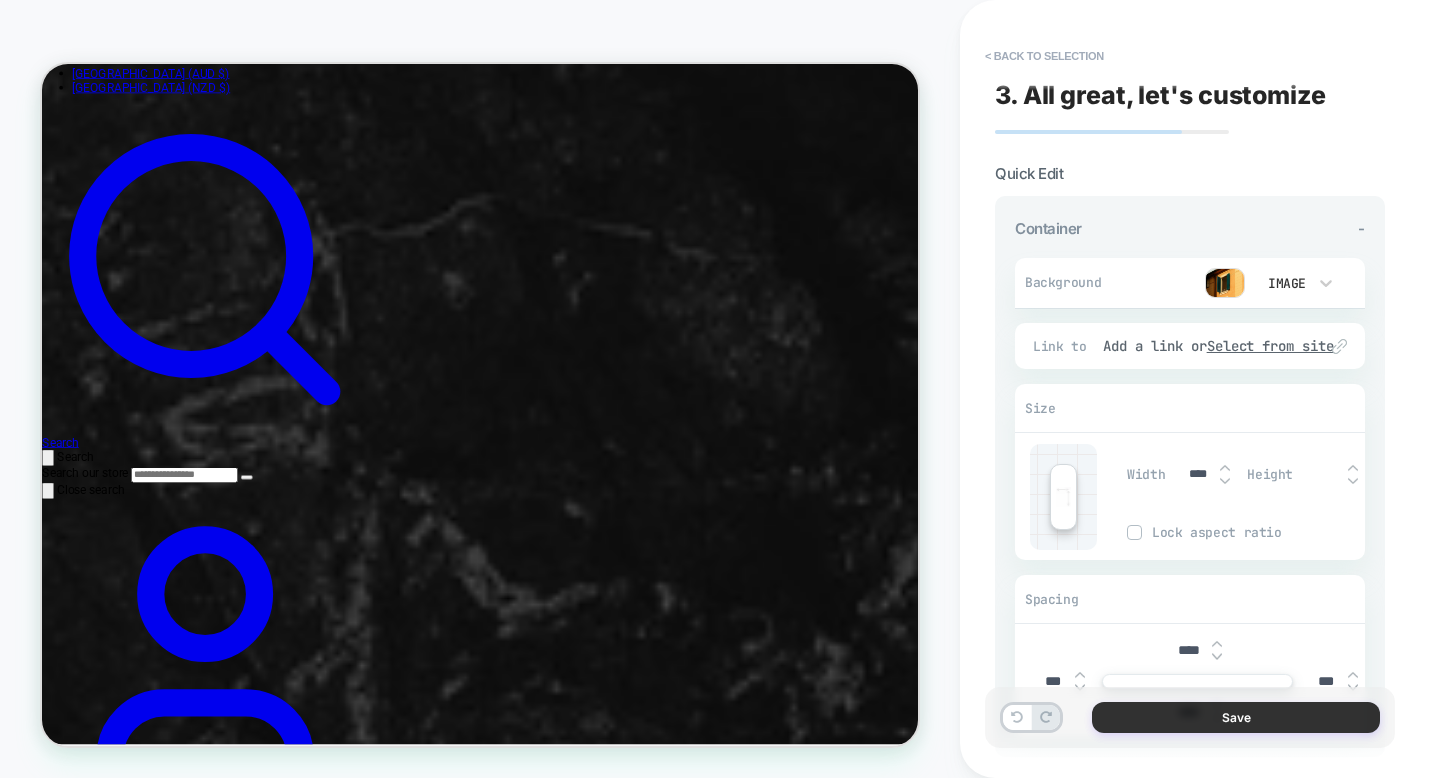 click on "Save" at bounding box center [1236, 717] 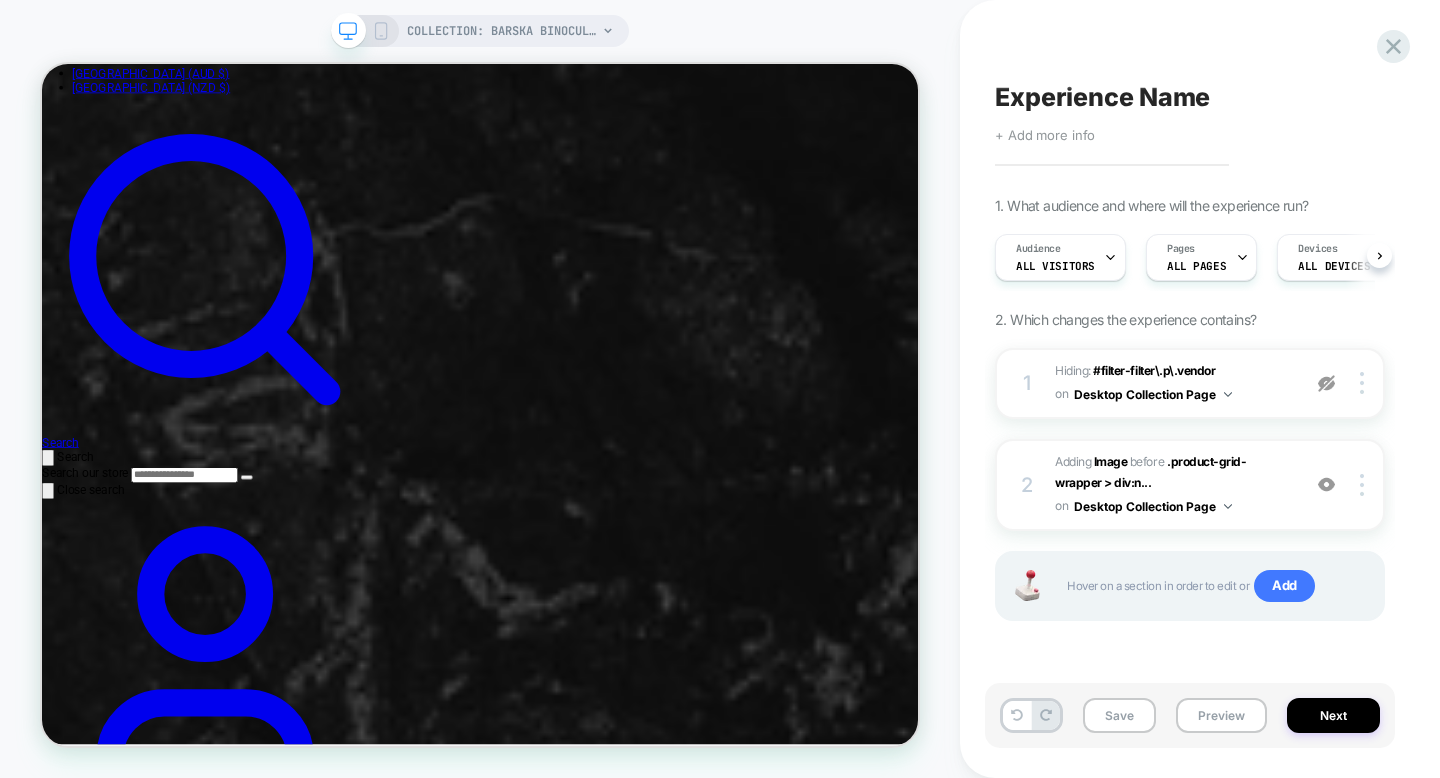 scroll, scrollTop: 0, scrollLeft: 1, axis: horizontal 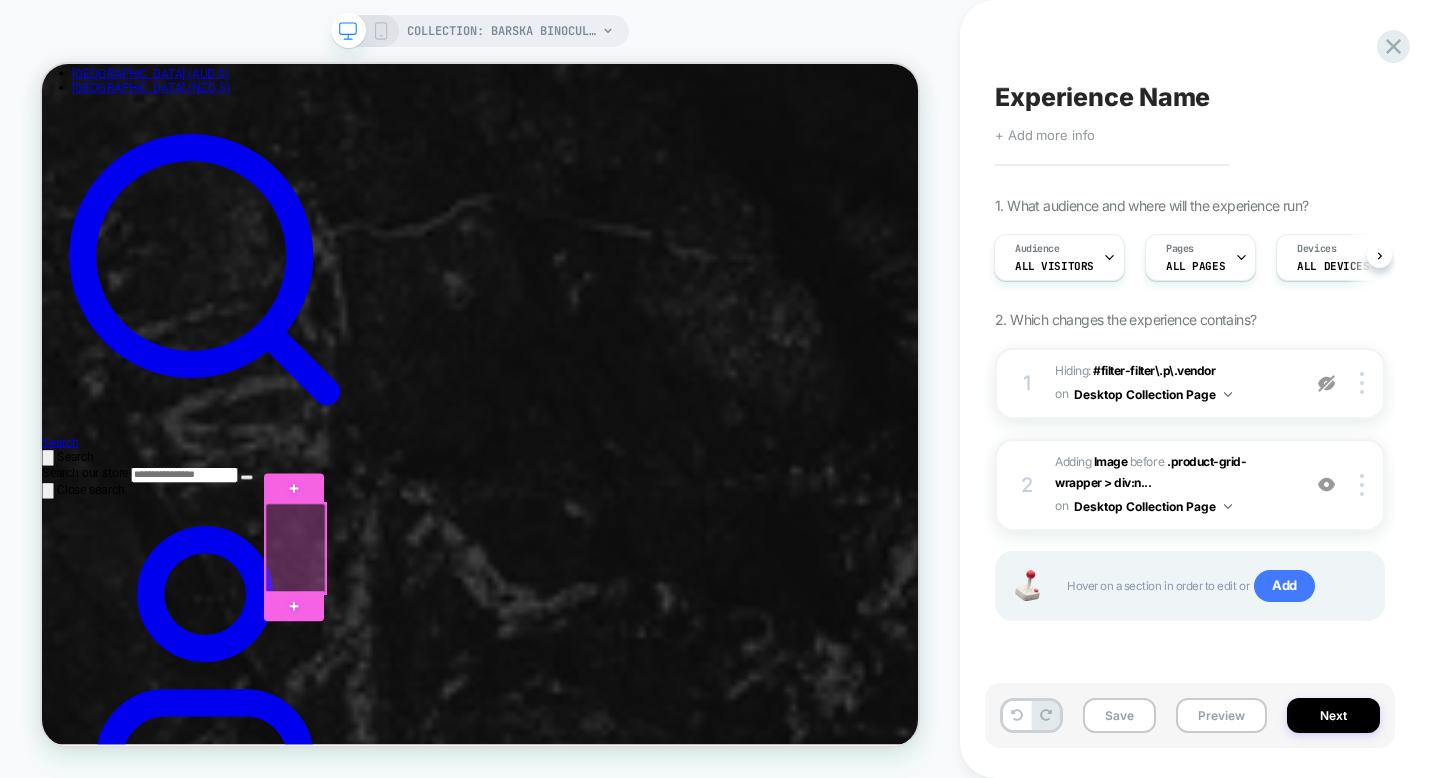 click at bounding box center (380, 710) 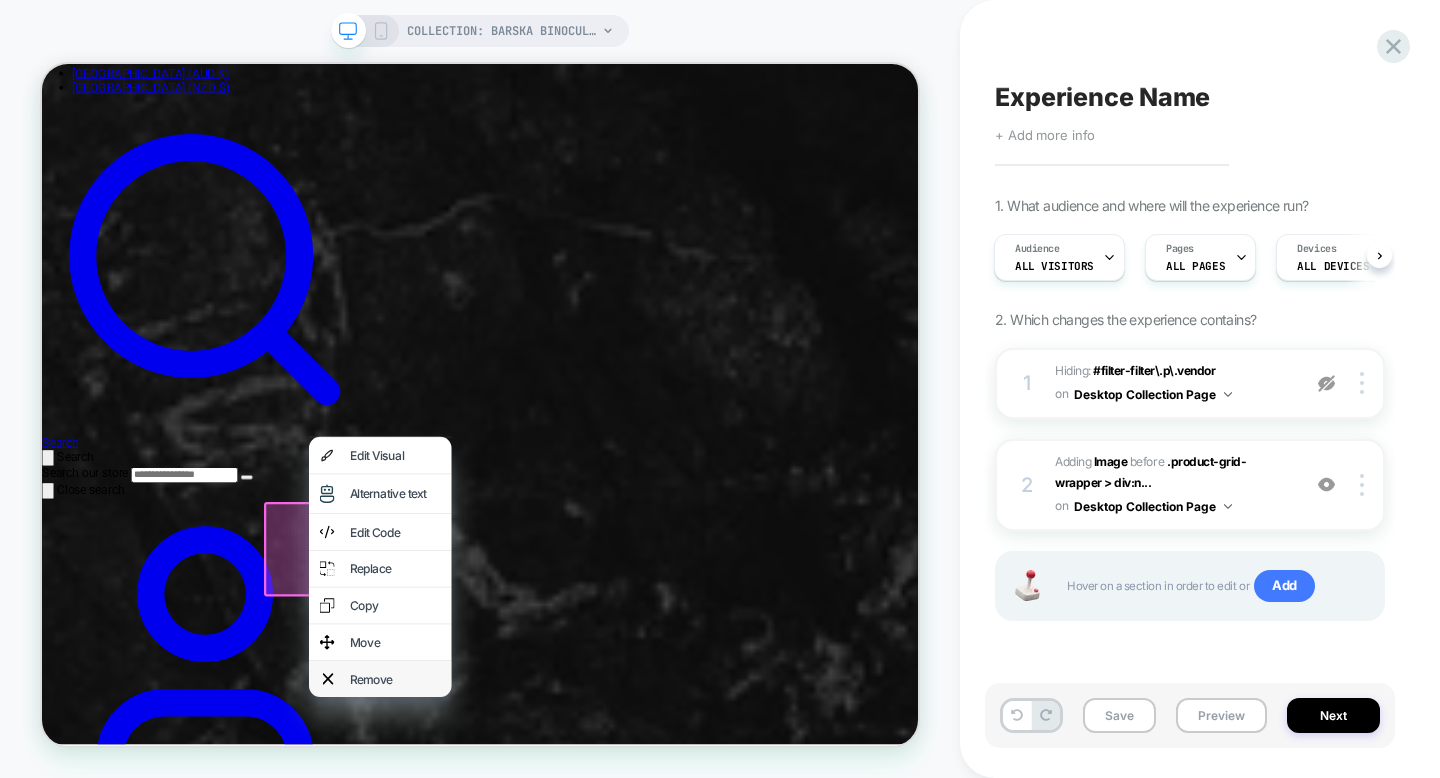 click on "Remove" at bounding box center [513, 884] 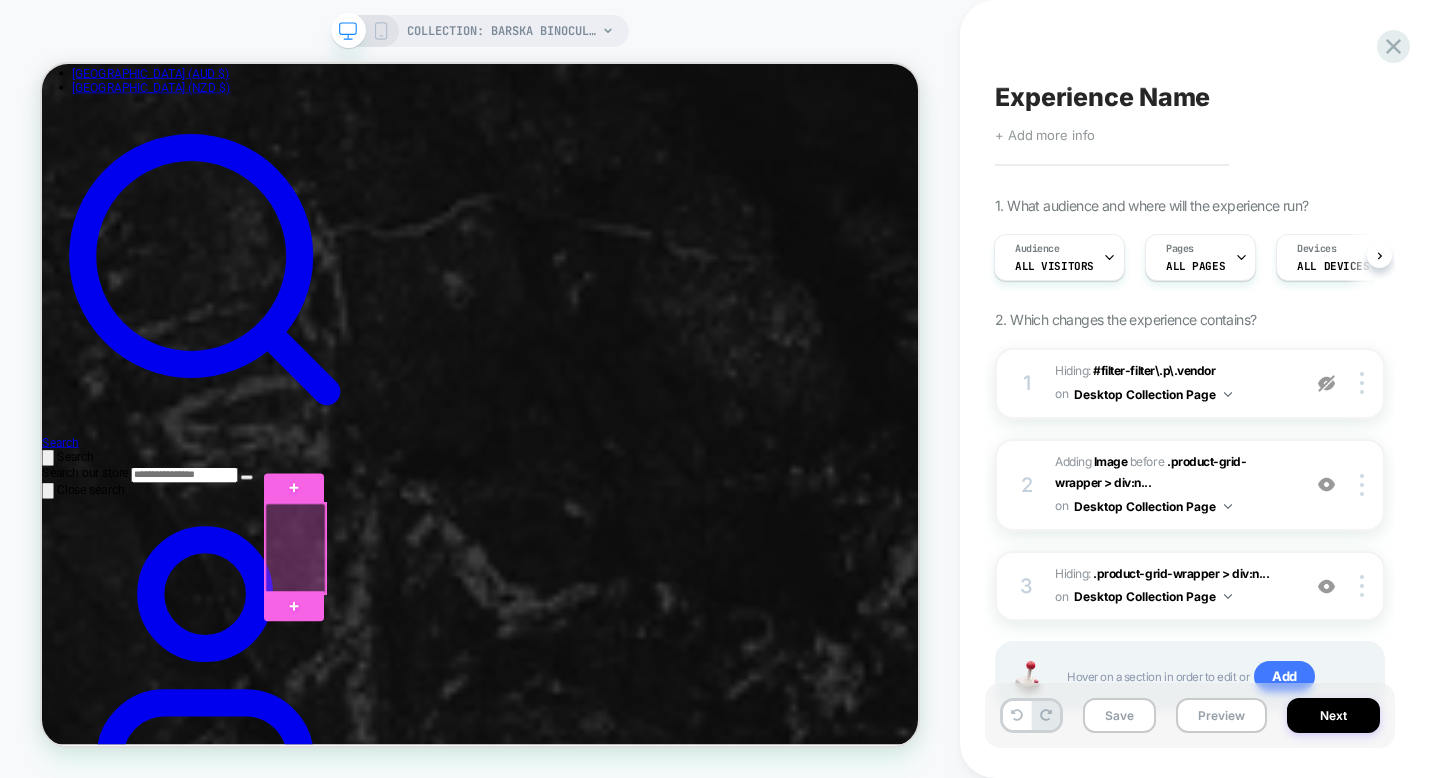 click at bounding box center (380, 710) 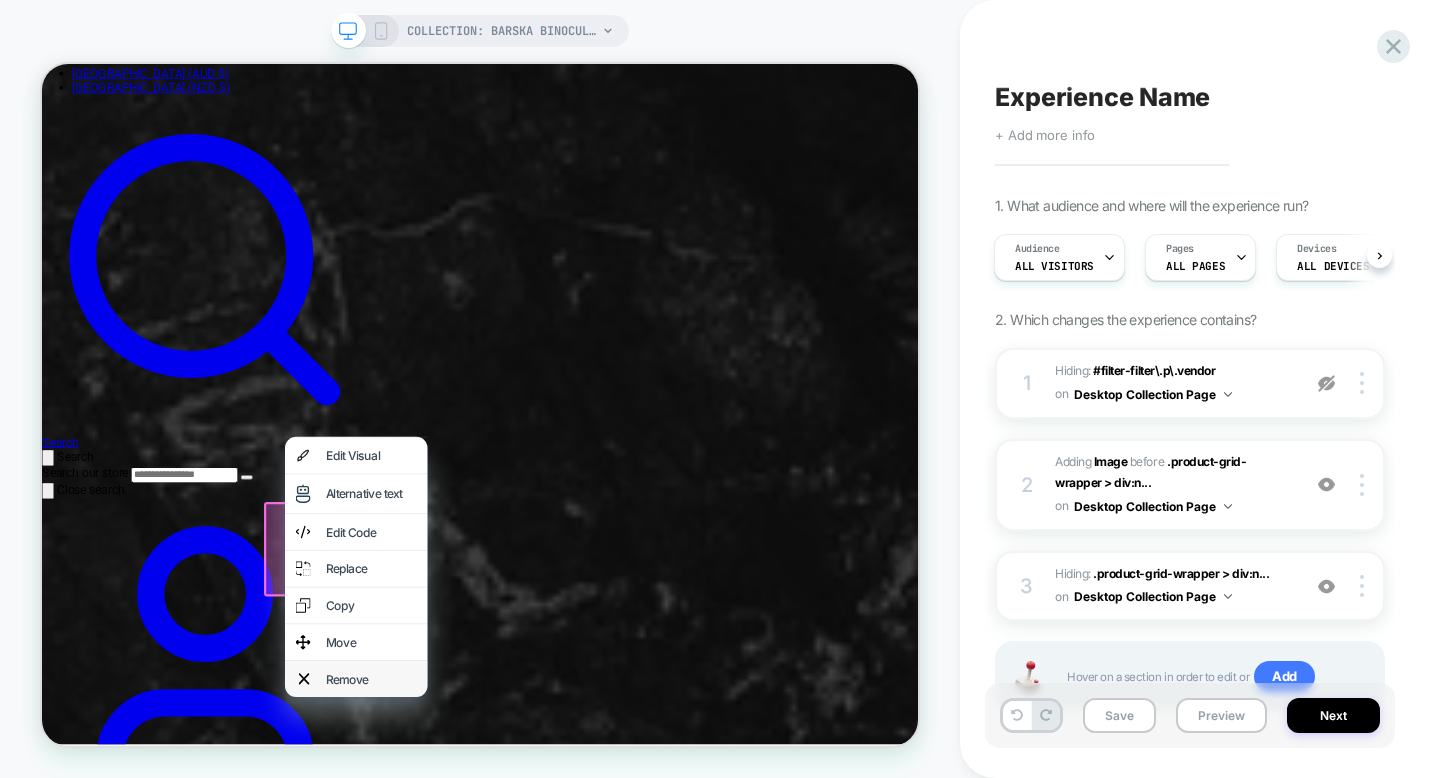 click on "Remove" at bounding box center (481, 884) 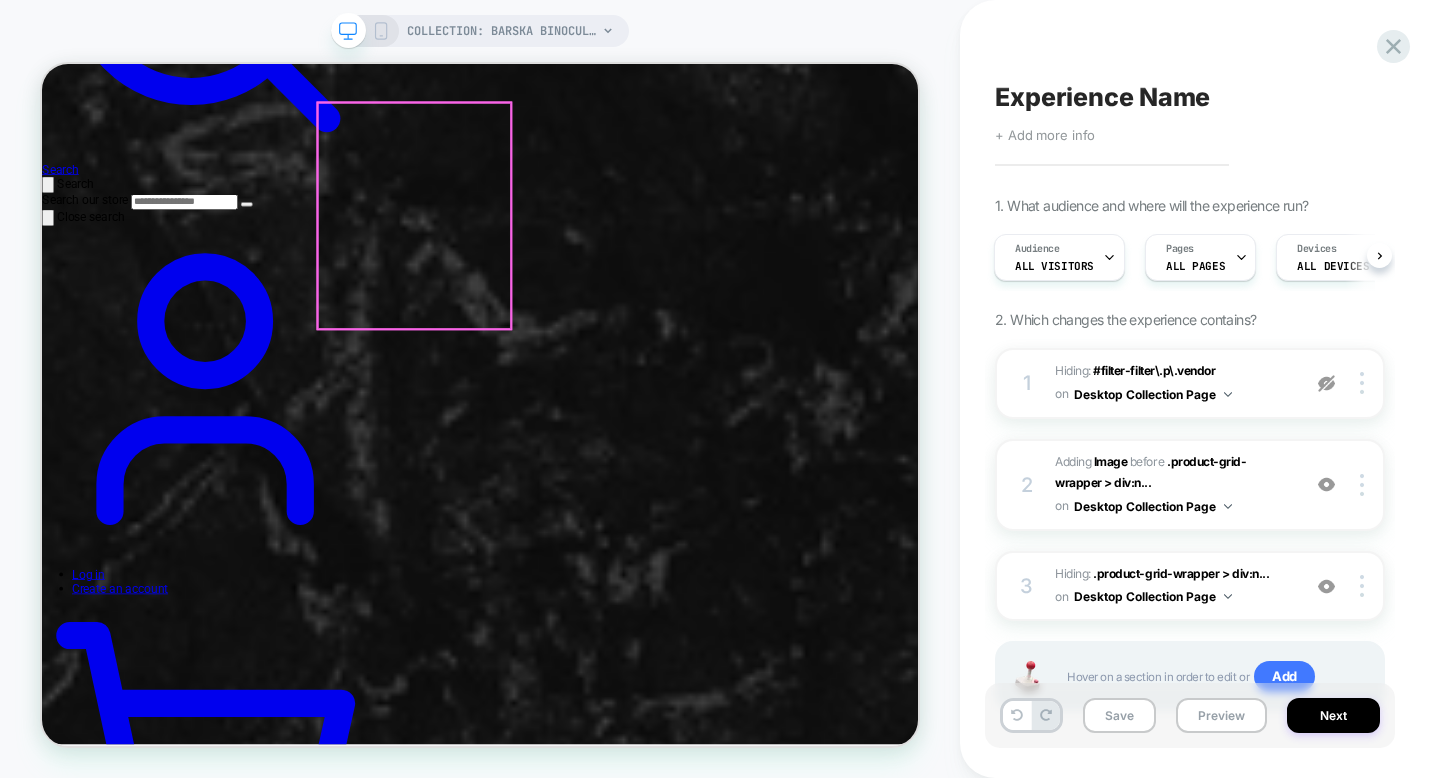 scroll, scrollTop: 857, scrollLeft: 0, axis: vertical 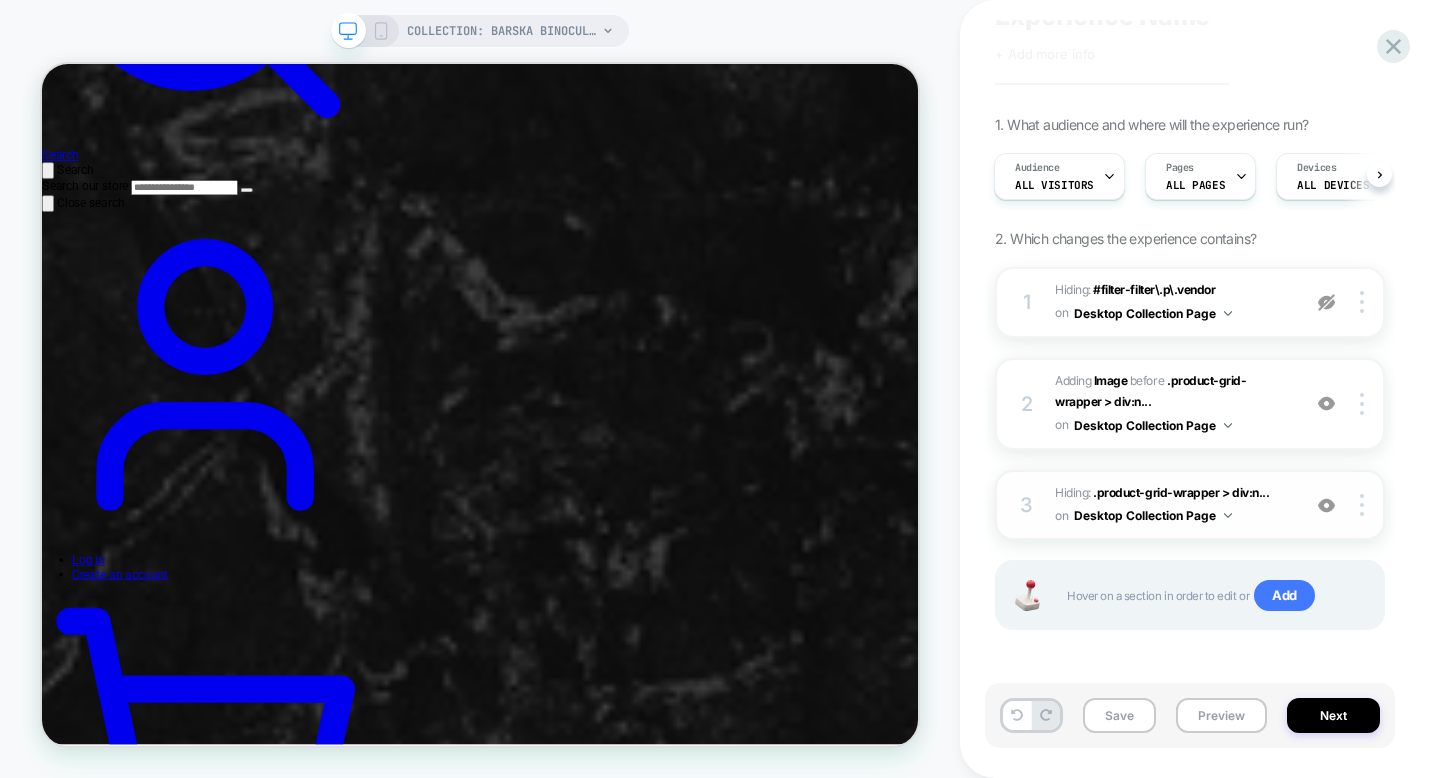 click at bounding box center (1326, 505) 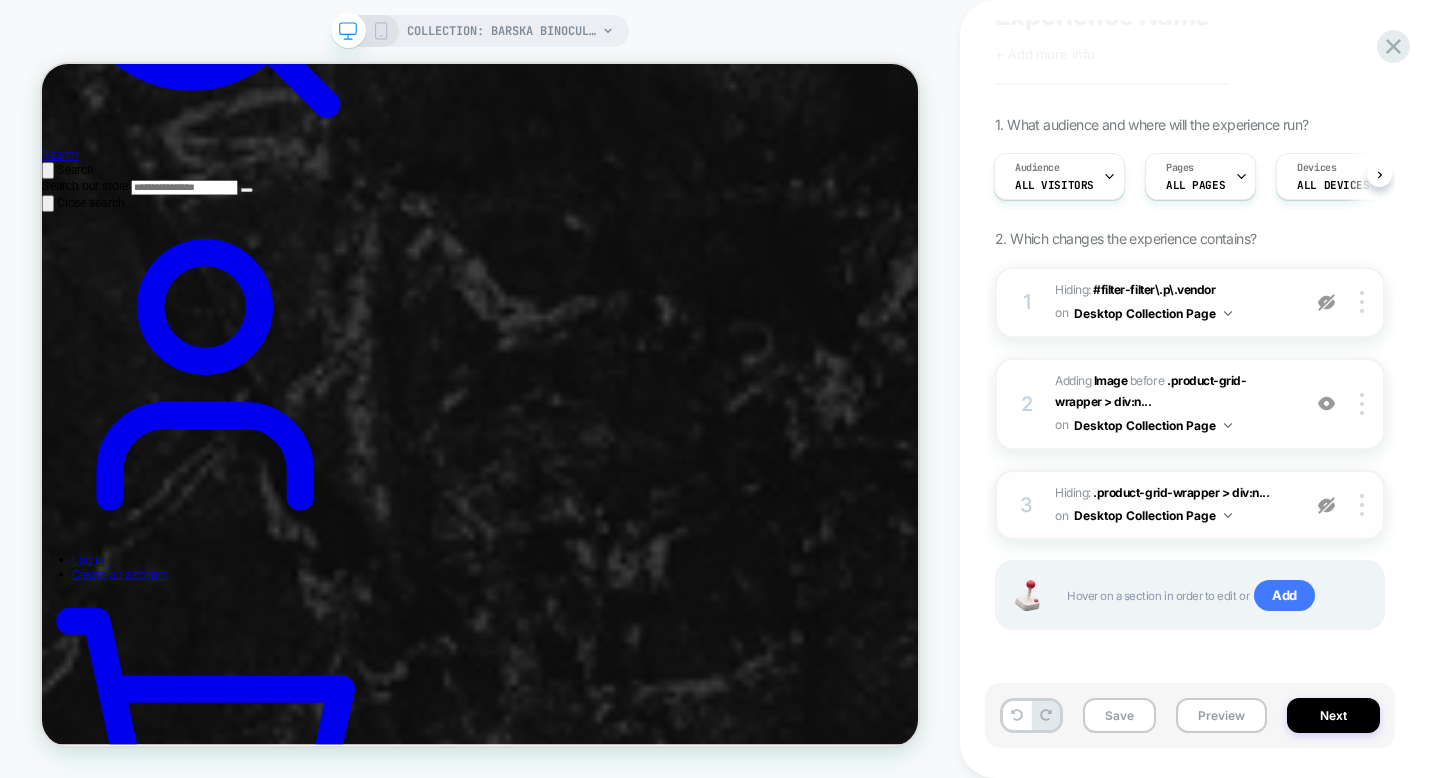click at bounding box center [1326, 505] 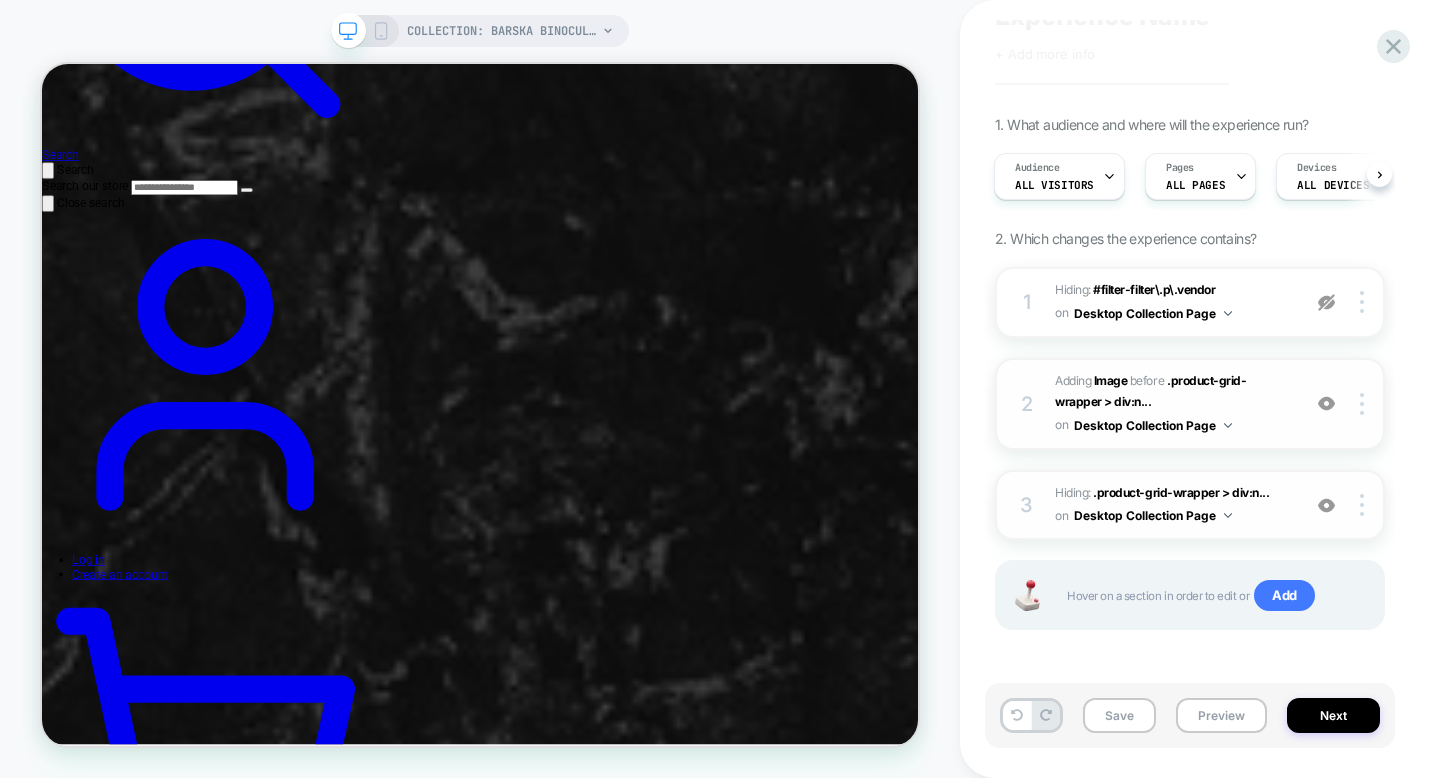 click at bounding box center [1326, 403] 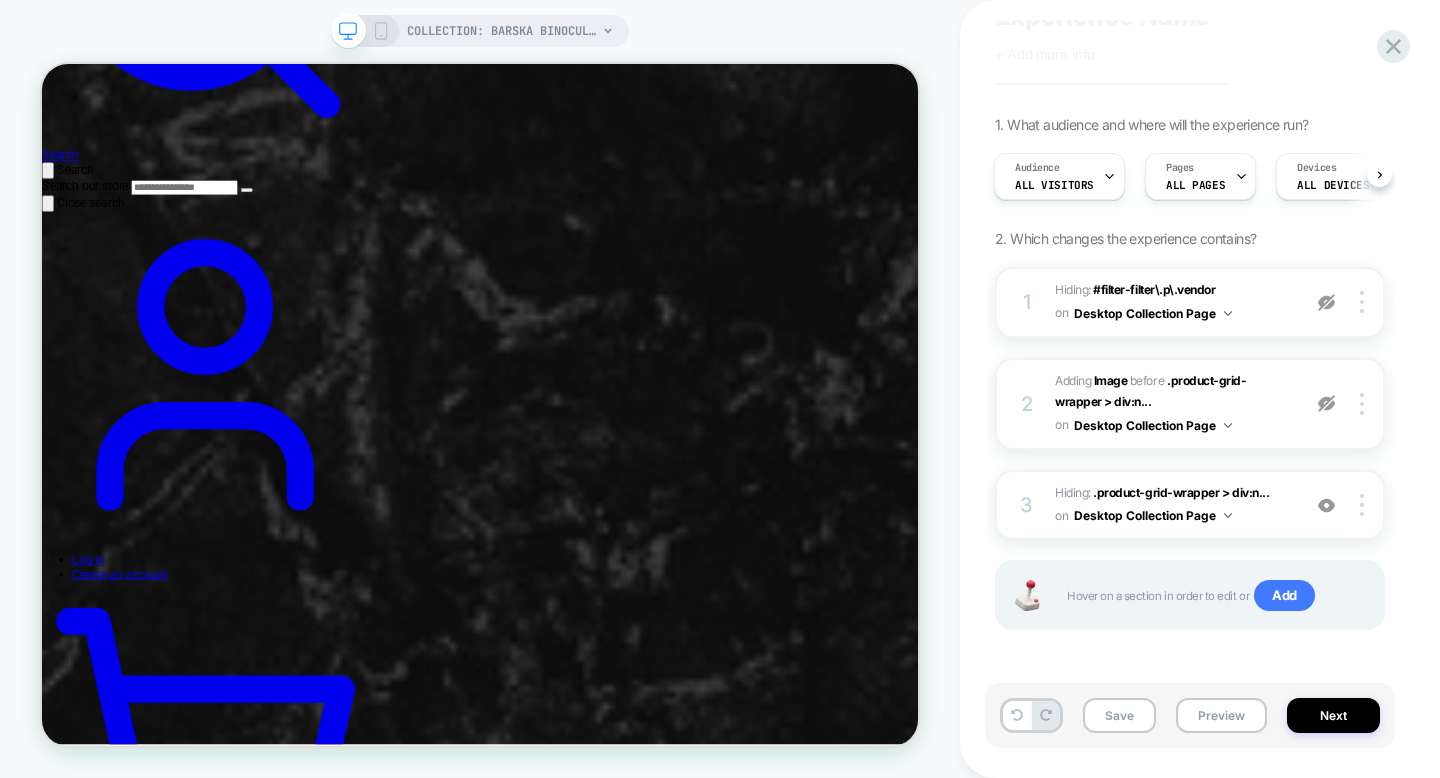 click at bounding box center (1326, 403) 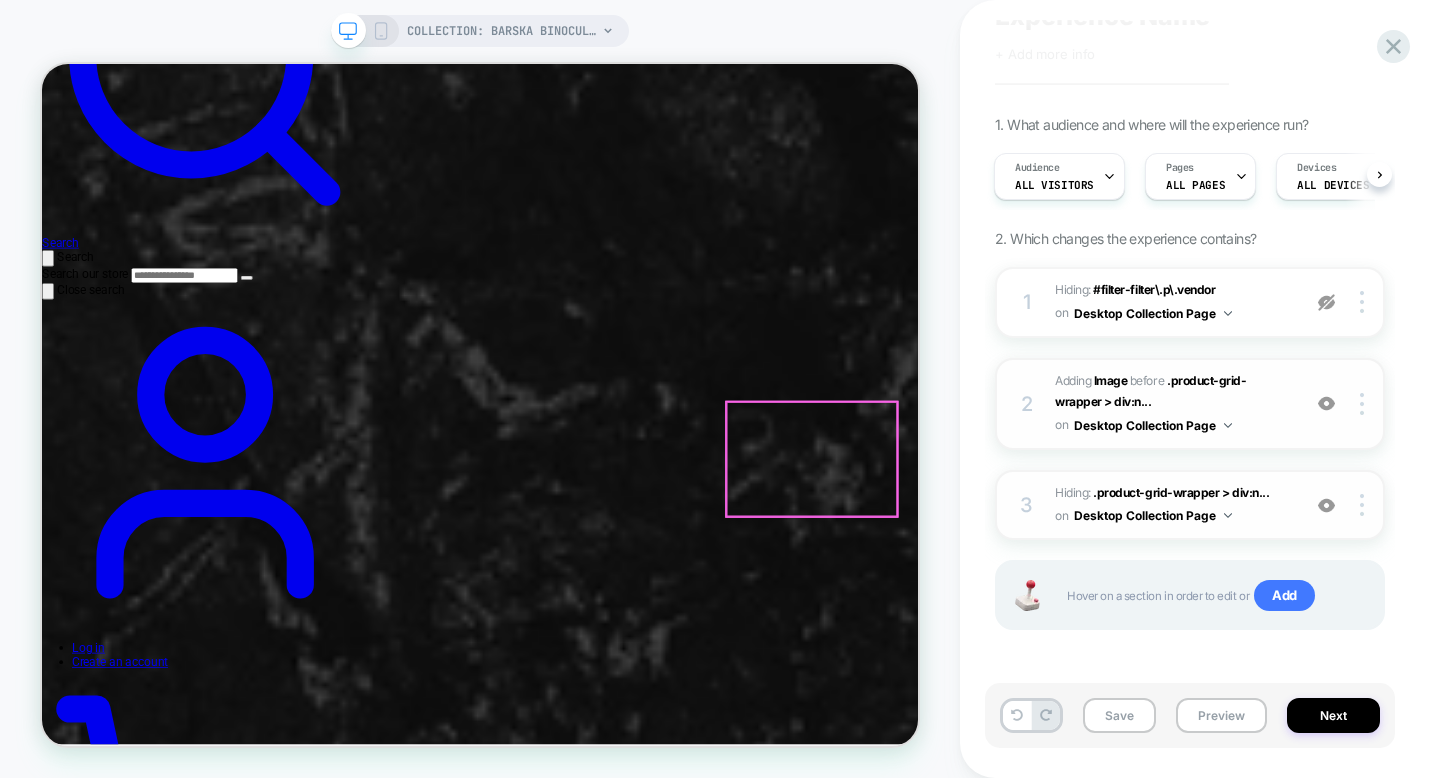 scroll, scrollTop: 737, scrollLeft: 0, axis: vertical 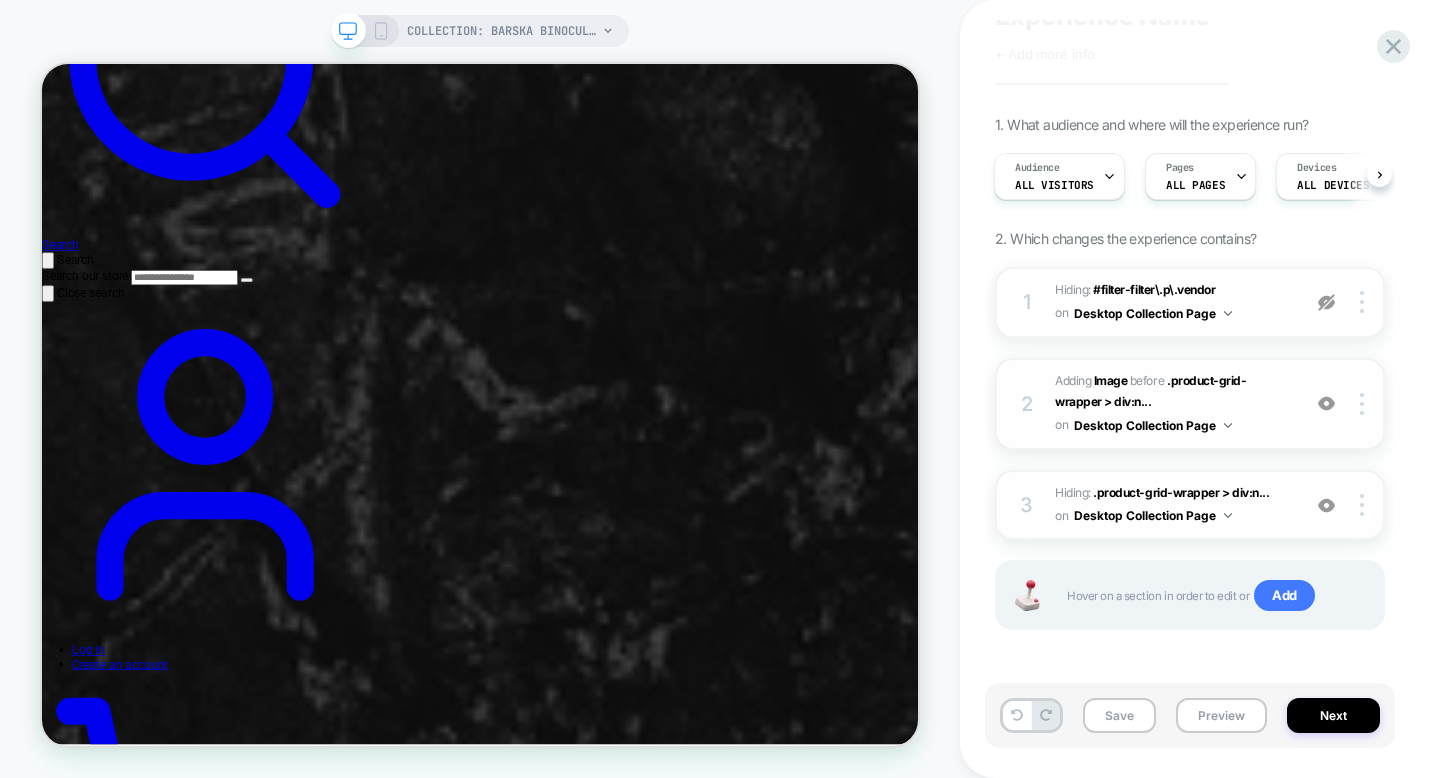 click at bounding box center (1326, 403) 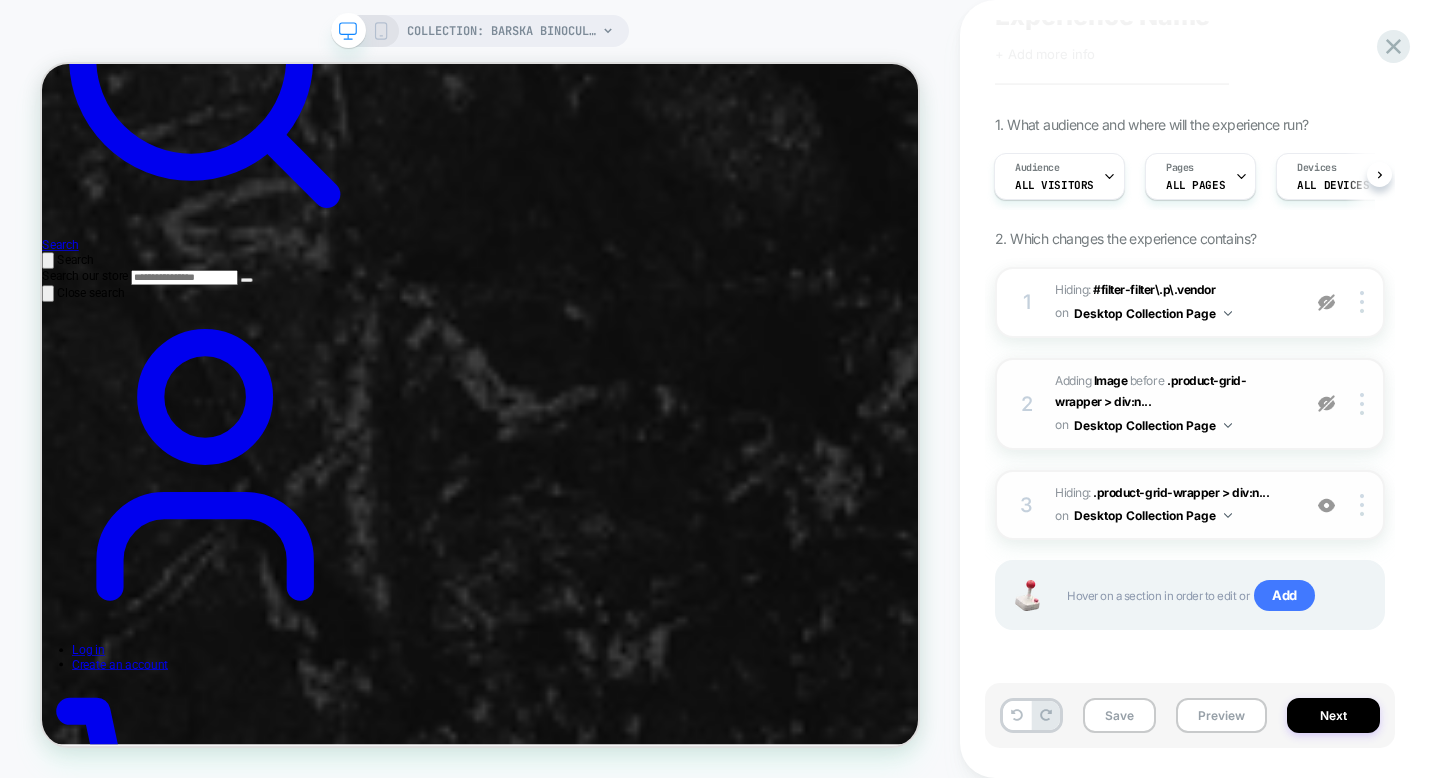 click at bounding box center [1326, 403] 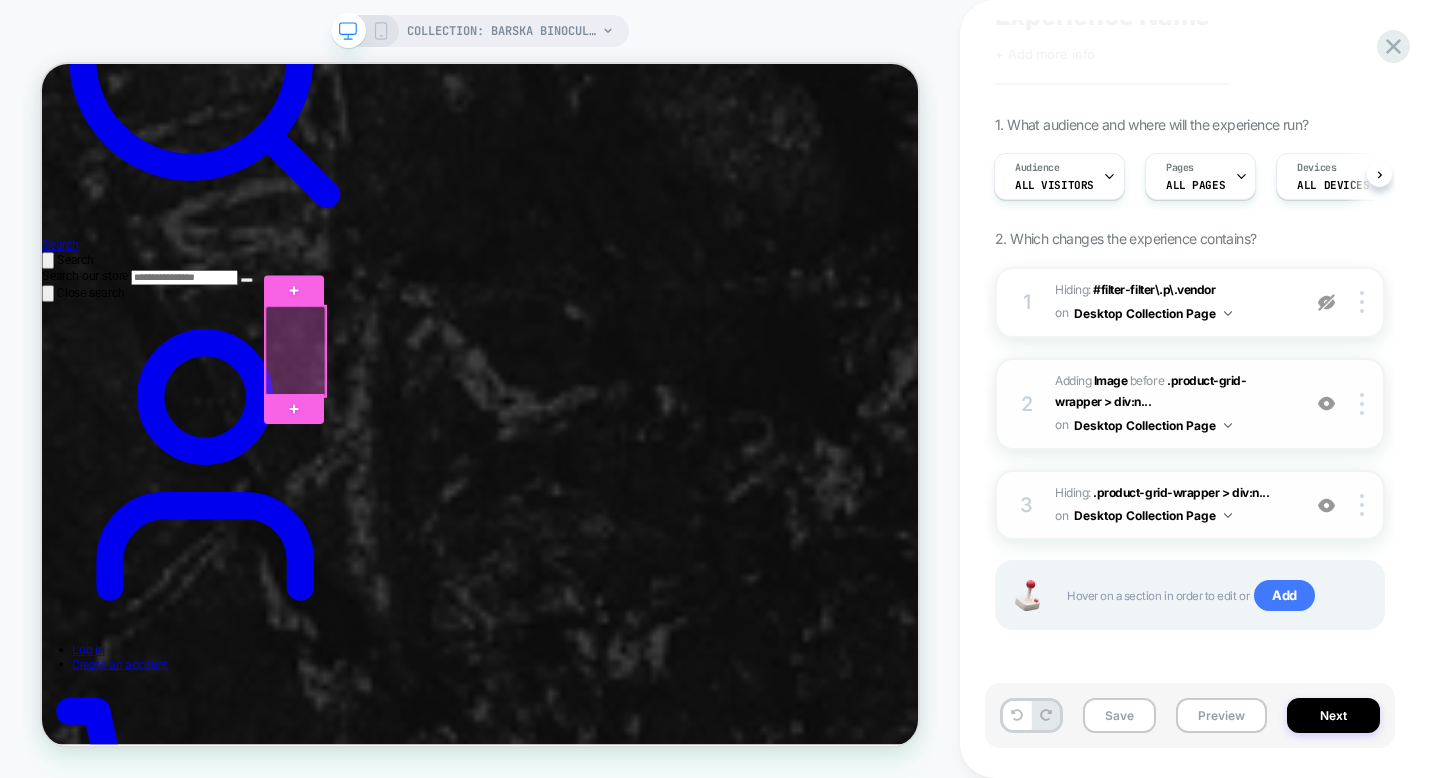 click at bounding box center (380, 447) 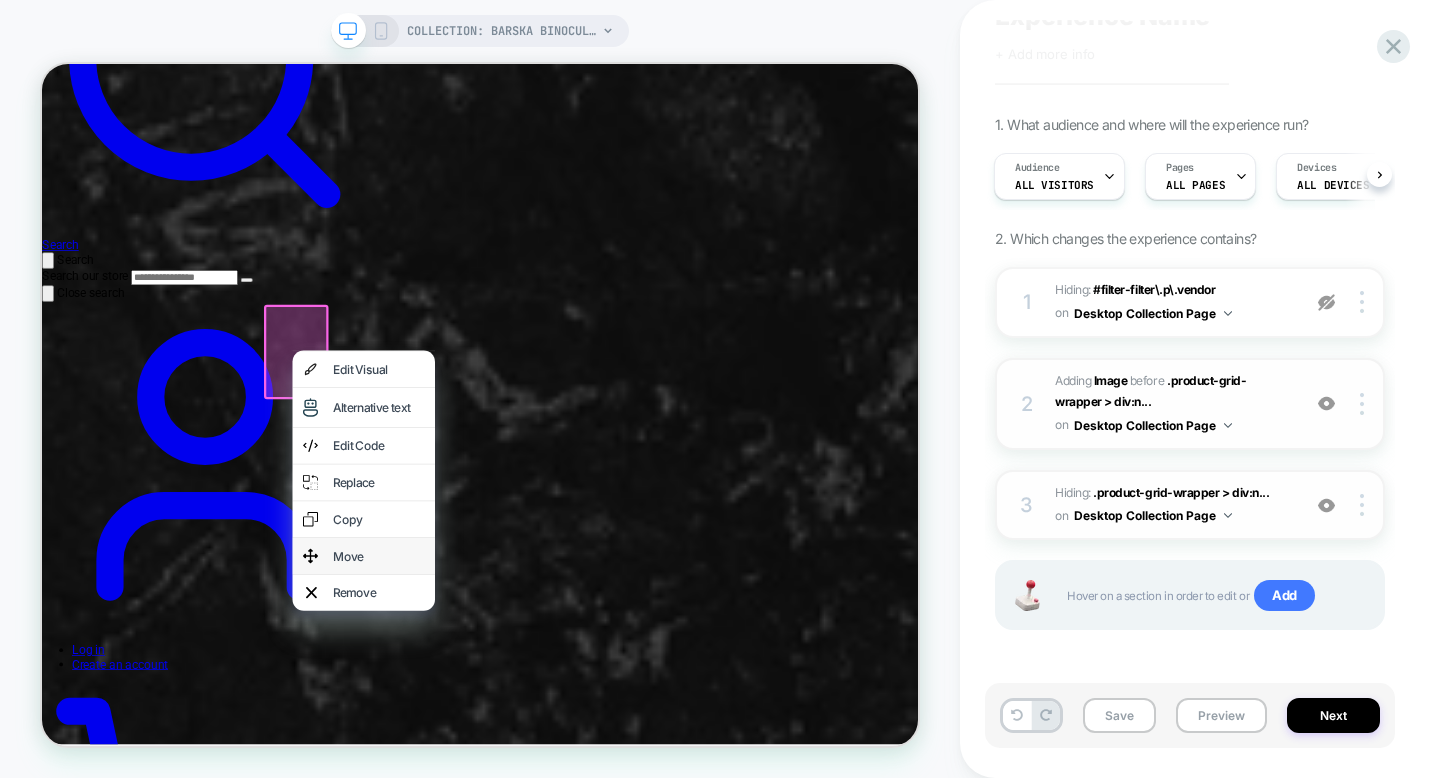 click on "Move" at bounding box center (491, 720) 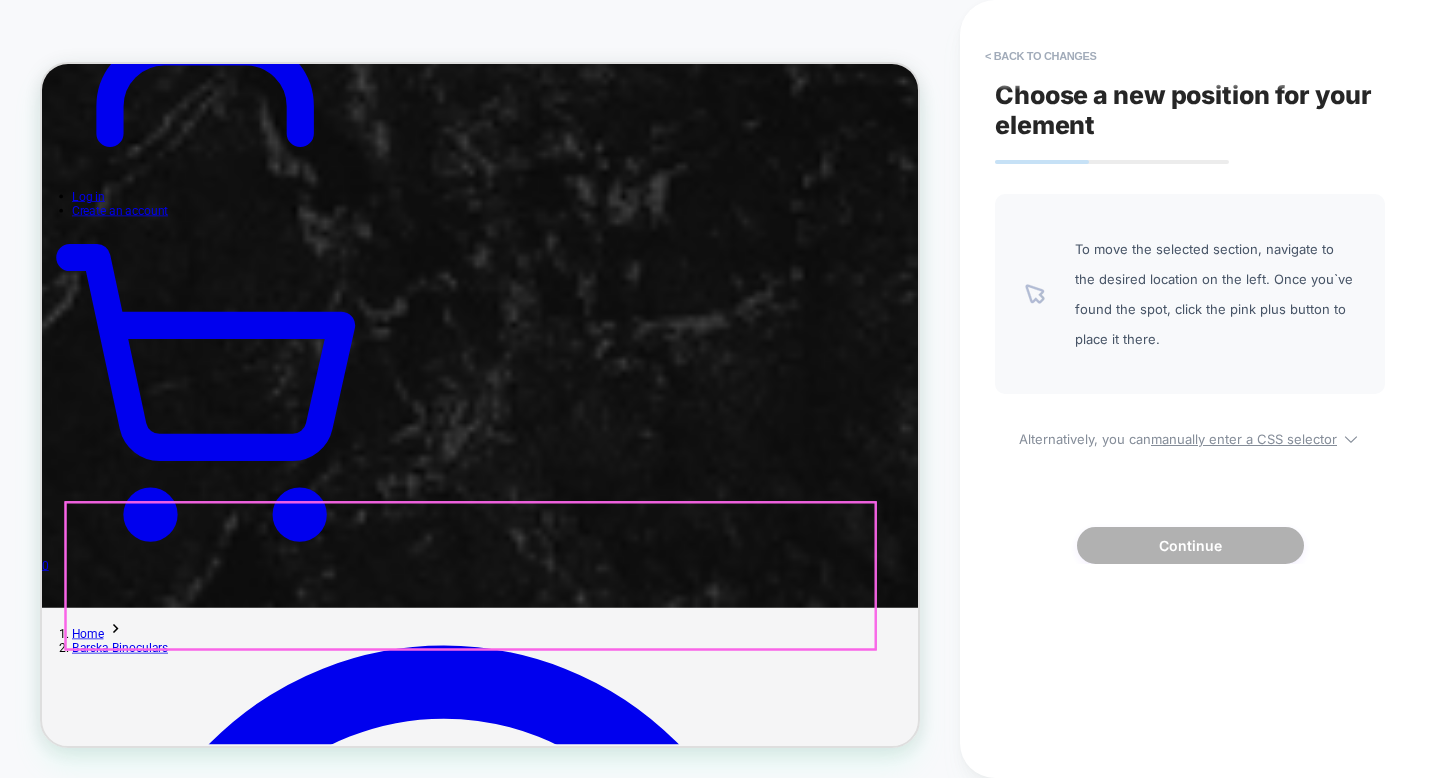 scroll, scrollTop: 1699, scrollLeft: 0, axis: vertical 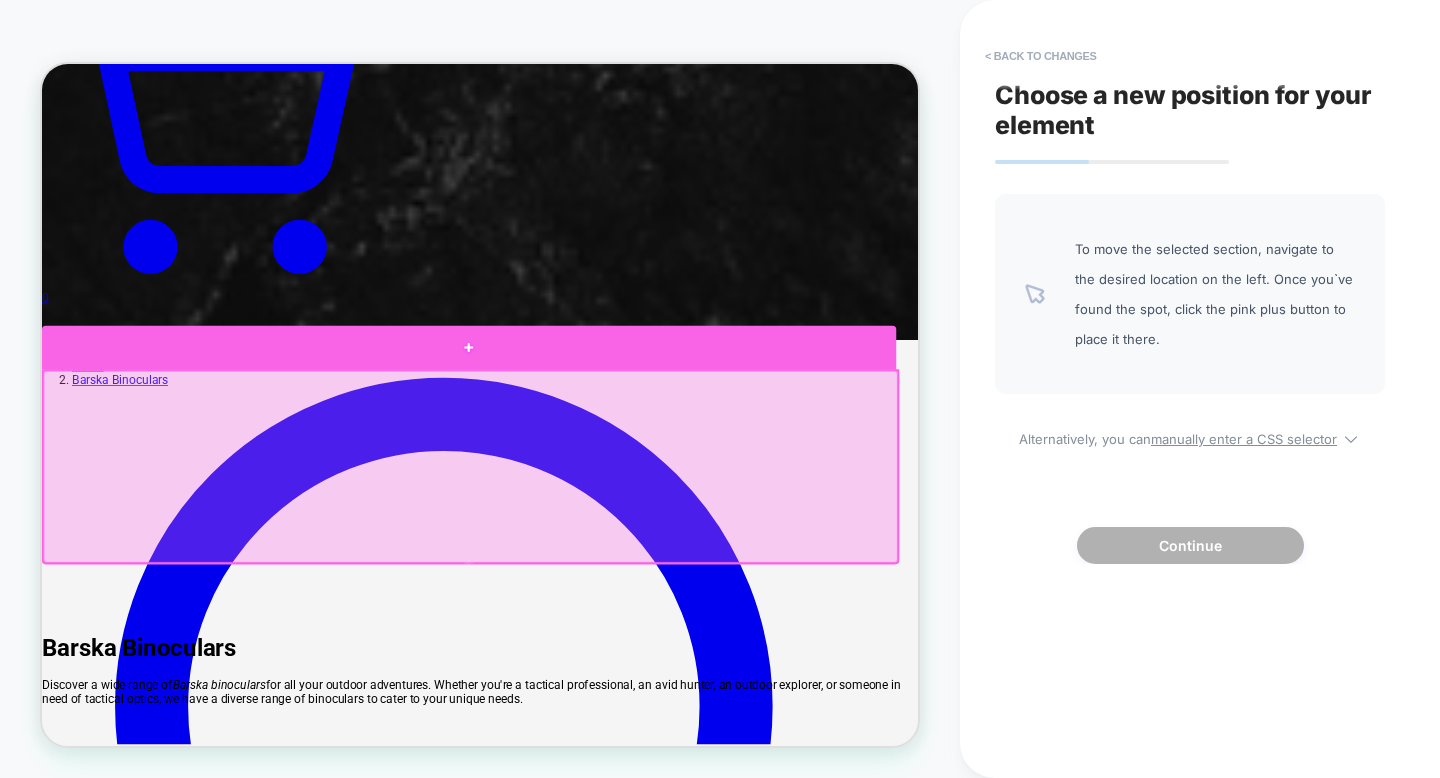 click at bounding box center (611, 442) 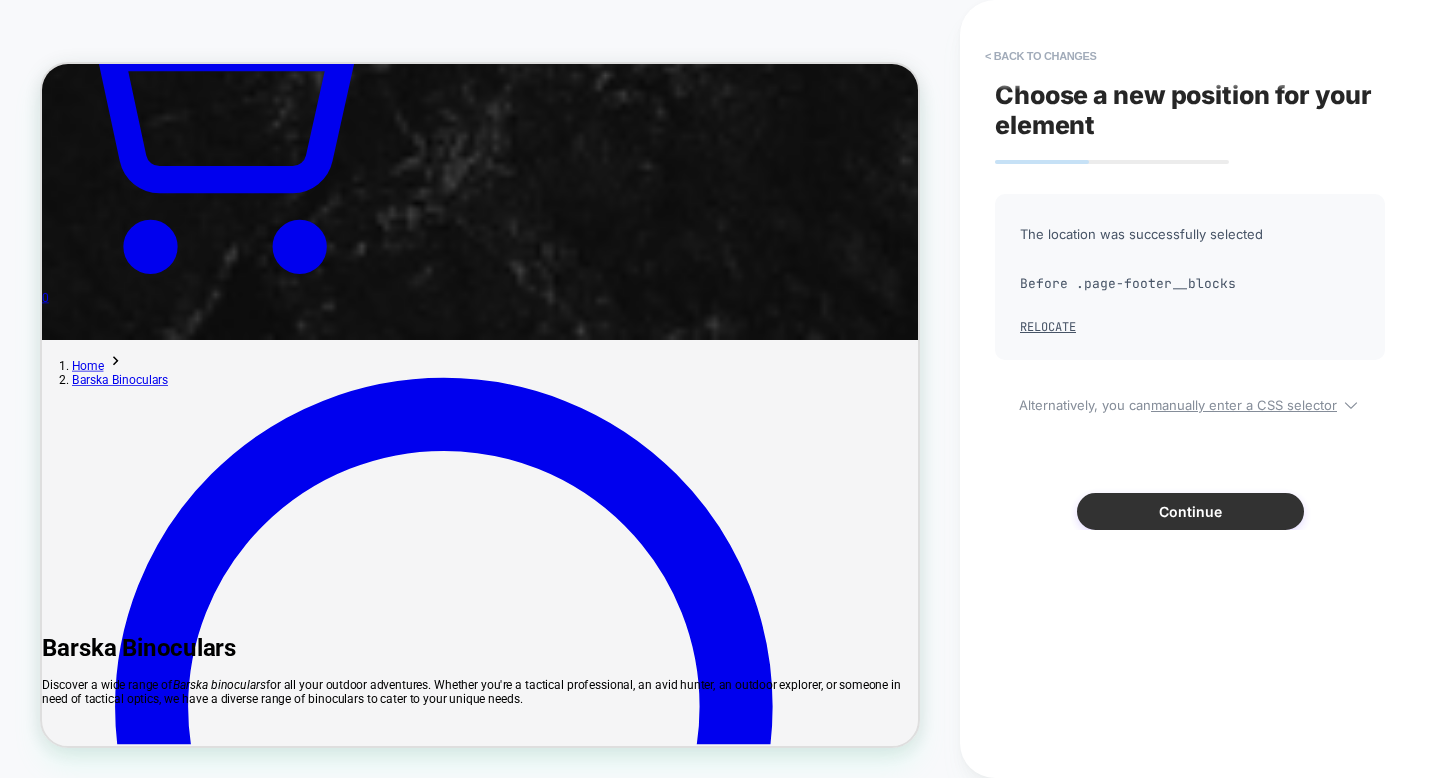 click on "Continue" at bounding box center (1190, 511) 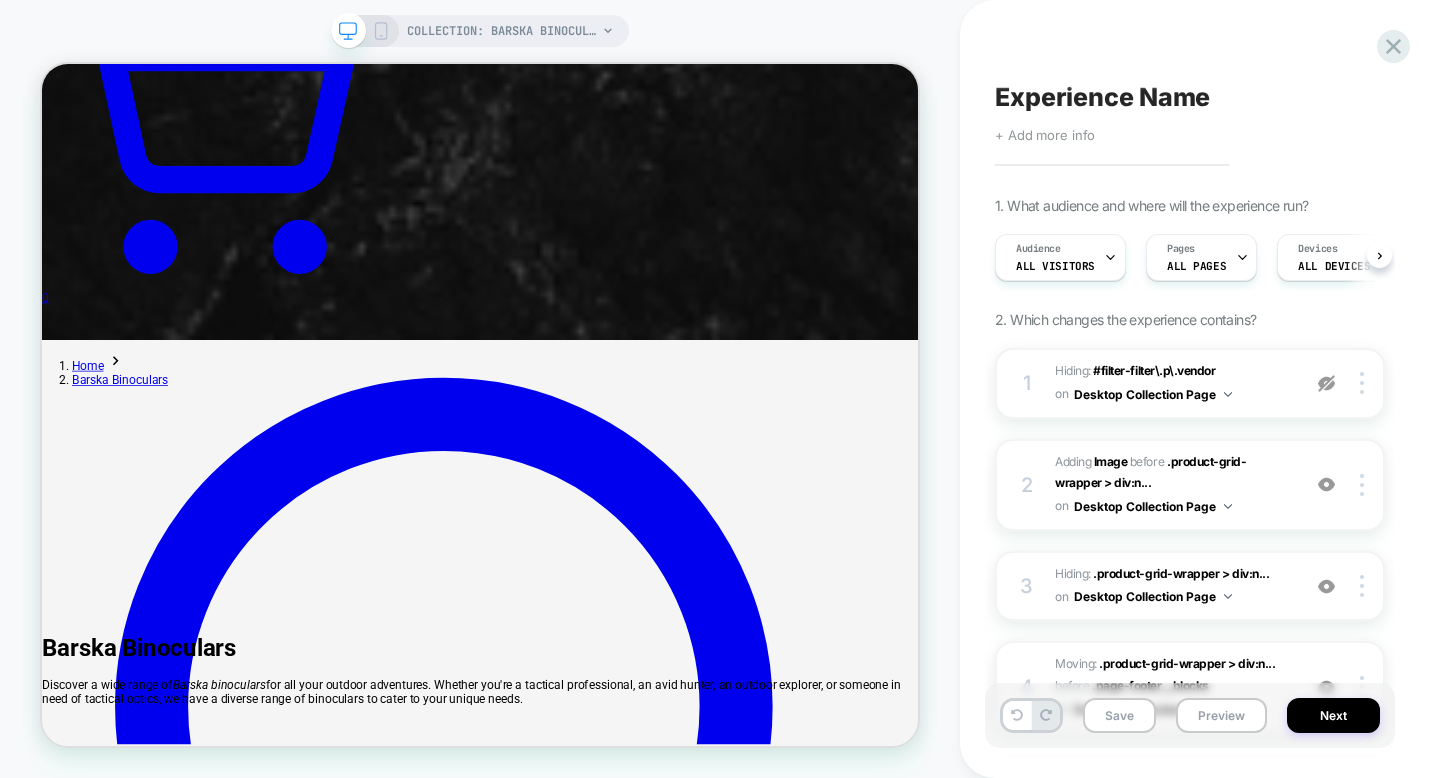 scroll, scrollTop: 691, scrollLeft: 0, axis: vertical 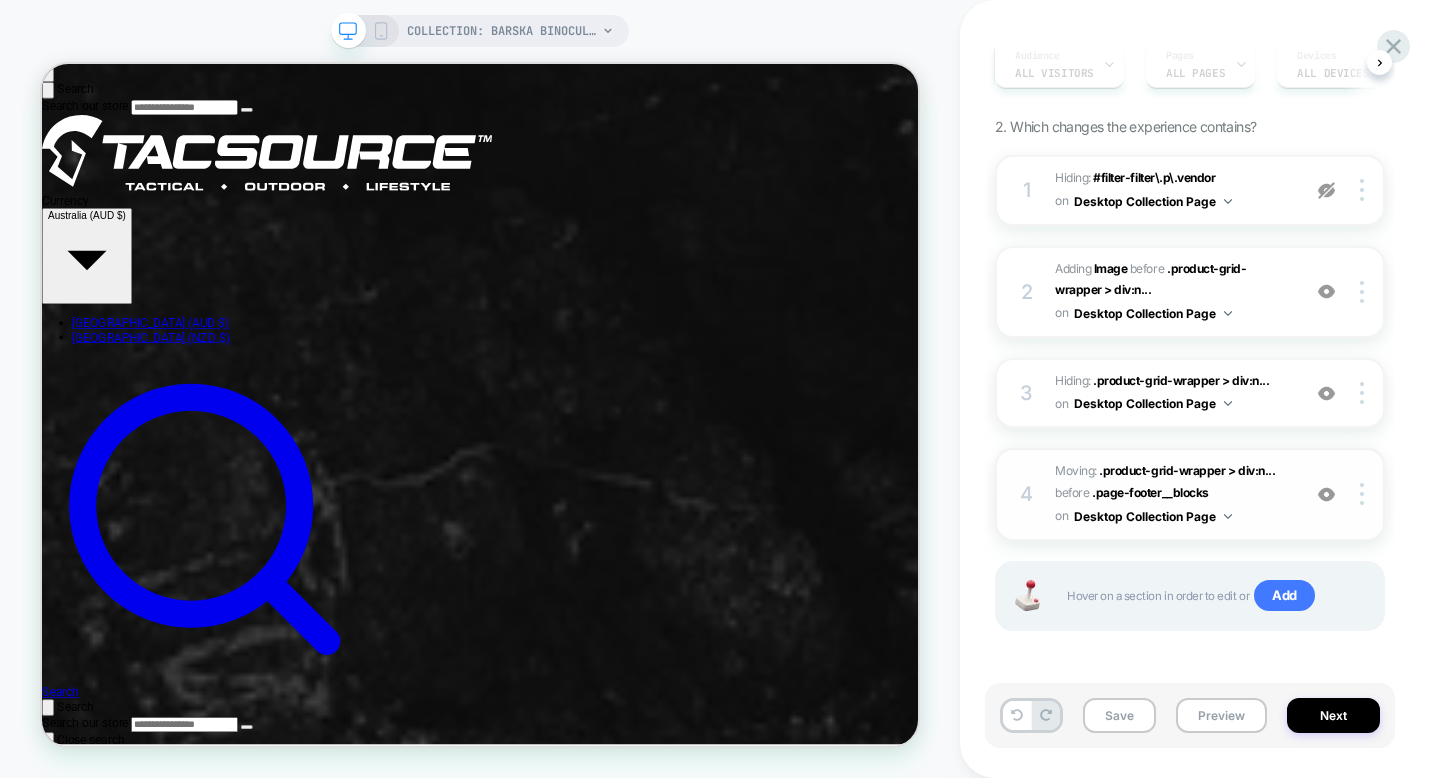 click at bounding box center (1326, 494) 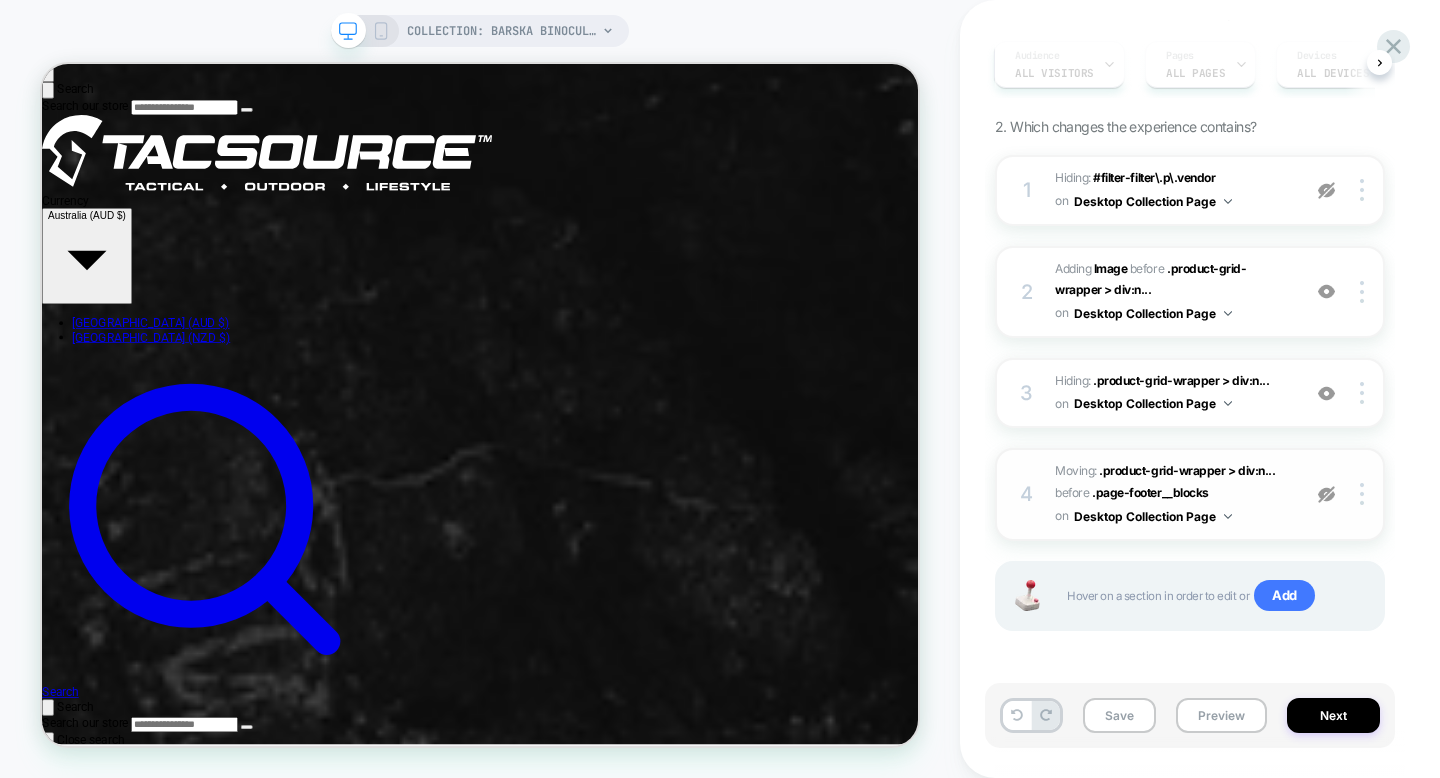 click at bounding box center (1326, 494) 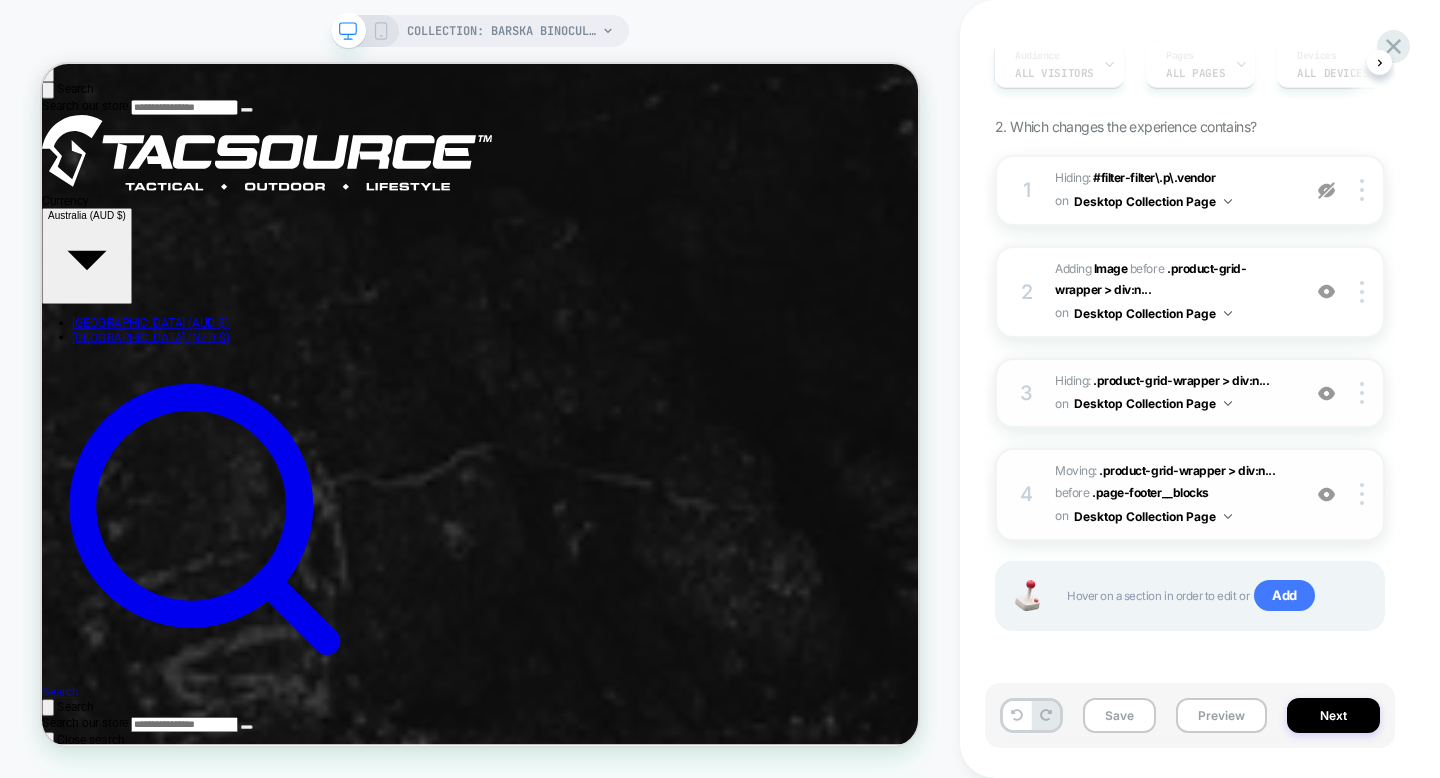 click at bounding box center (1327, 393) 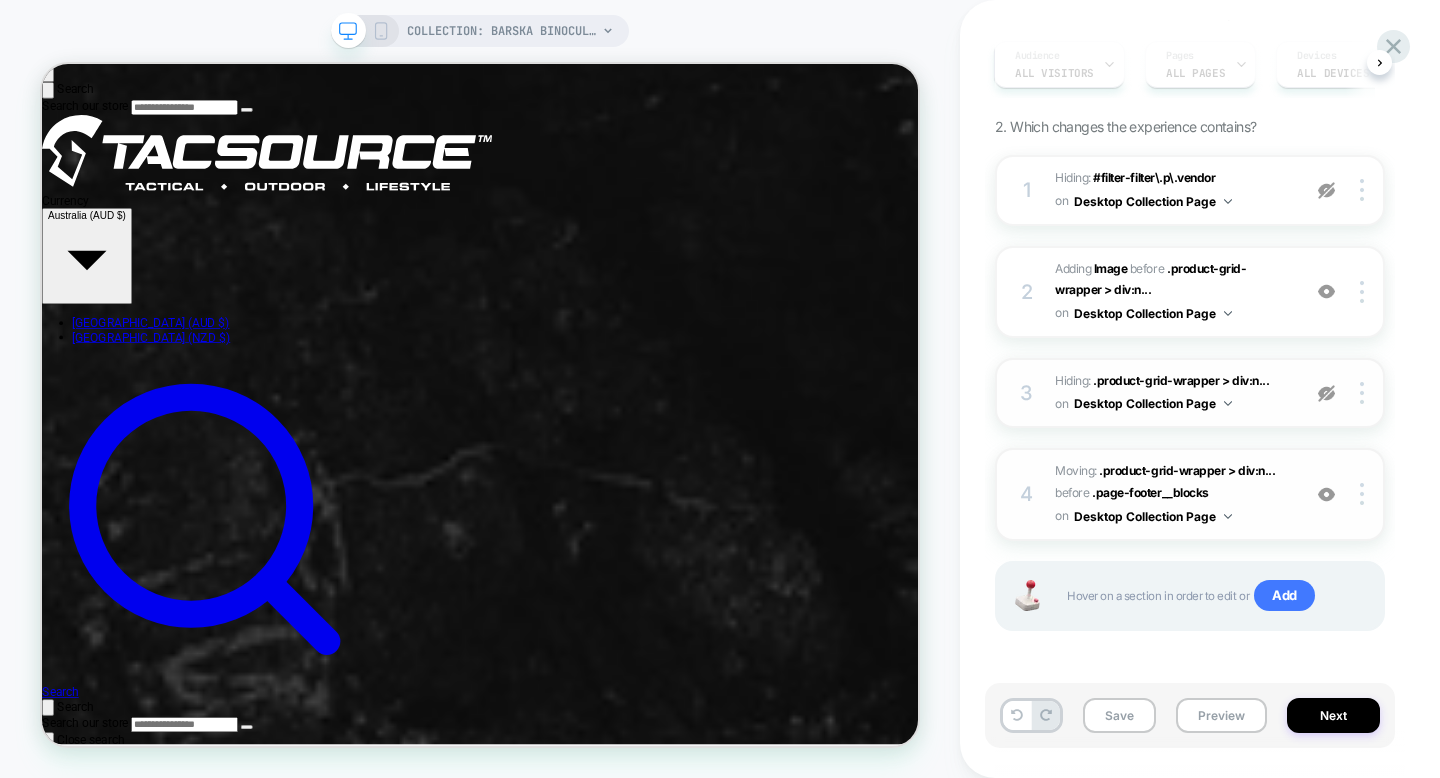click at bounding box center (1326, 393) 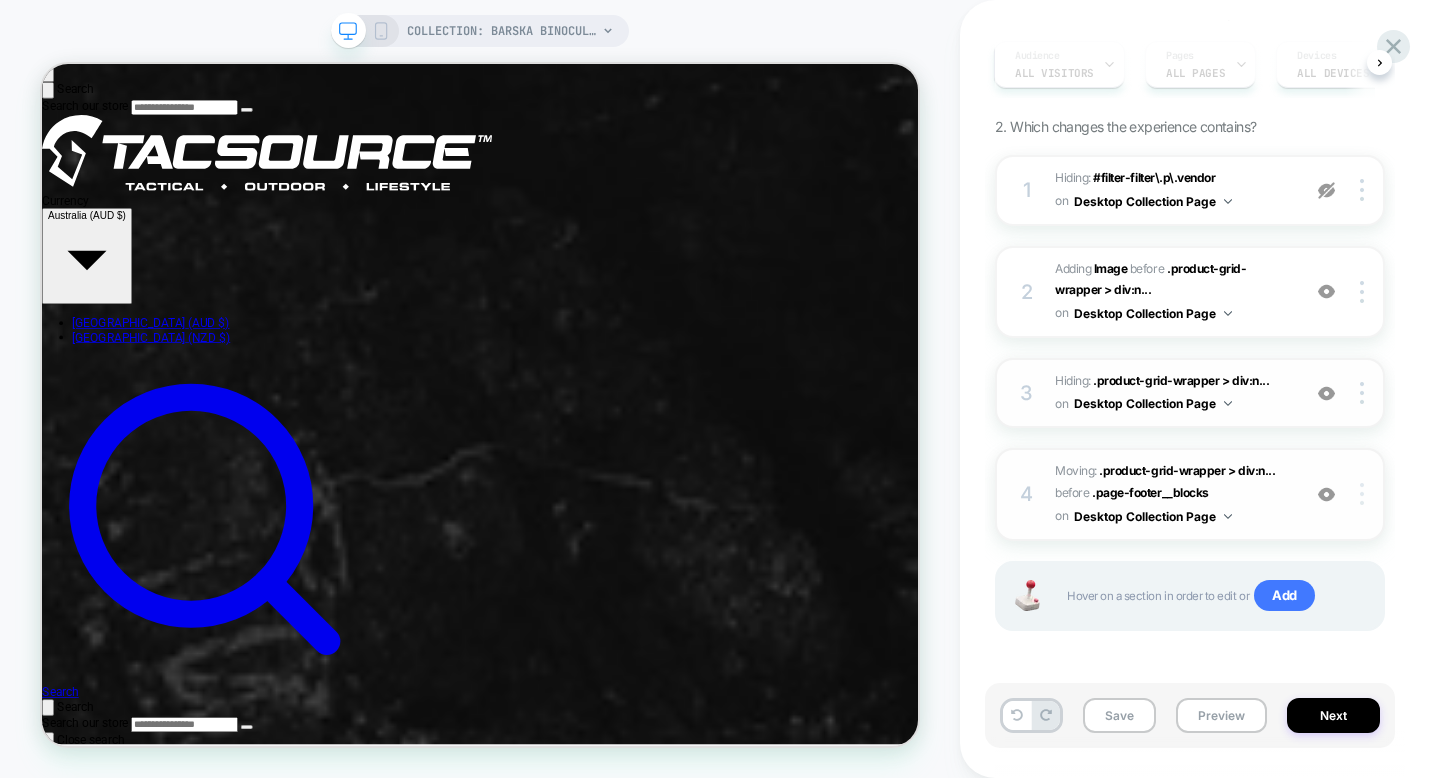 click at bounding box center [1362, 494] 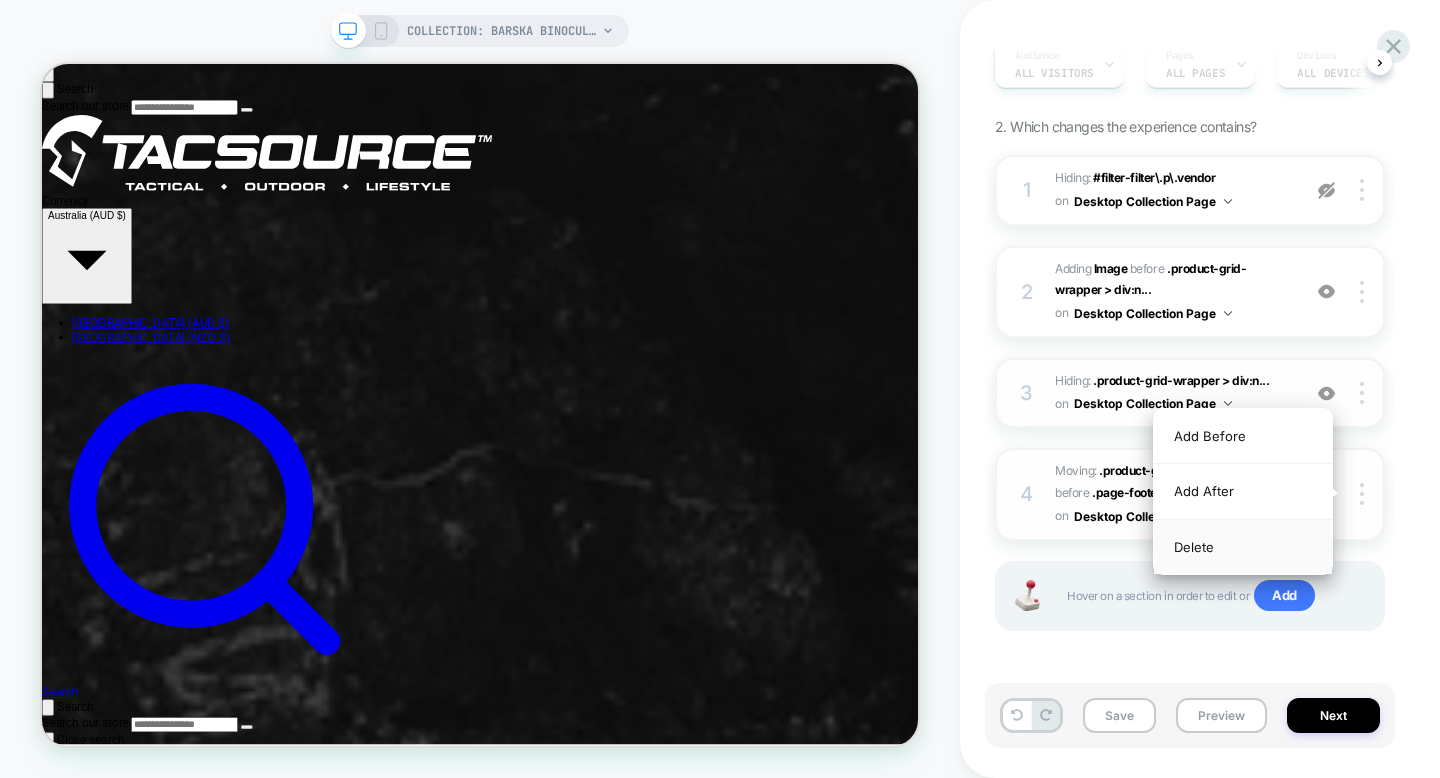 click on "Delete" at bounding box center (1243, 547) 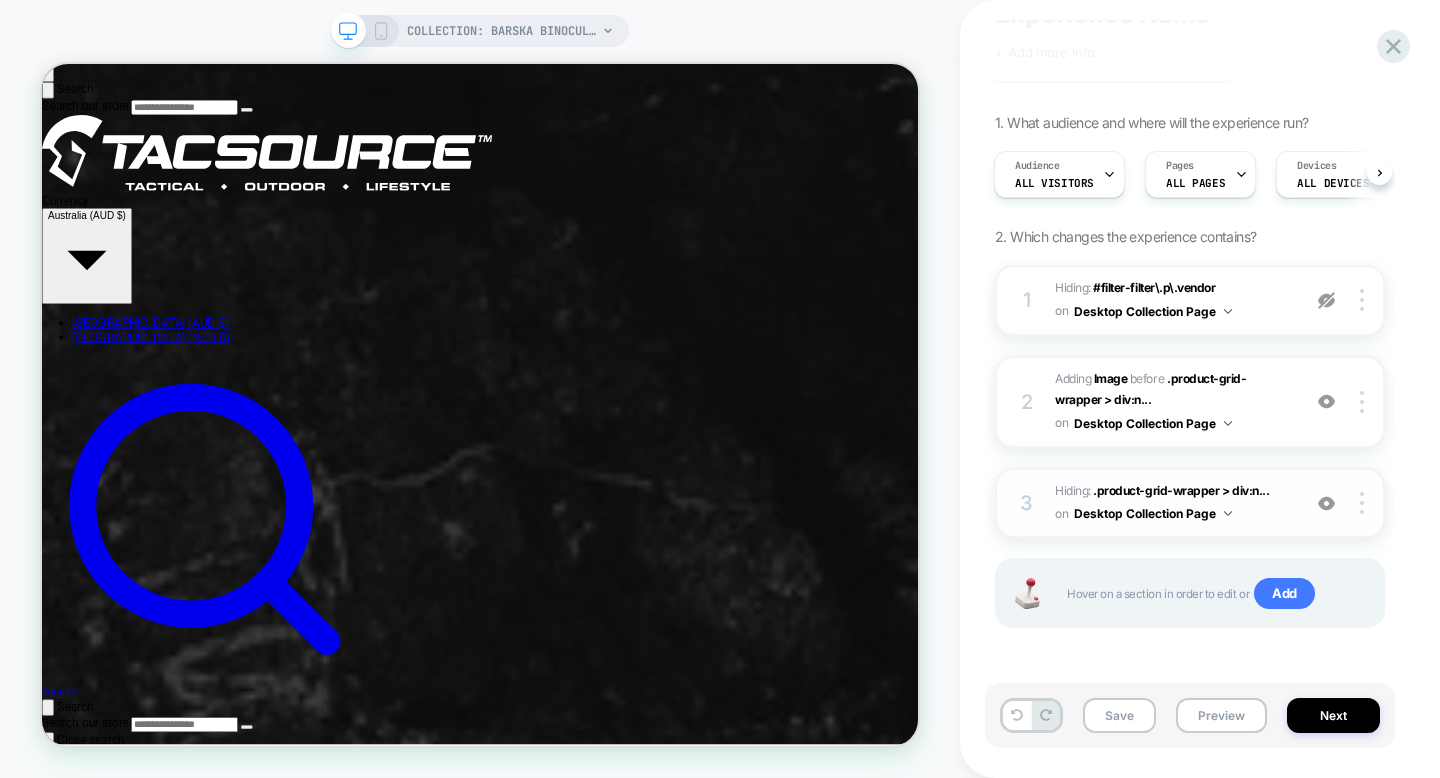 scroll, scrollTop: 81, scrollLeft: 0, axis: vertical 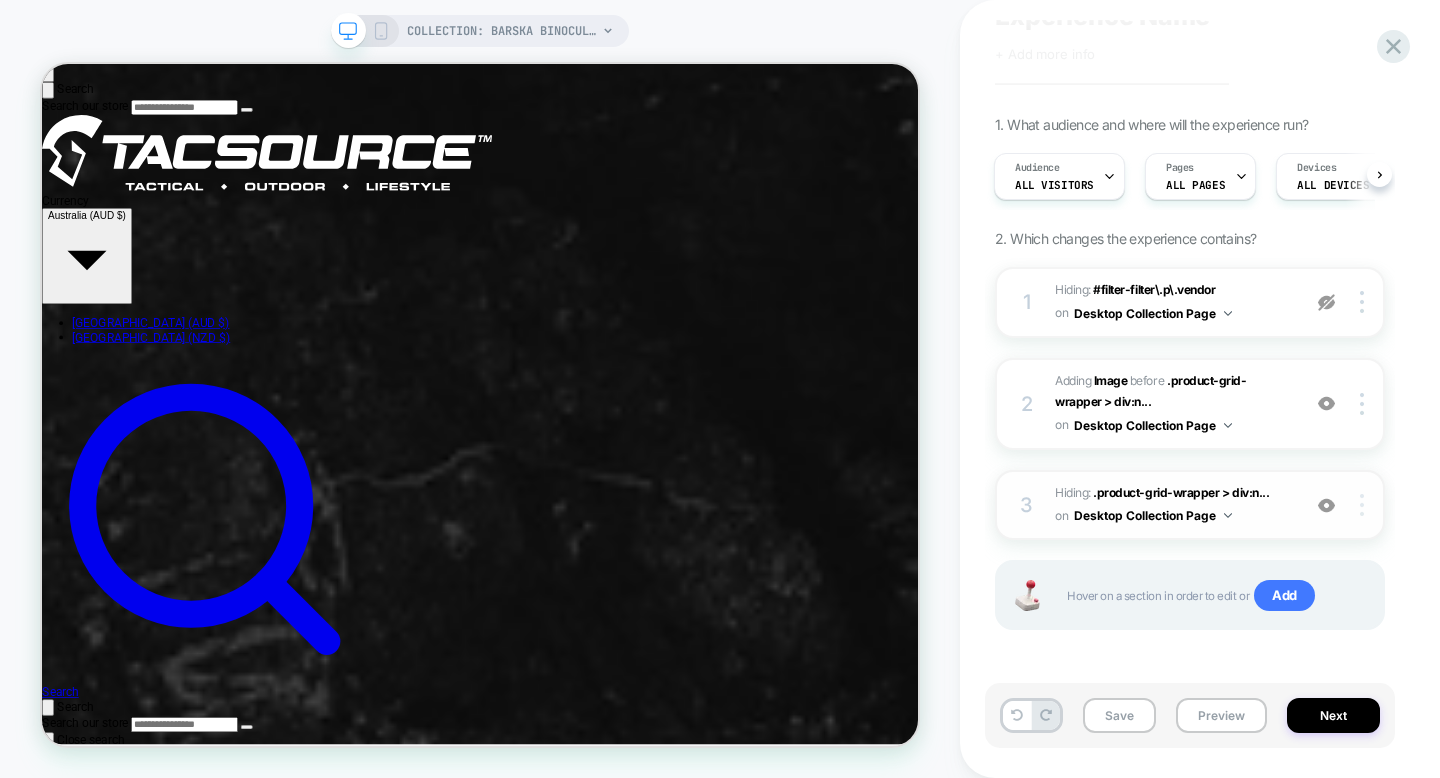 click at bounding box center (1365, 505) 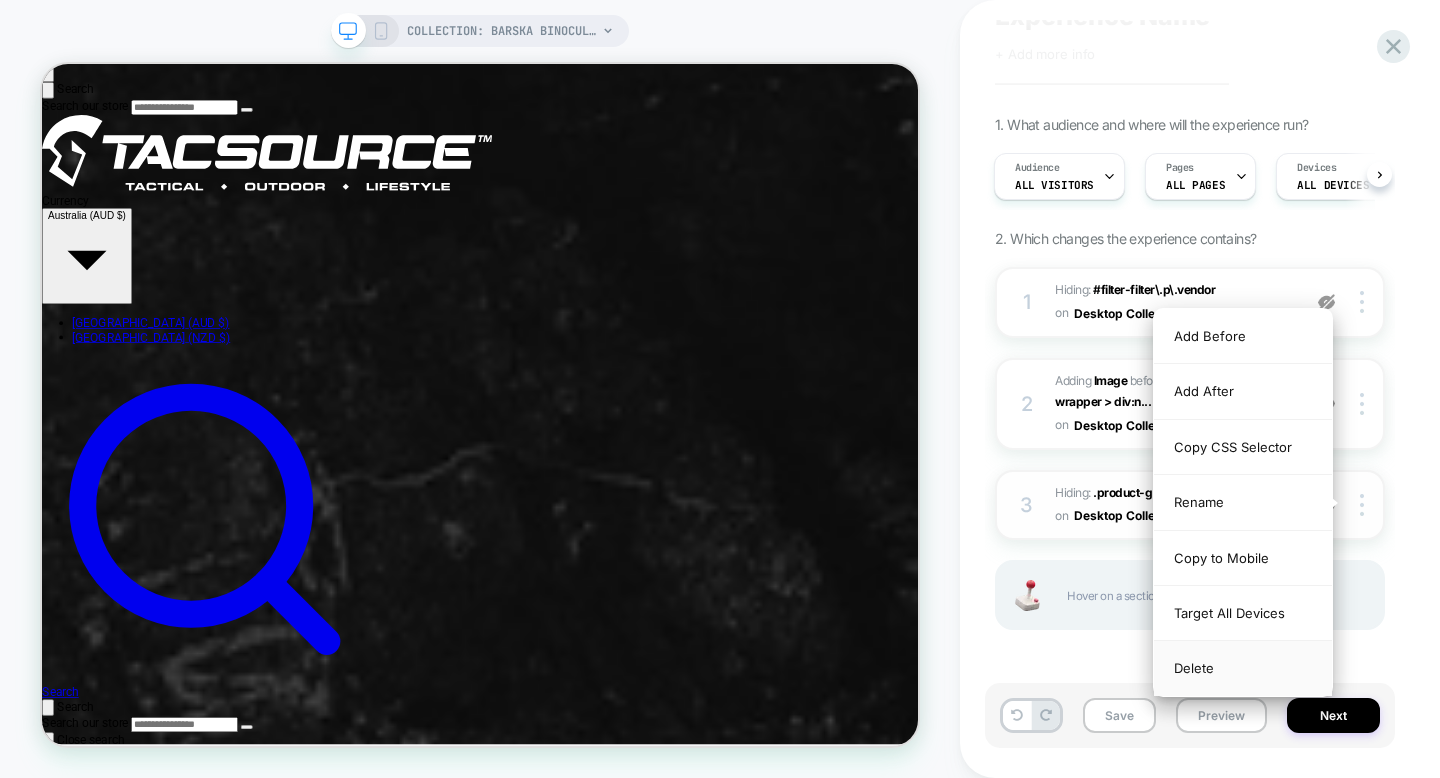 click on "Delete" at bounding box center (1243, 668) 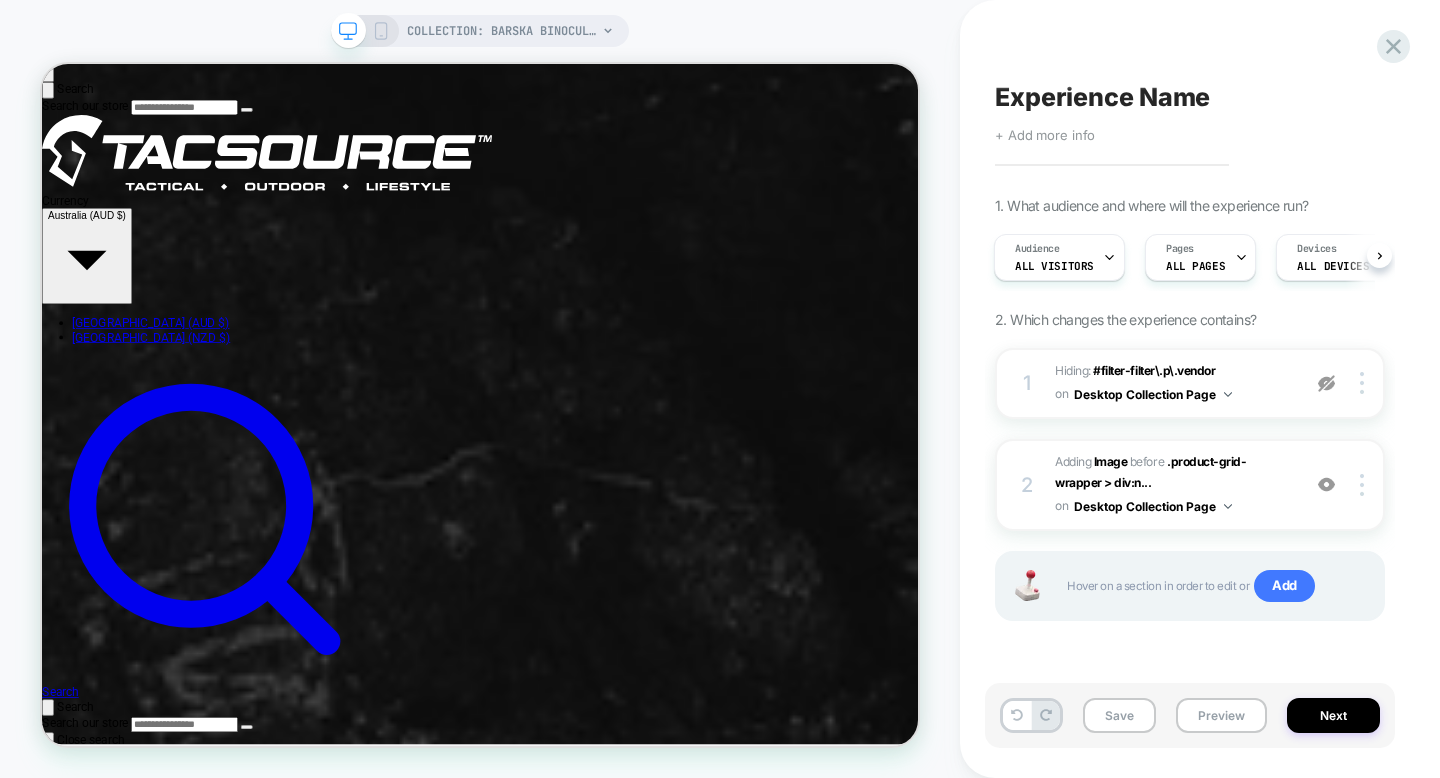 scroll, scrollTop: 0, scrollLeft: 0, axis: both 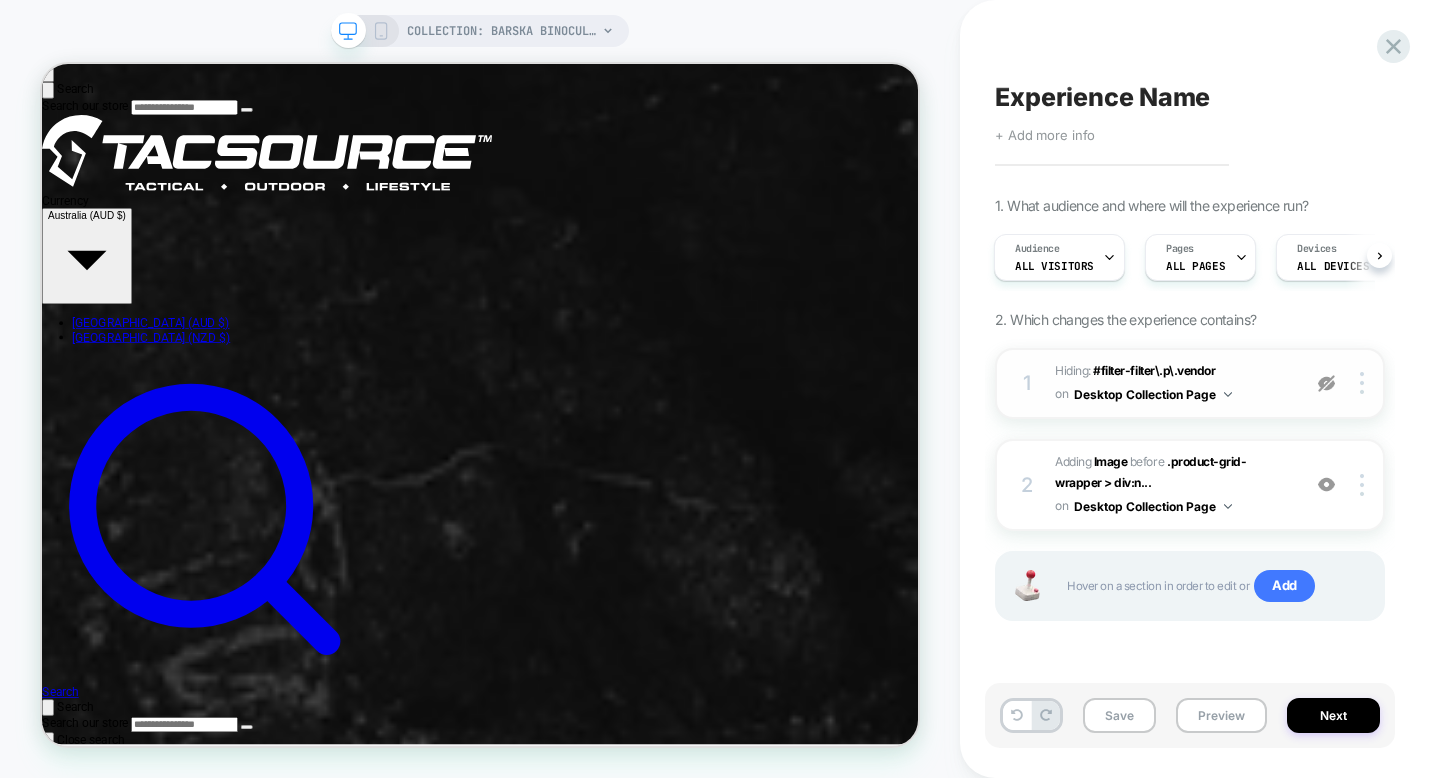 click at bounding box center (1326, 383) 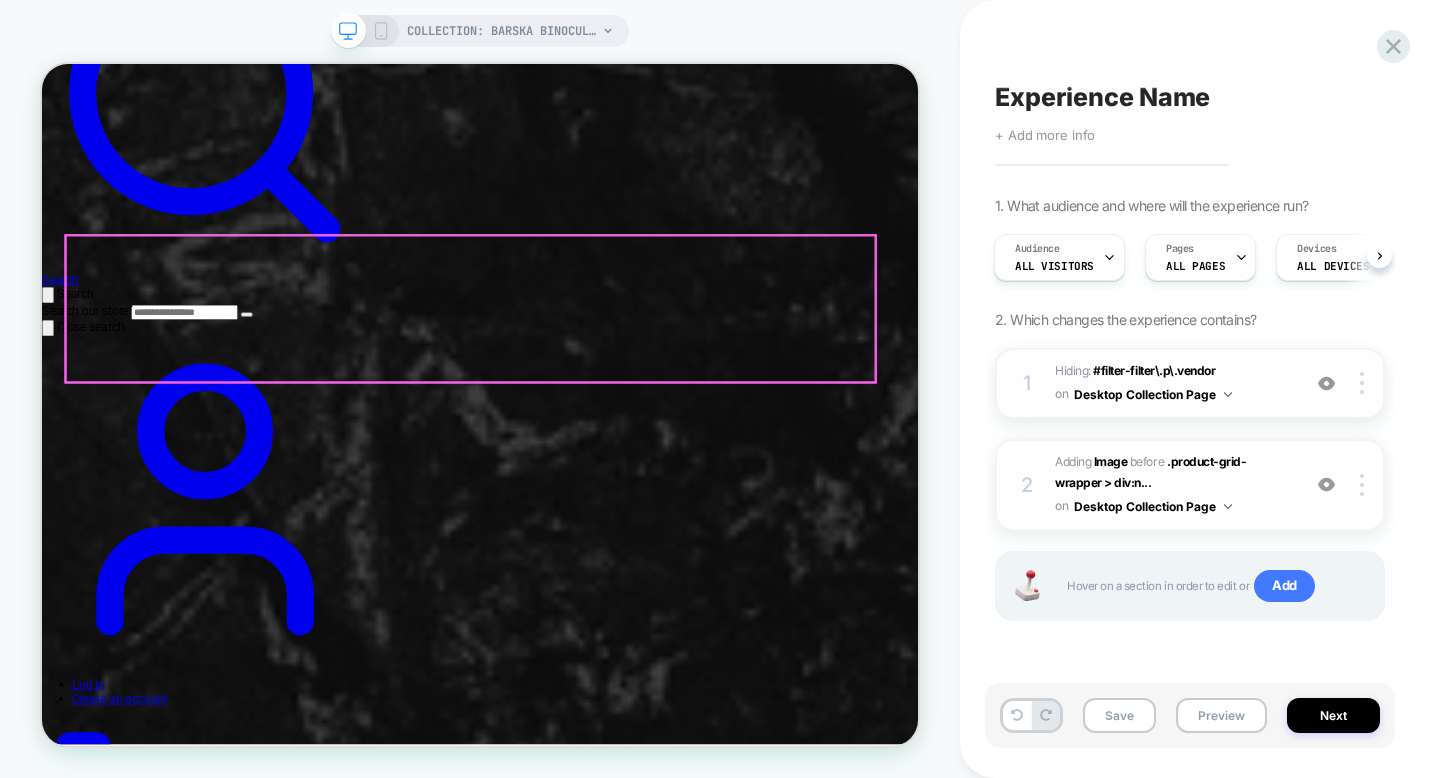 scroll, scrollTop: 0, scrollLeft: 0, axis: both 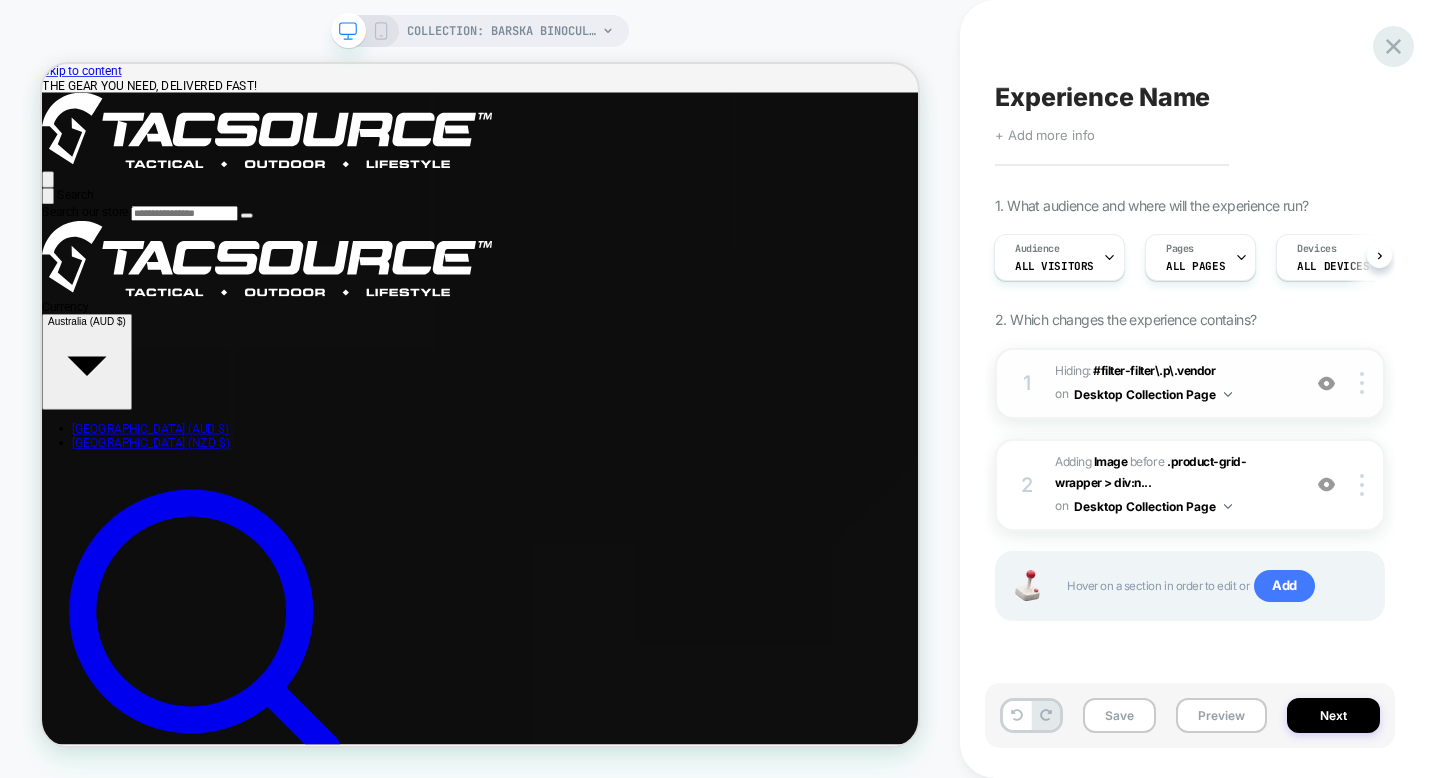 click 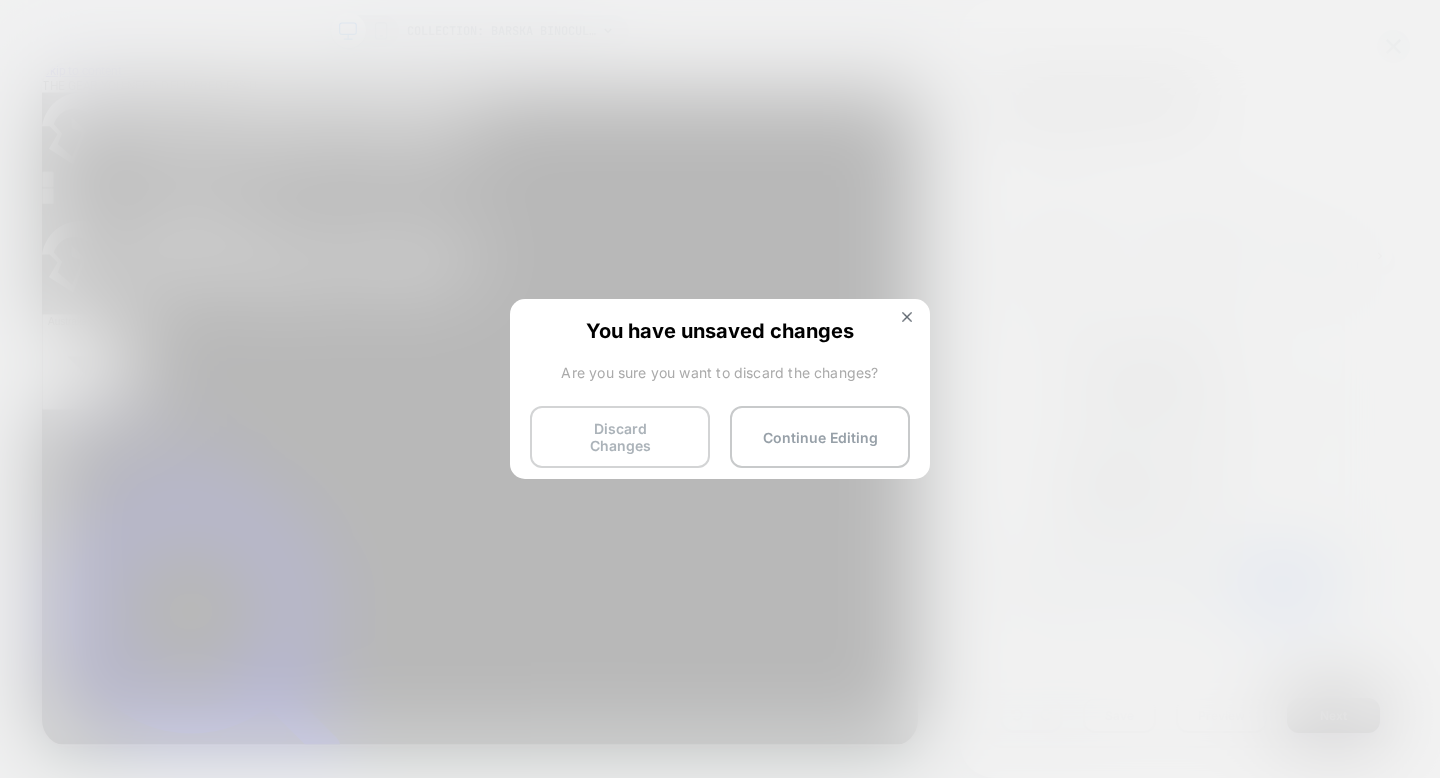 click on "Discard Changes" at bounding box center (620, 437) 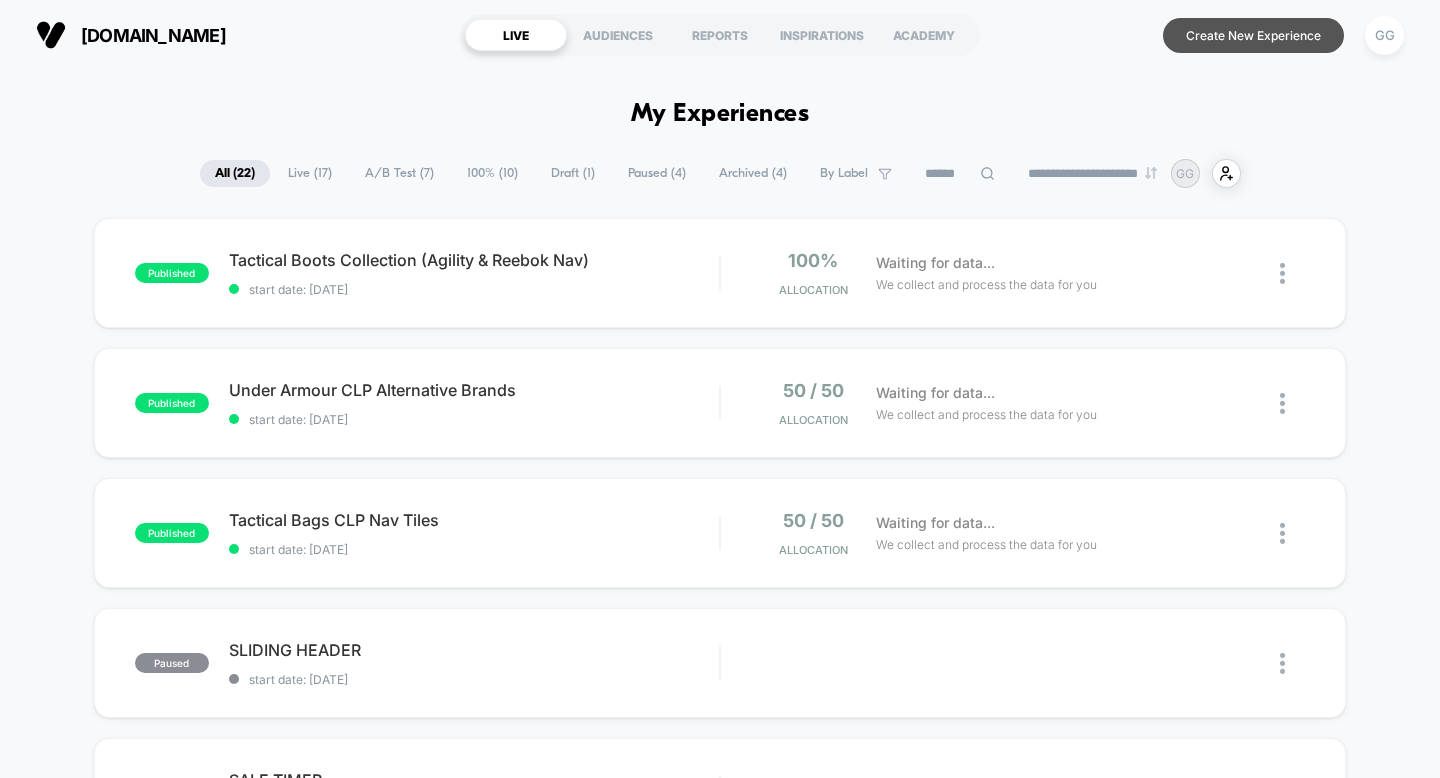 click on "Create New Experience" at bounding box center (1253, 35) 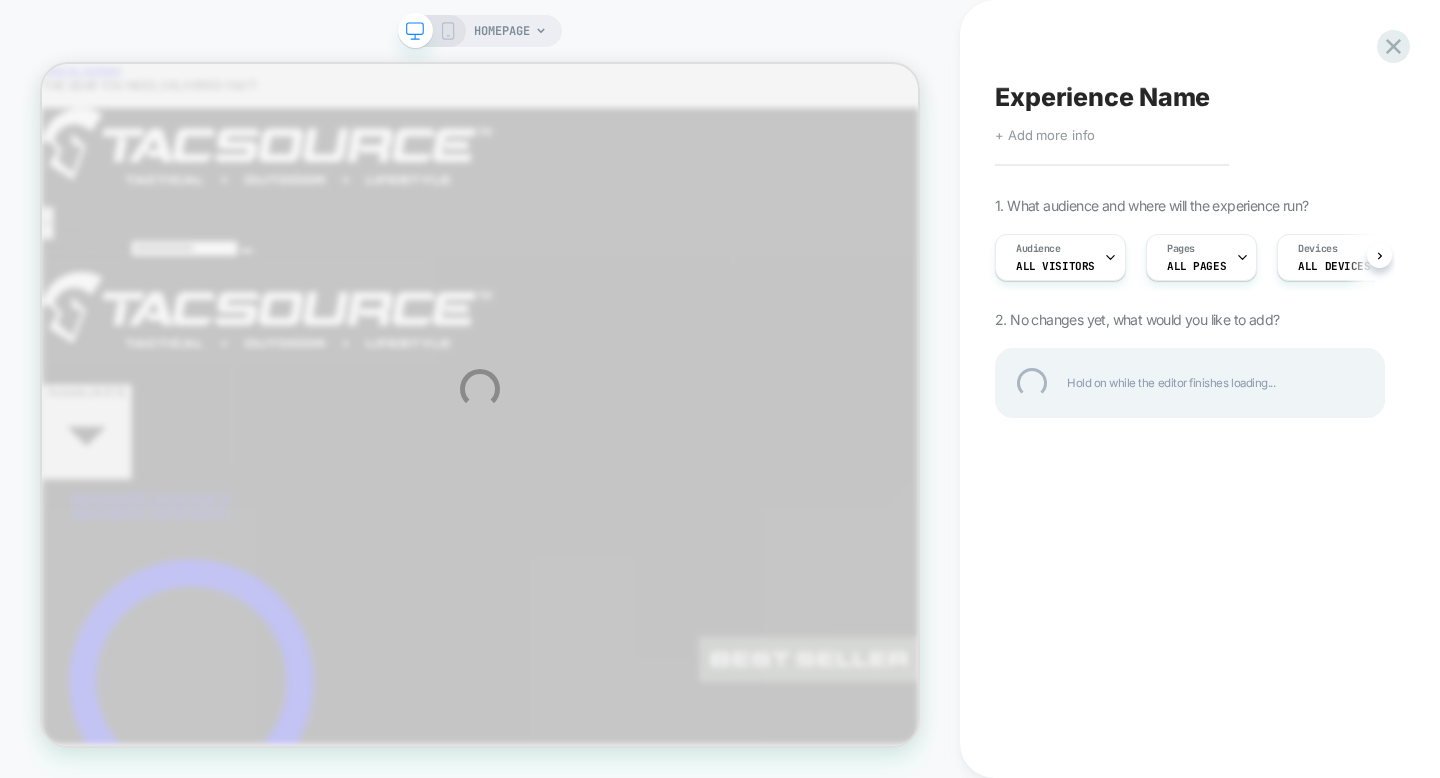 scroll, scrollTop: 0, scrollLeft: 0, axis: both 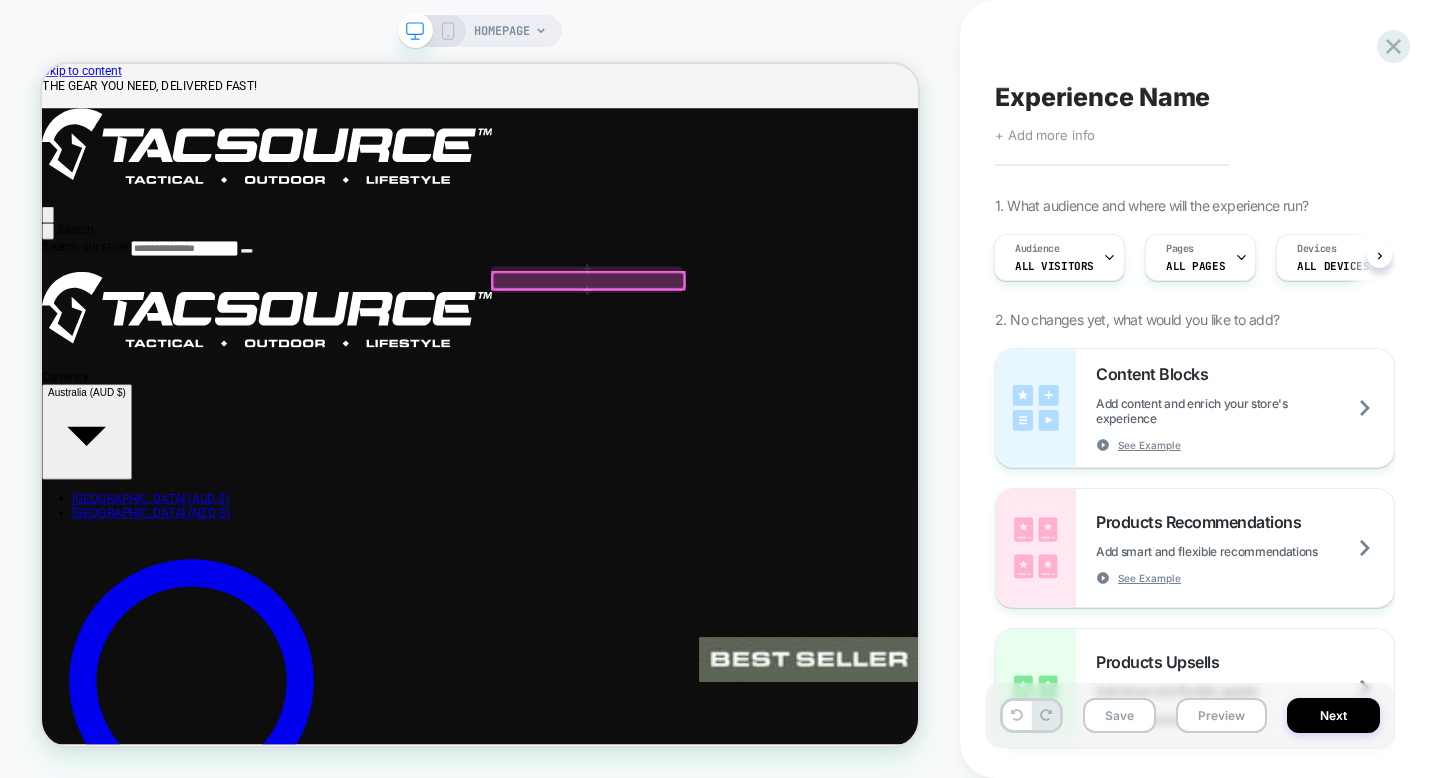 click at bounding box center [770, 353] 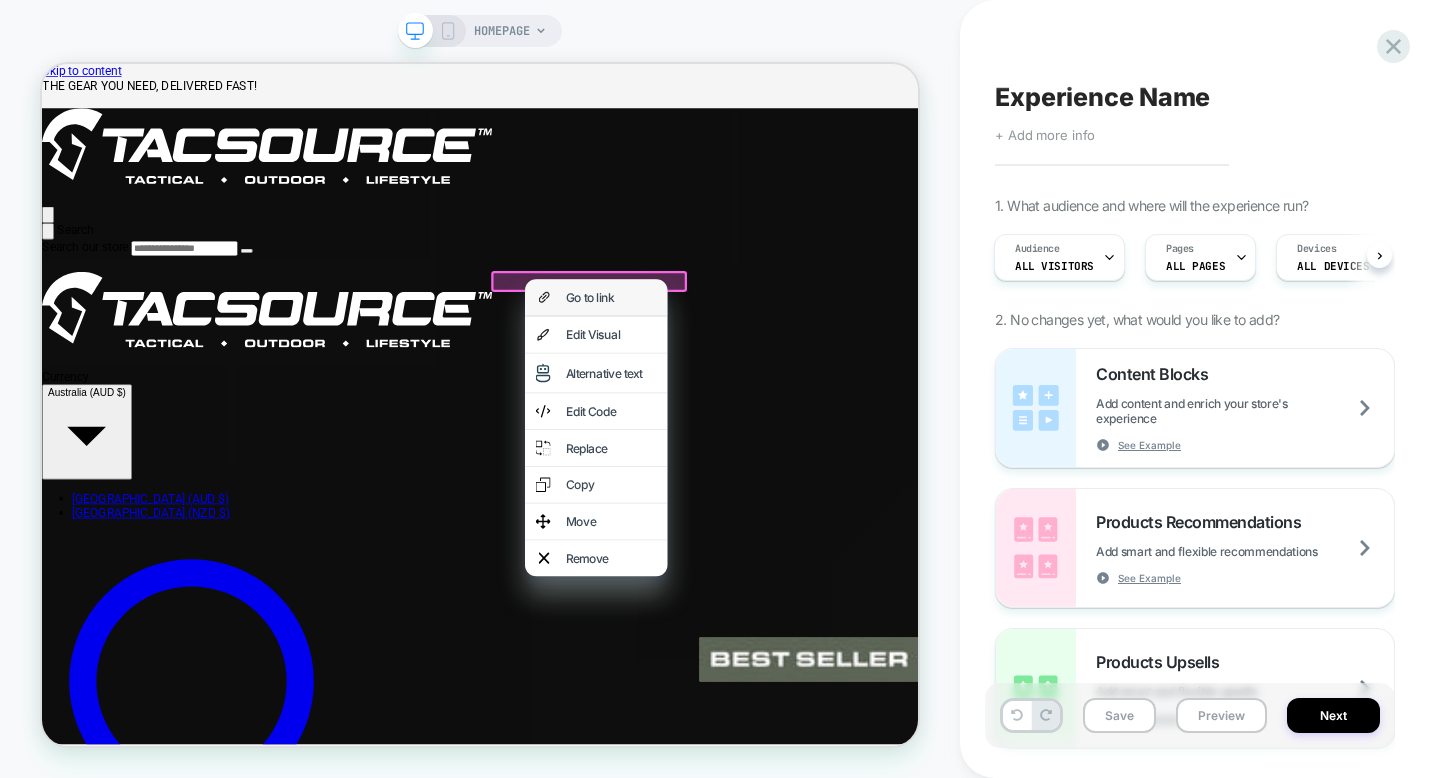 click on "Go to link" at bounding box center (781, 375) 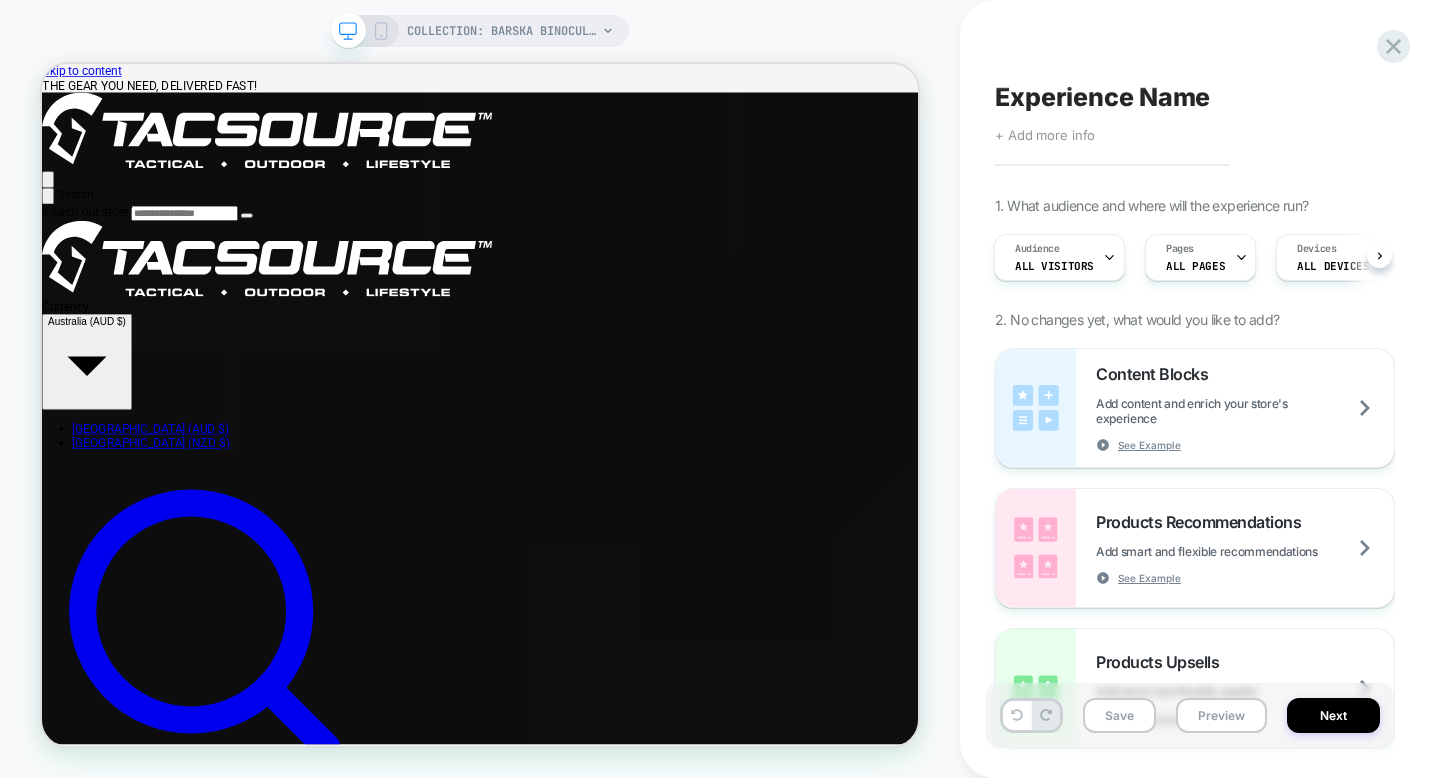 scroll, scrollTop: 0, scrollLeft: 0, axis: both 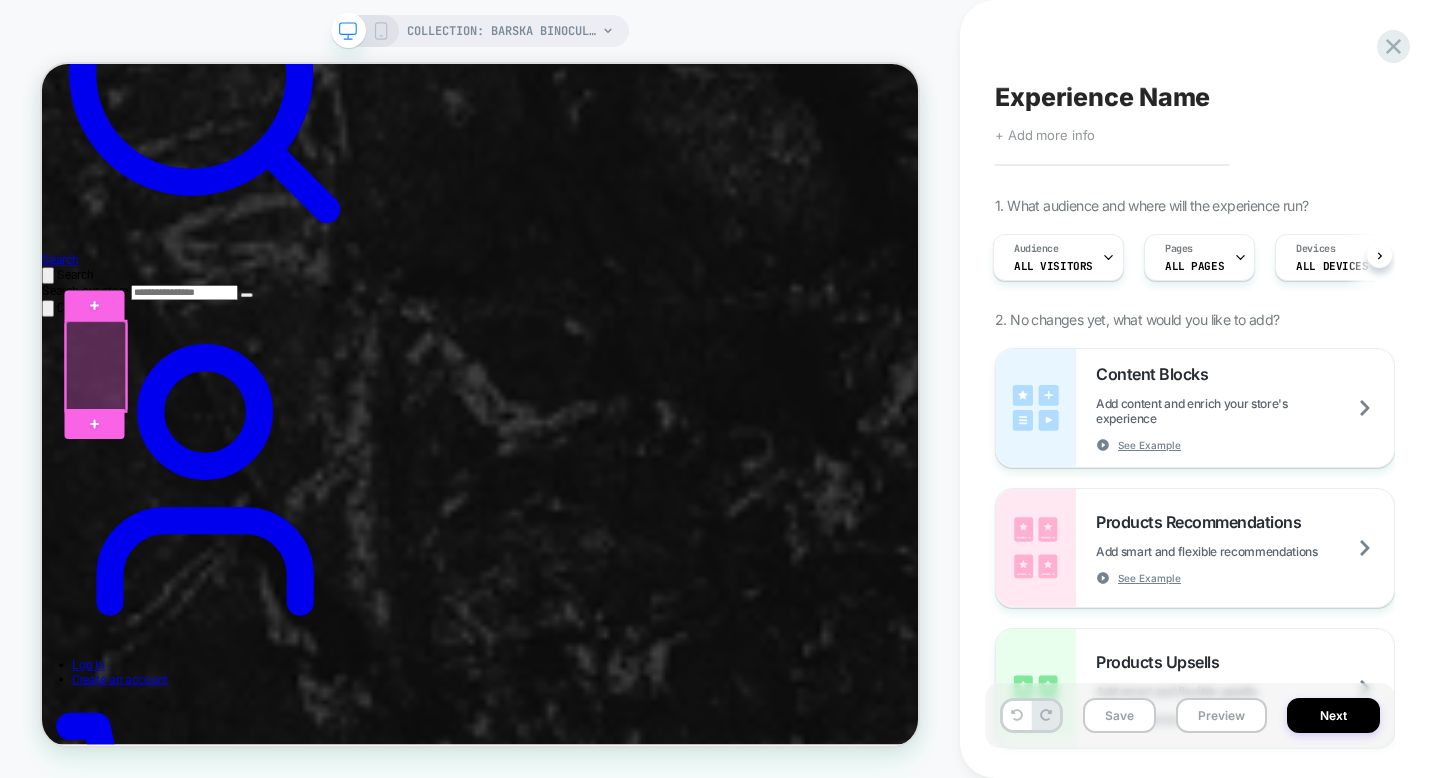 click at bounding box center (114, 467) 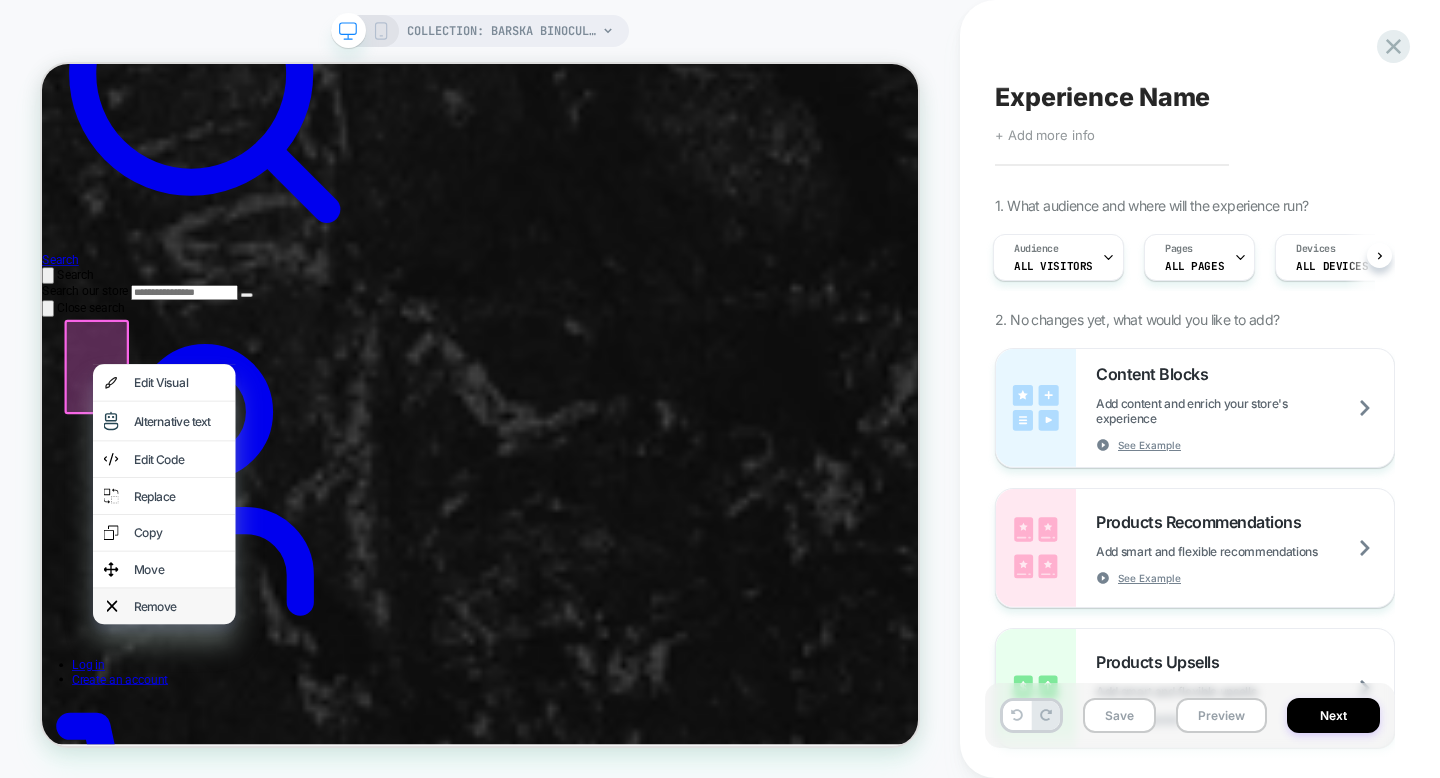 click on "Remove" at bounding box center [225, 787] 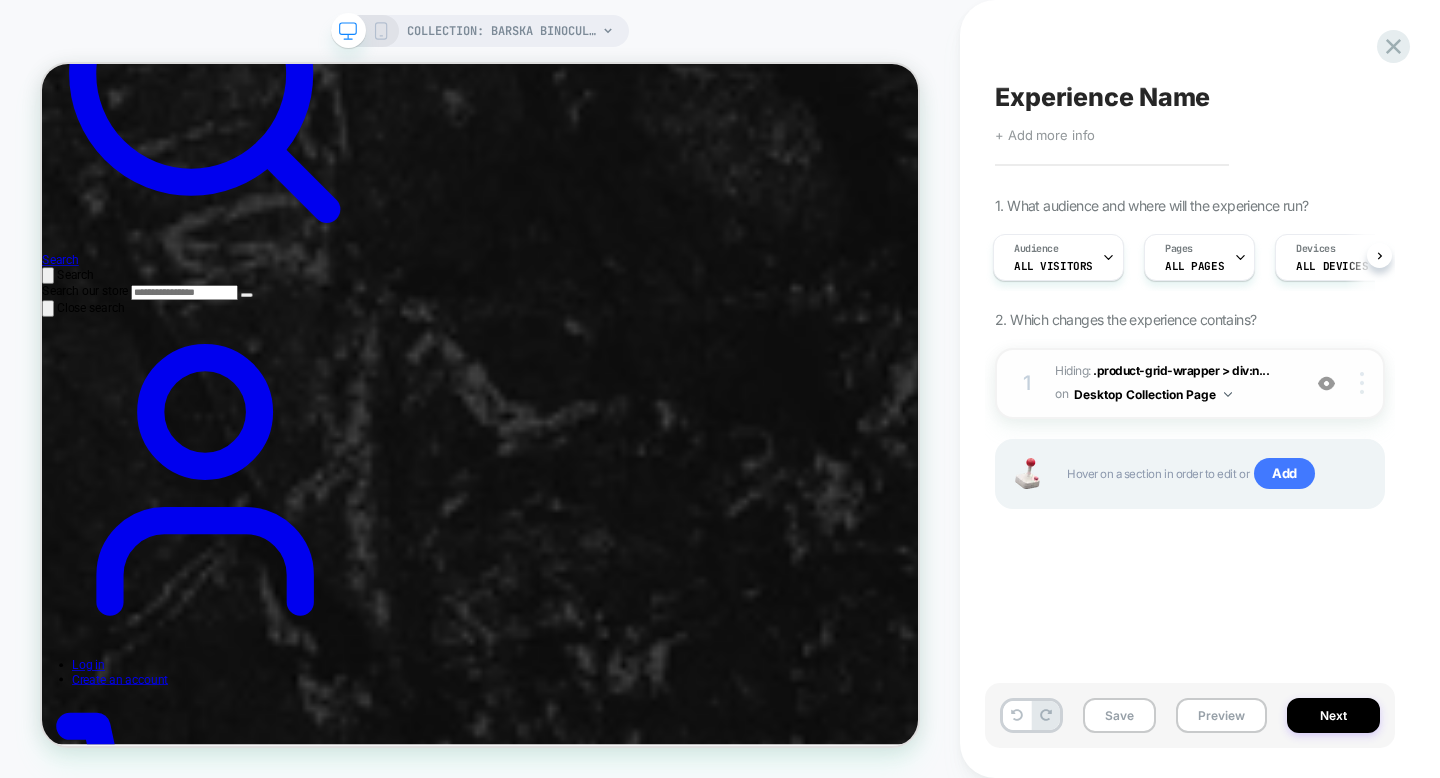 click at bounding box center [1365, 383] 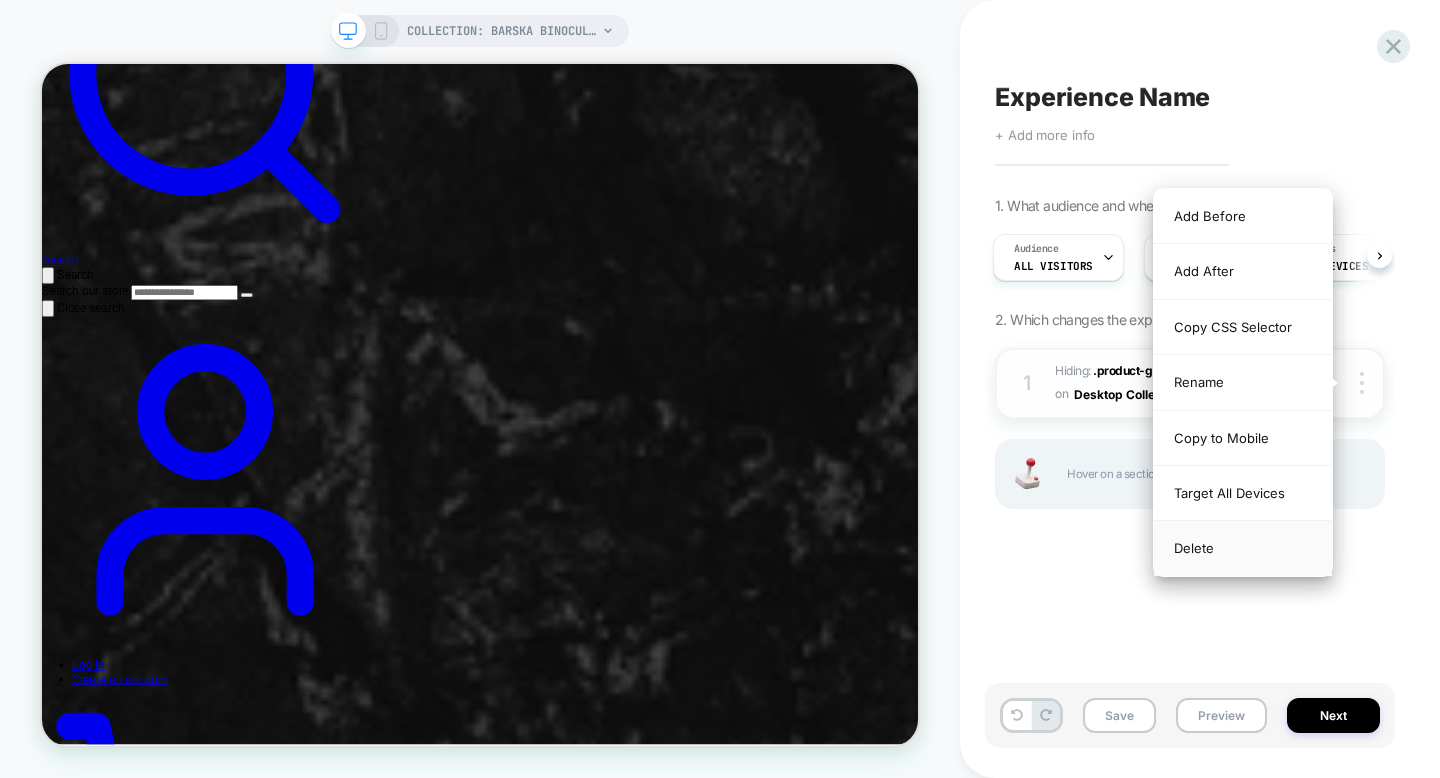 click on "Delete" at bounding box center [1243, 548] 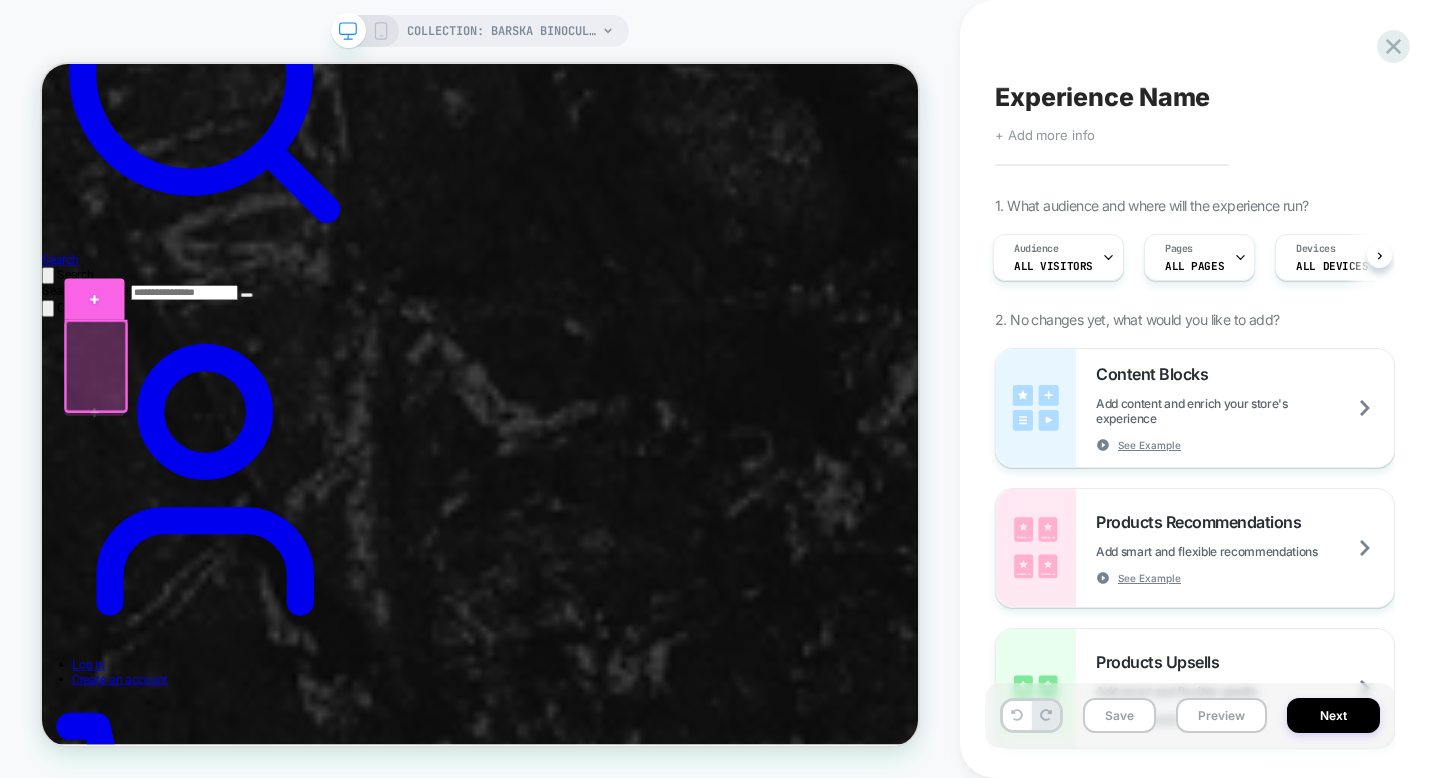 click at bounding box center [112, 378] 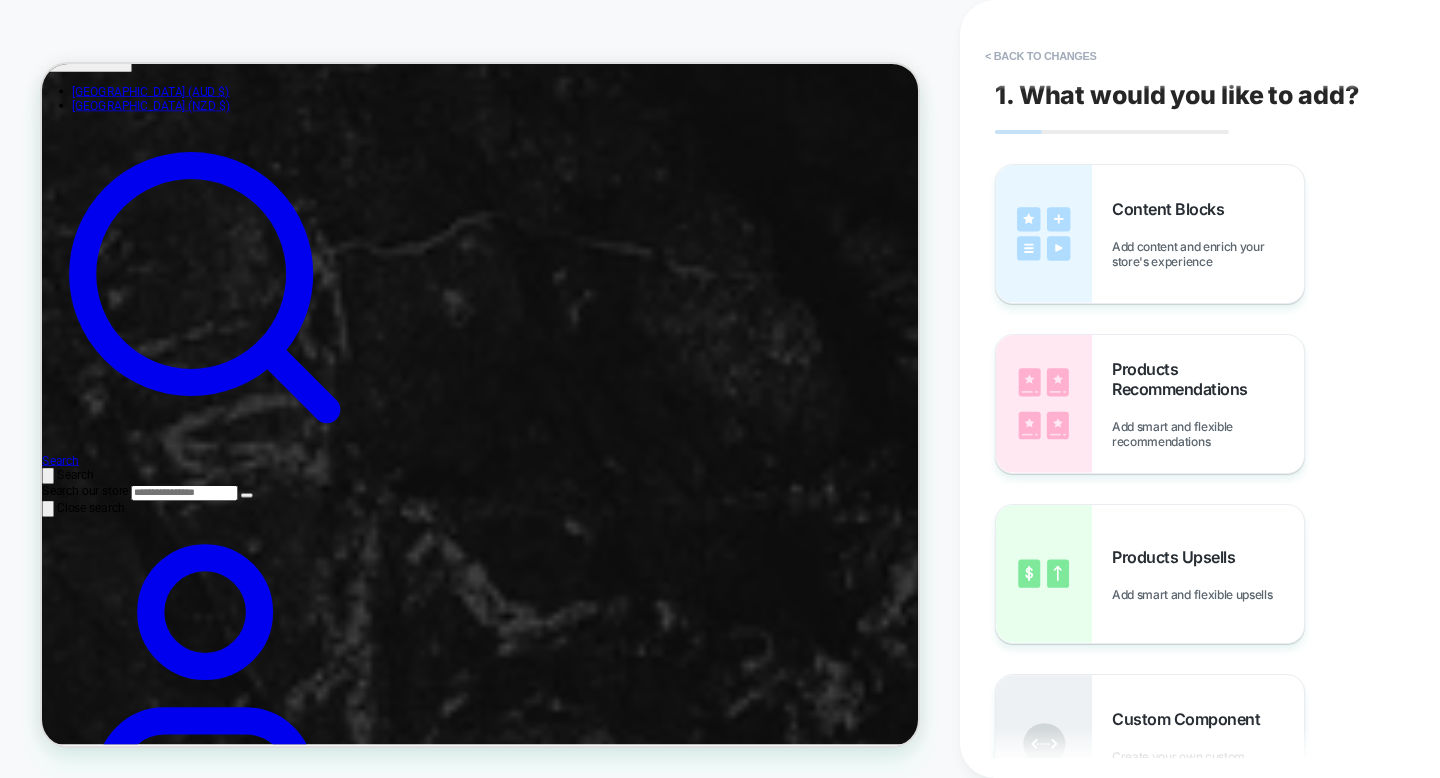 scroll, scrollTop: 445, scrollLeft: 0, axis: vertical 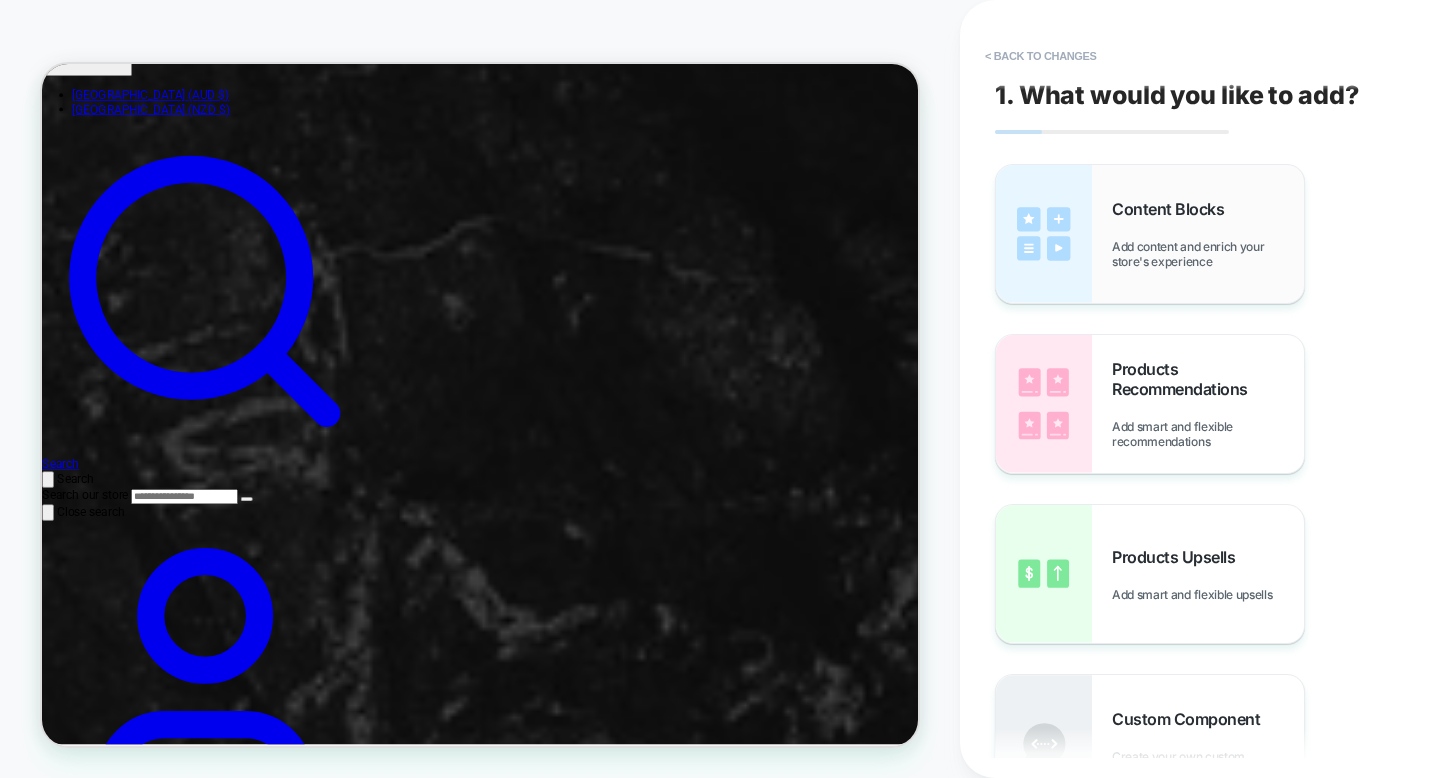 click on "Add content and enrich your store's experience" at bounding box center [1208, 254] 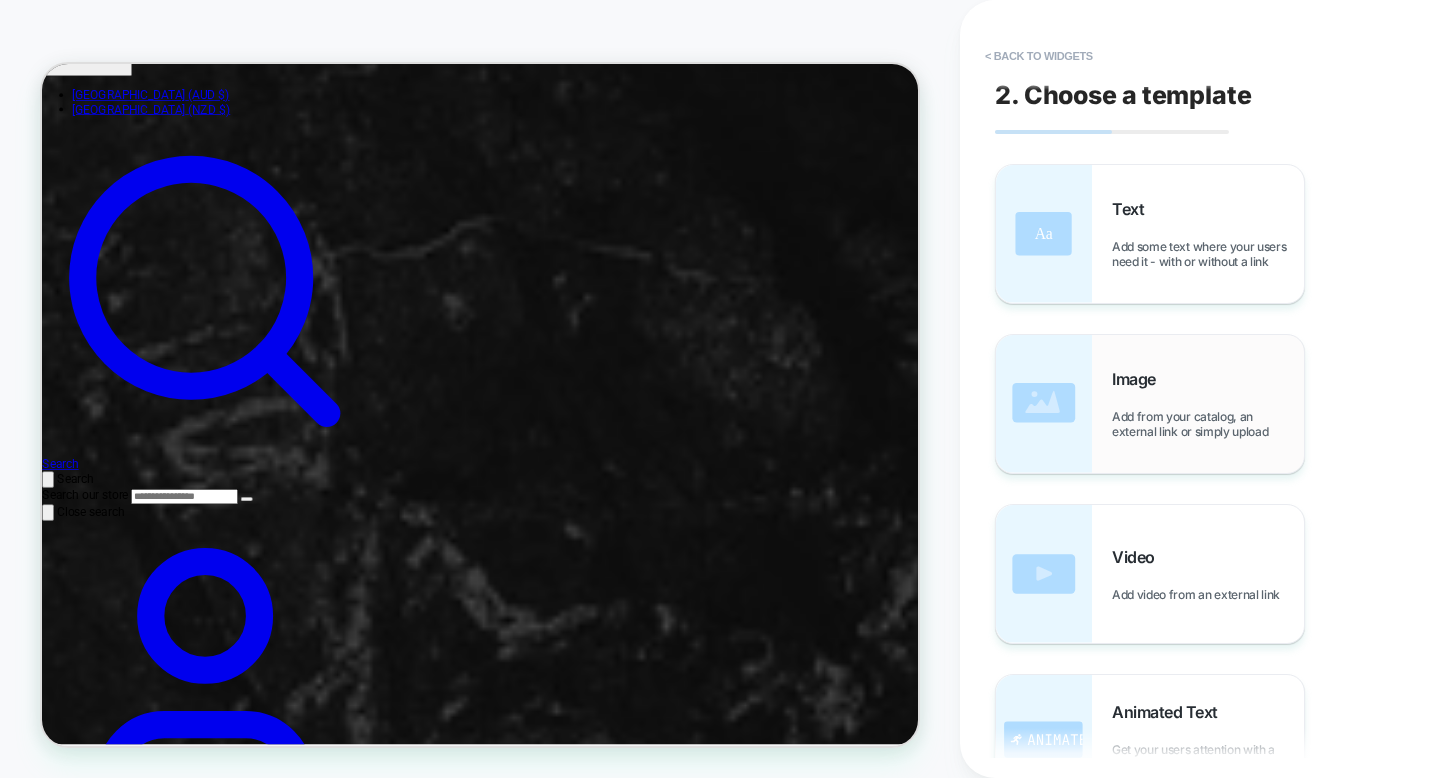 click on "Image Add from your catalog, an external link or simply upload" at bounding box center (1208, 404) 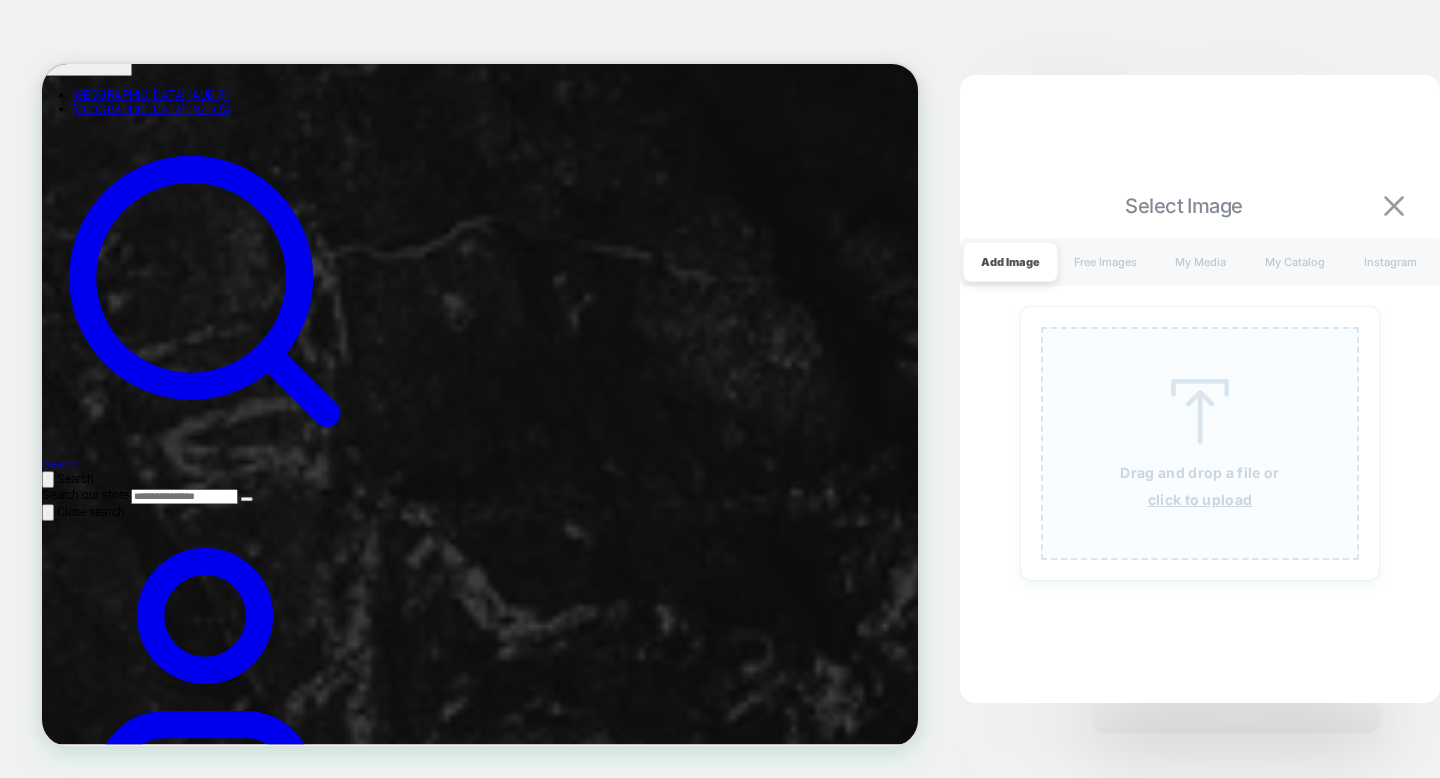 scroll, scrollTop: 474, scrollLeft: 0, axis: vertical 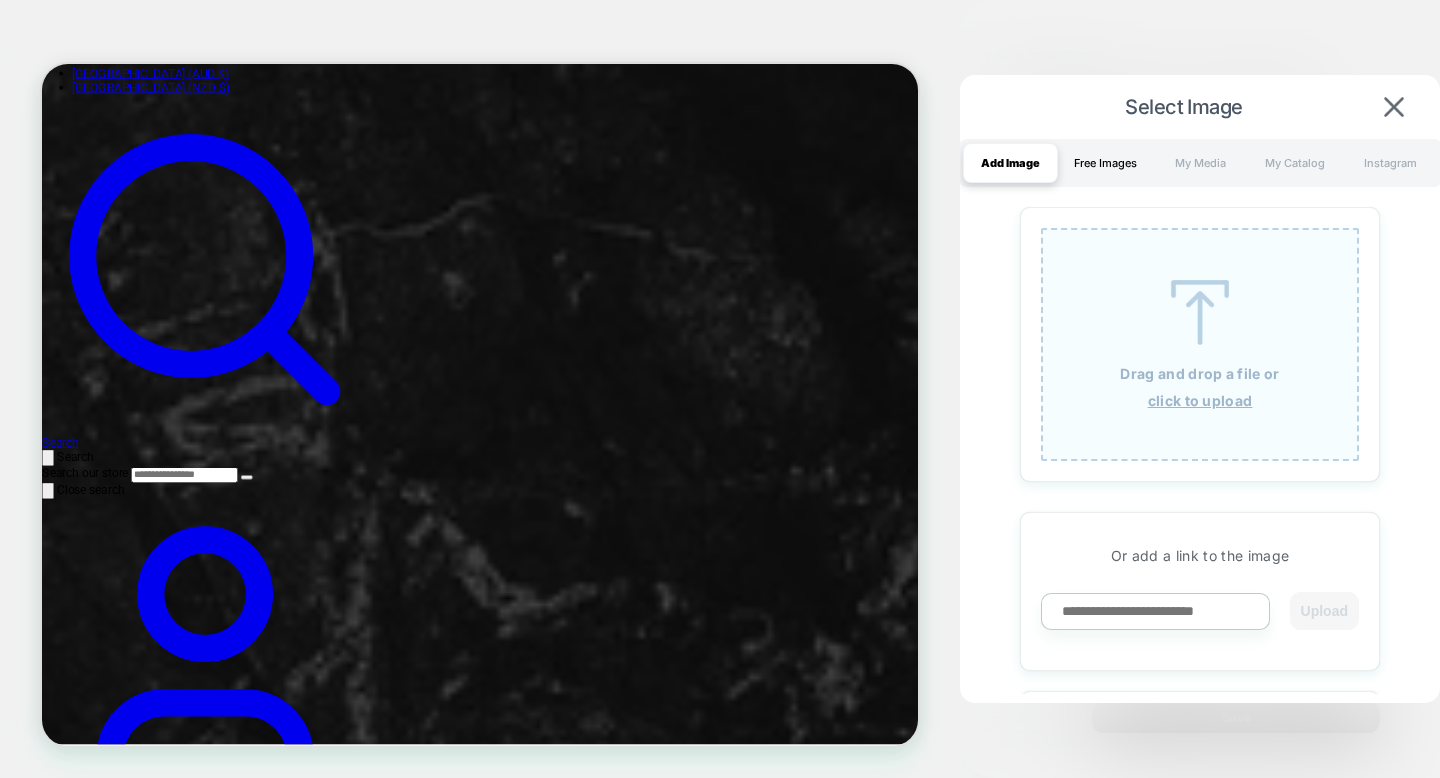 click on "Free Images" at bounding box center (1105, 163) 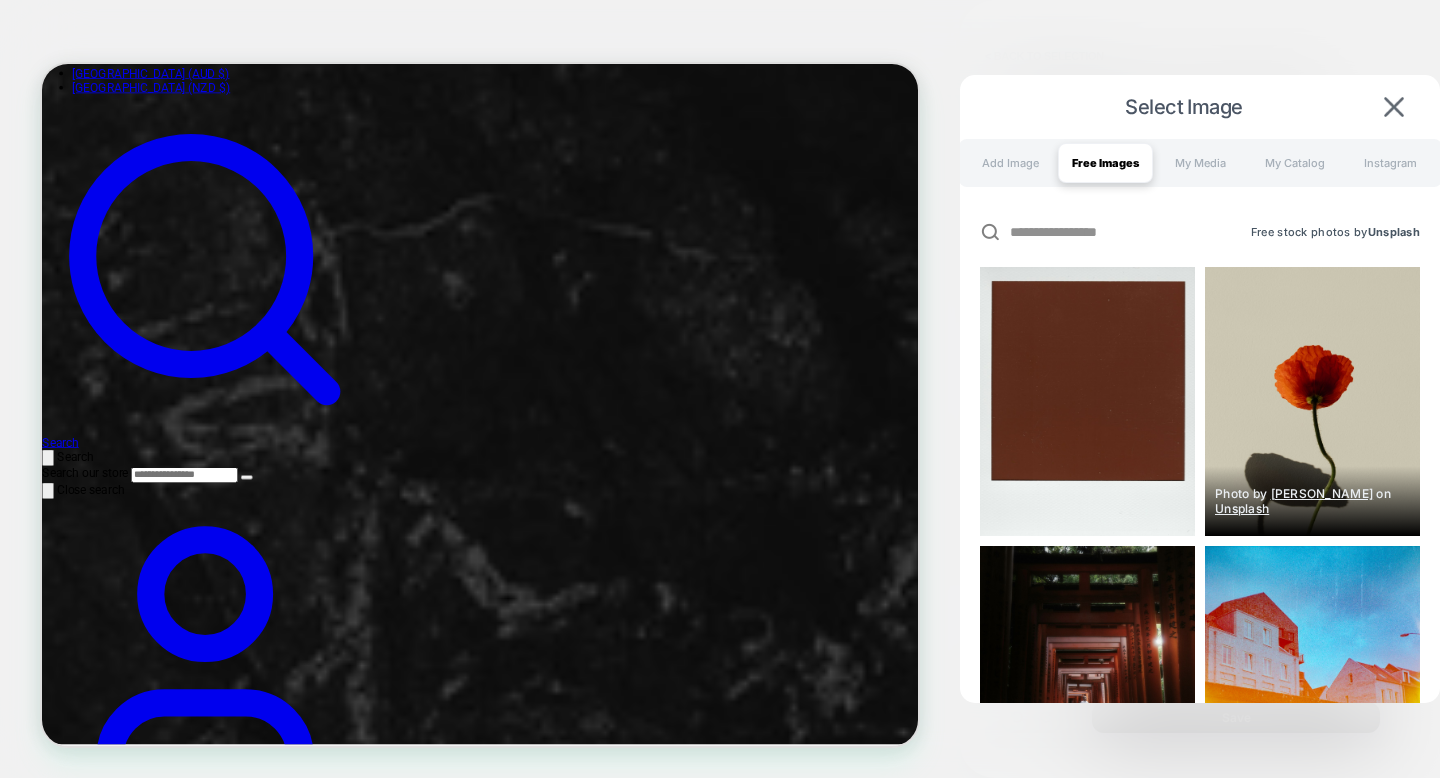 click at bounding box center (1312, 401) 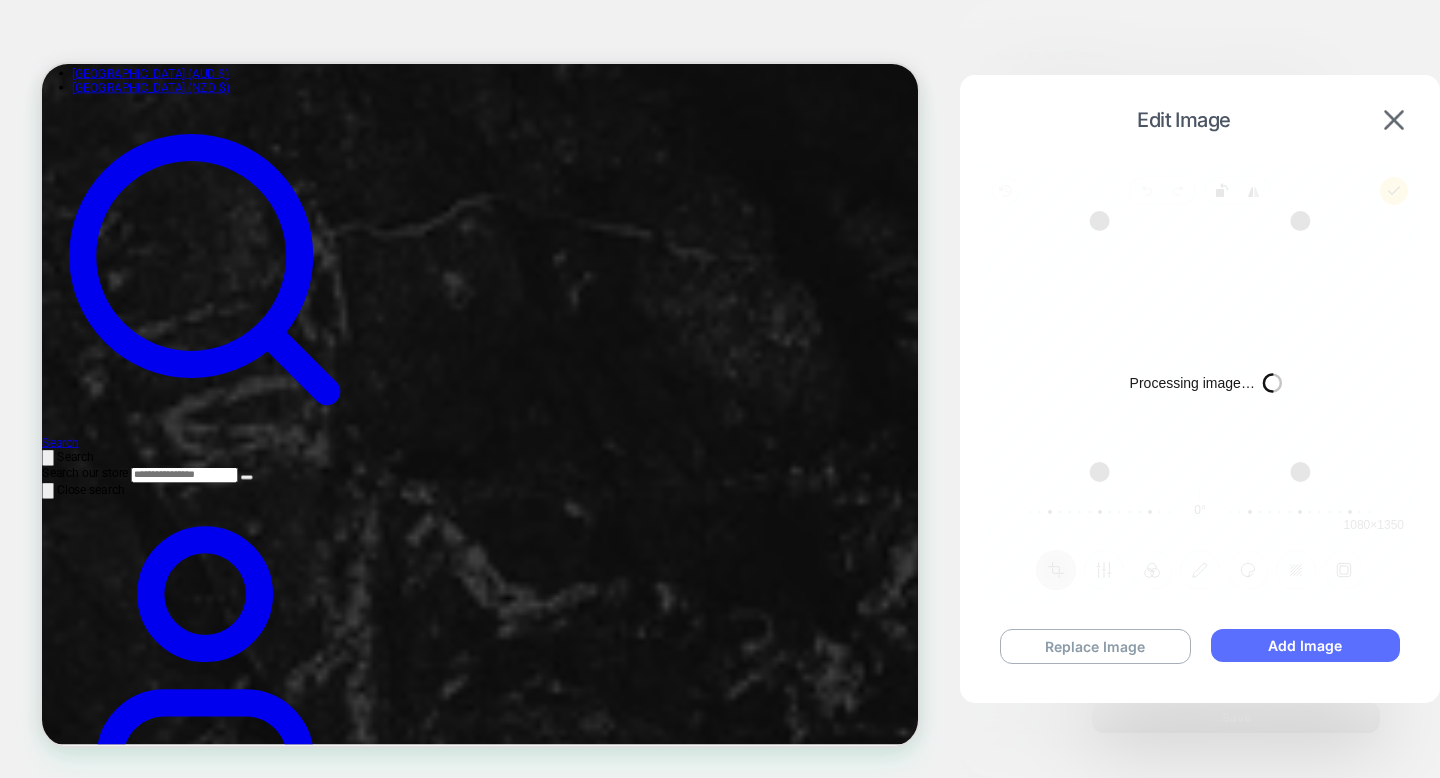 click on "Add Image" at bounding box center (1305, 645) 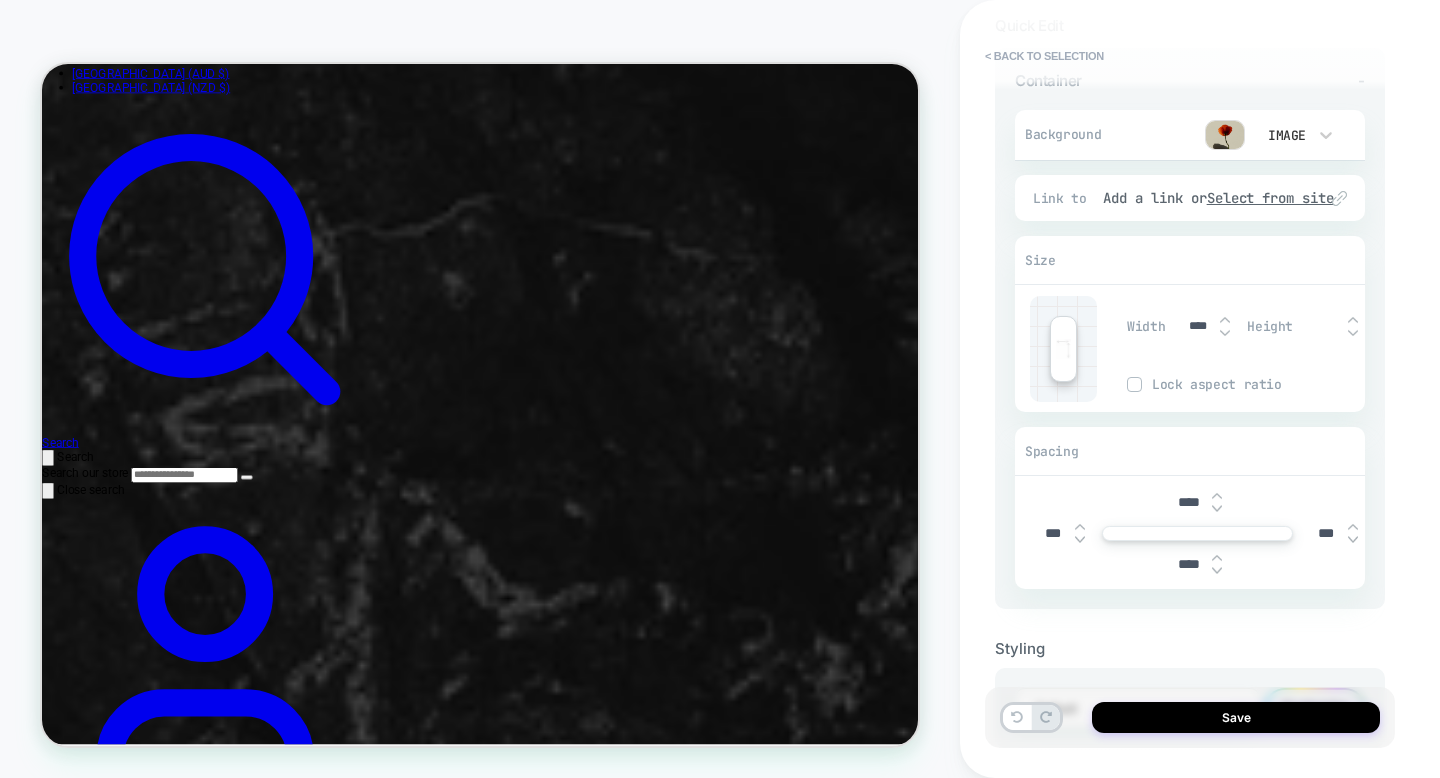 scroll, scrollTop: 185, scrollLeft: 0, axis: vertical 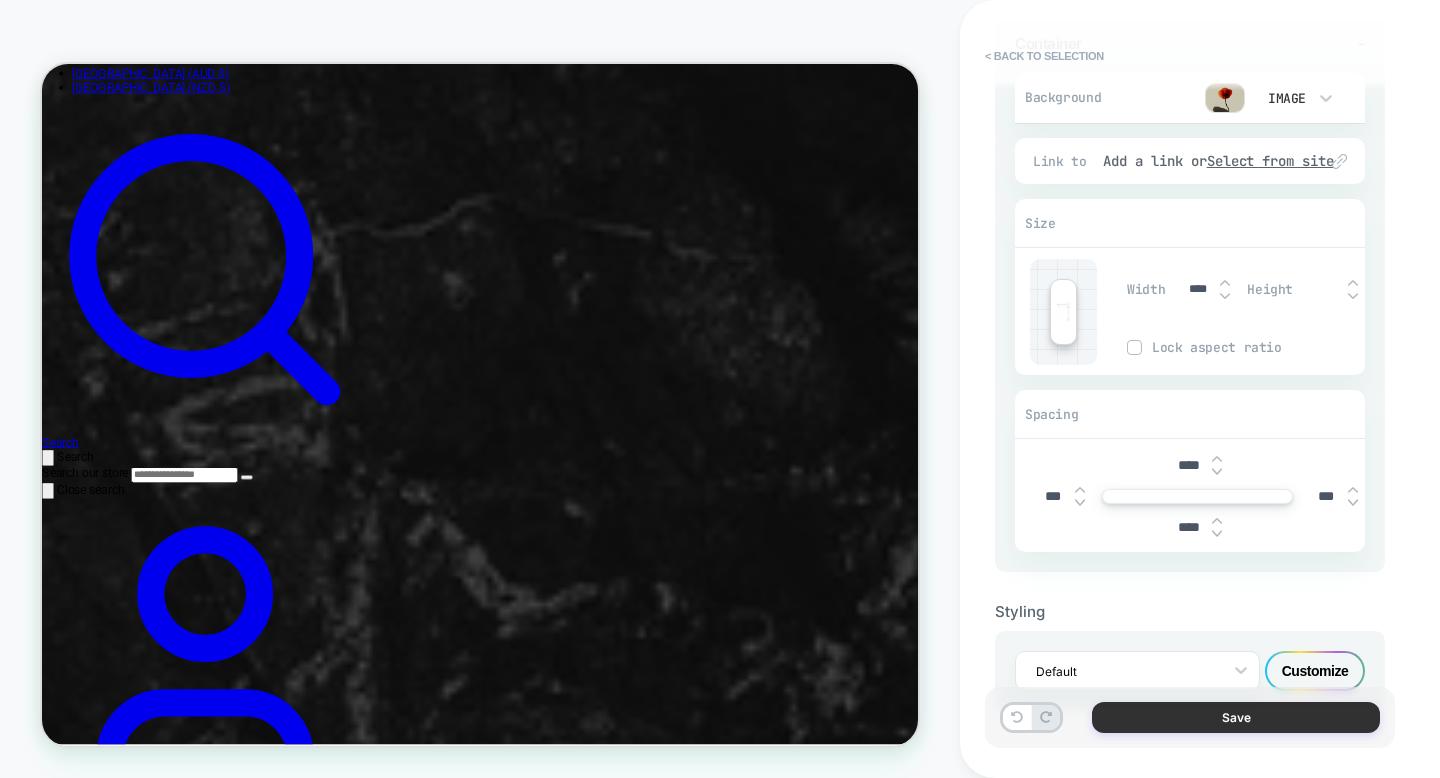click on "Save" at bounding box center [1236, 717] 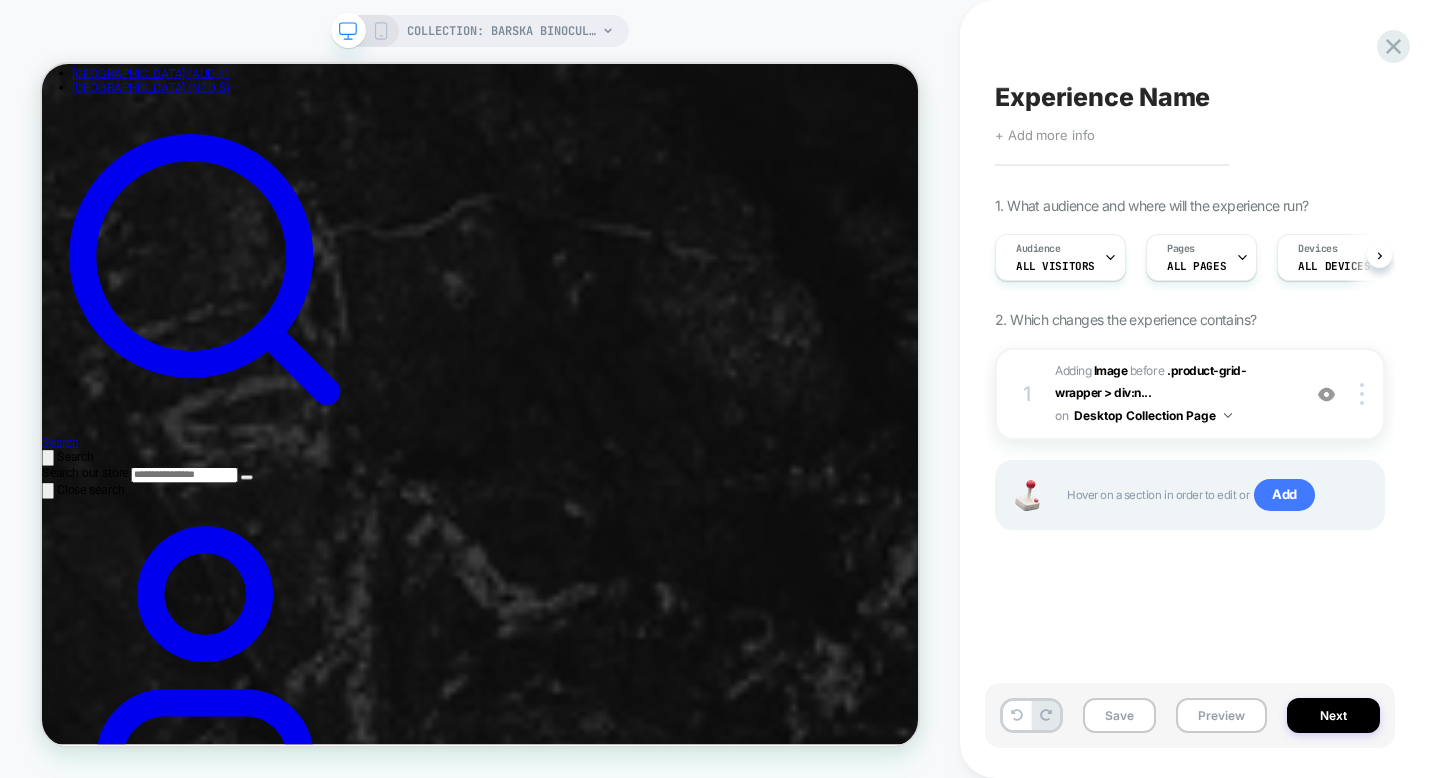 scroll, scrollTop: 0, scrollLeft: 1, axis: horizontal 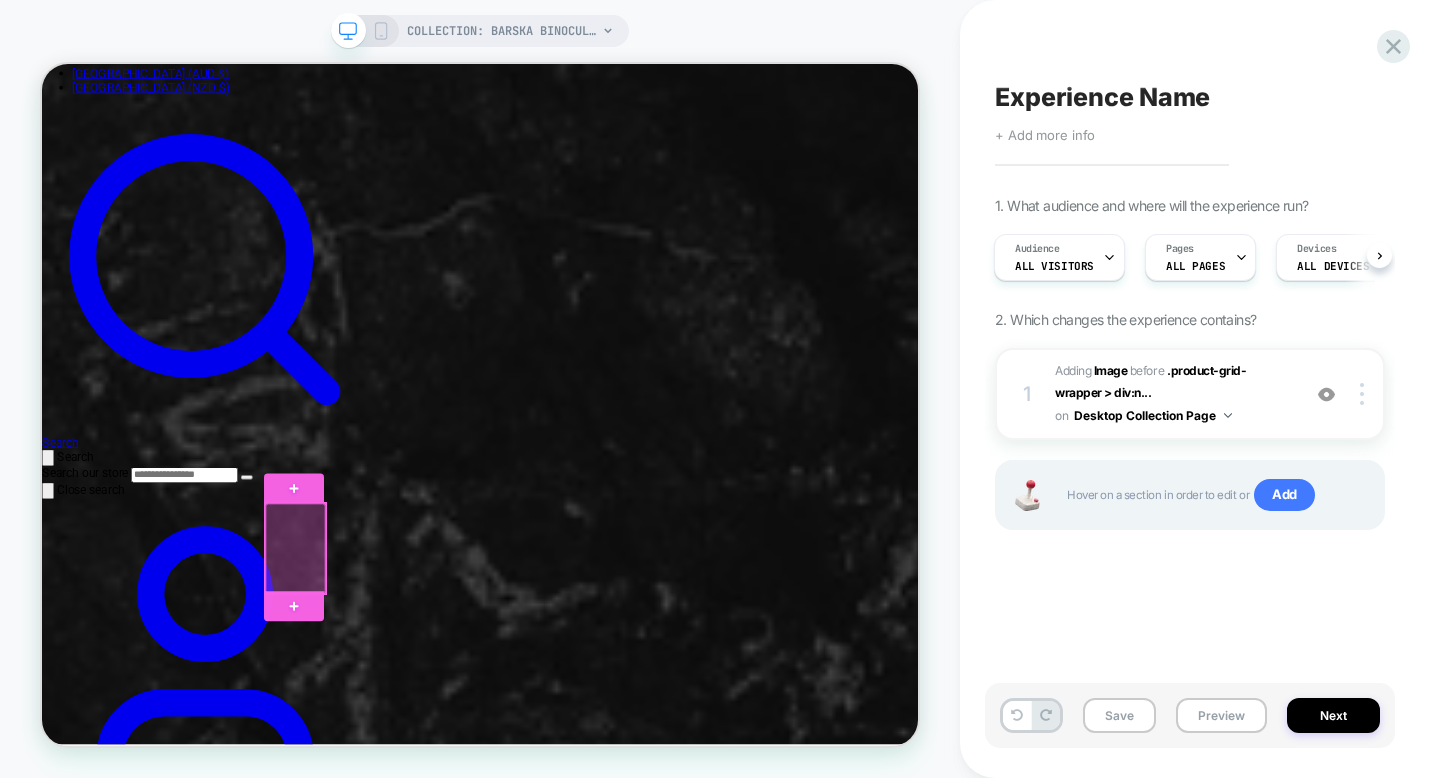 click at bounding box center [380, 710] 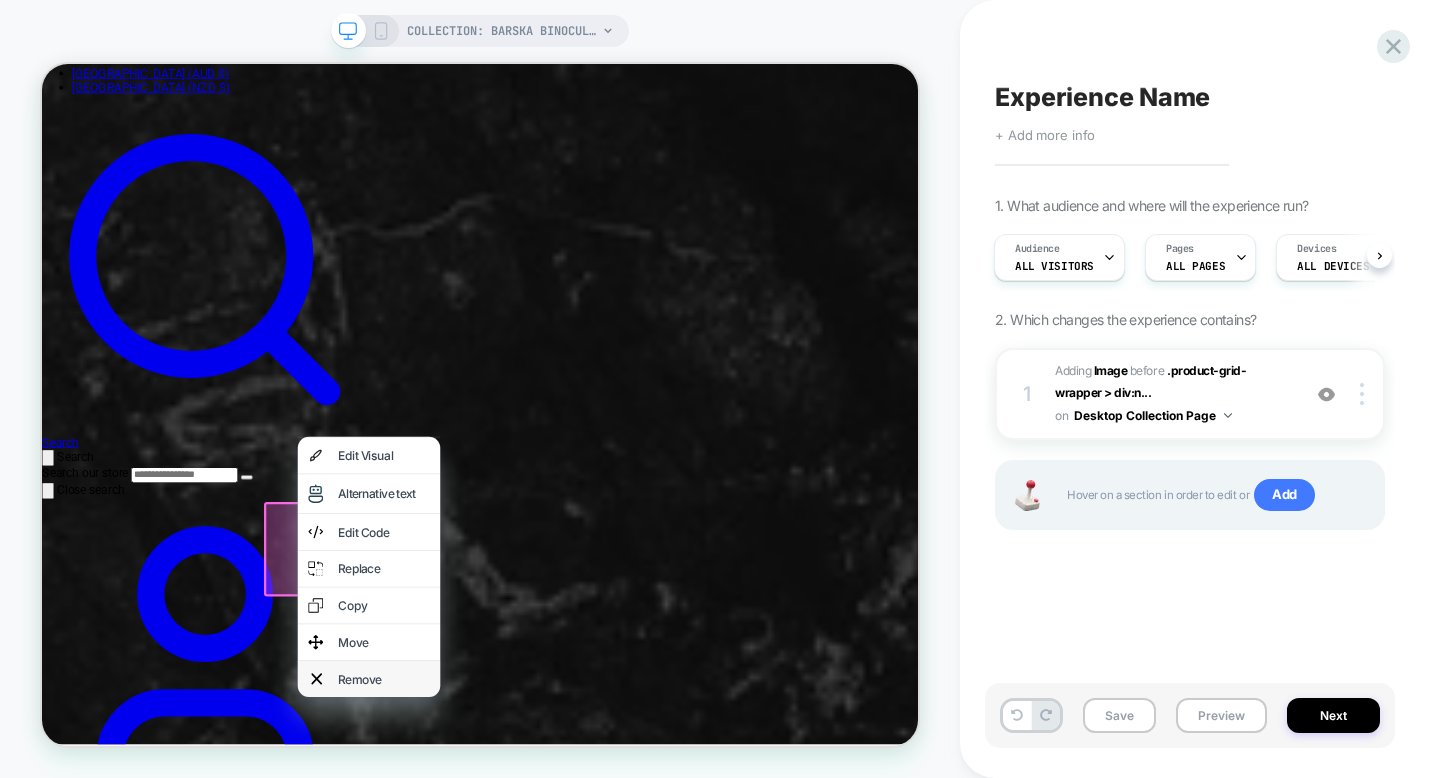 click on "Remove" at bounding box center [498, 884] 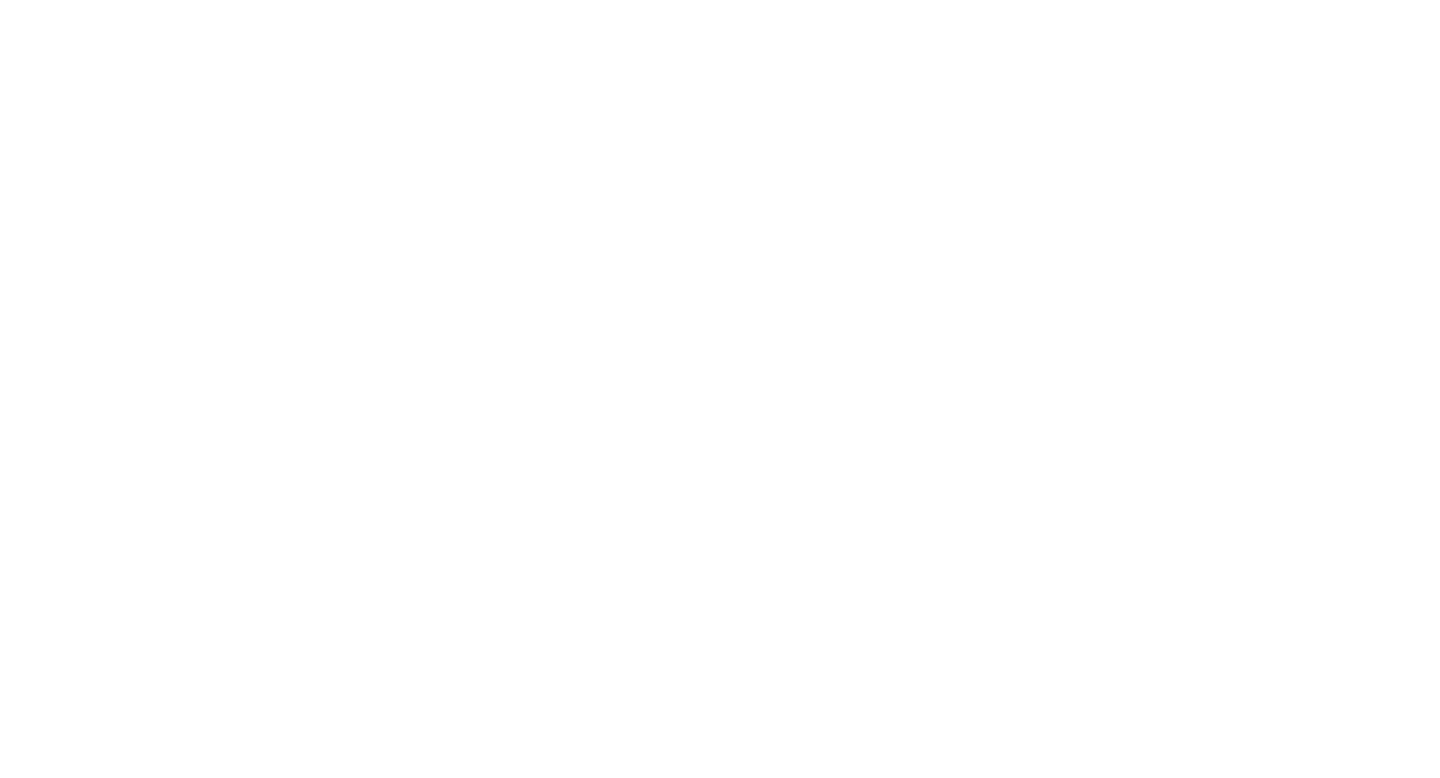 scroll, scrollTop: 0, scrollLeft: 0, axis: both 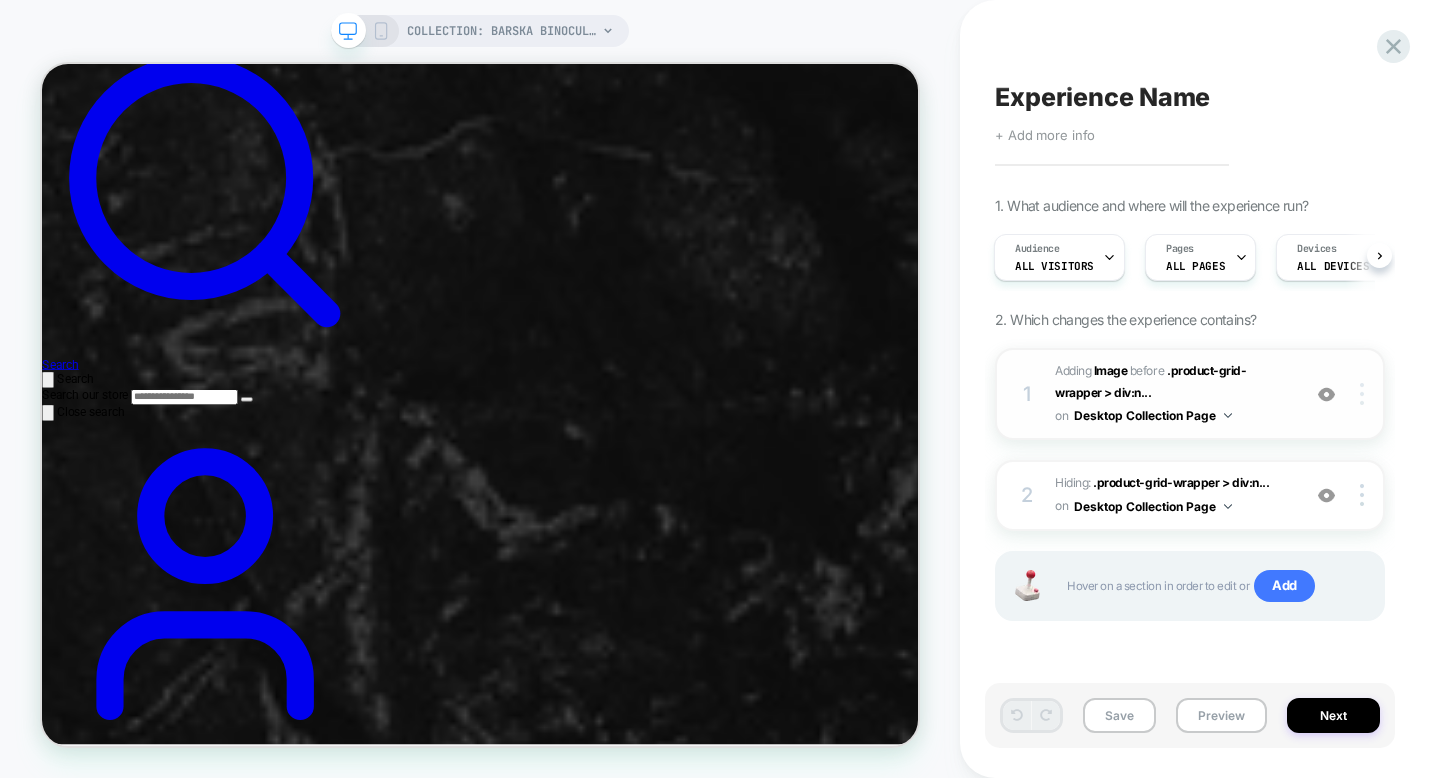 click at bounding box center (1362, 394) 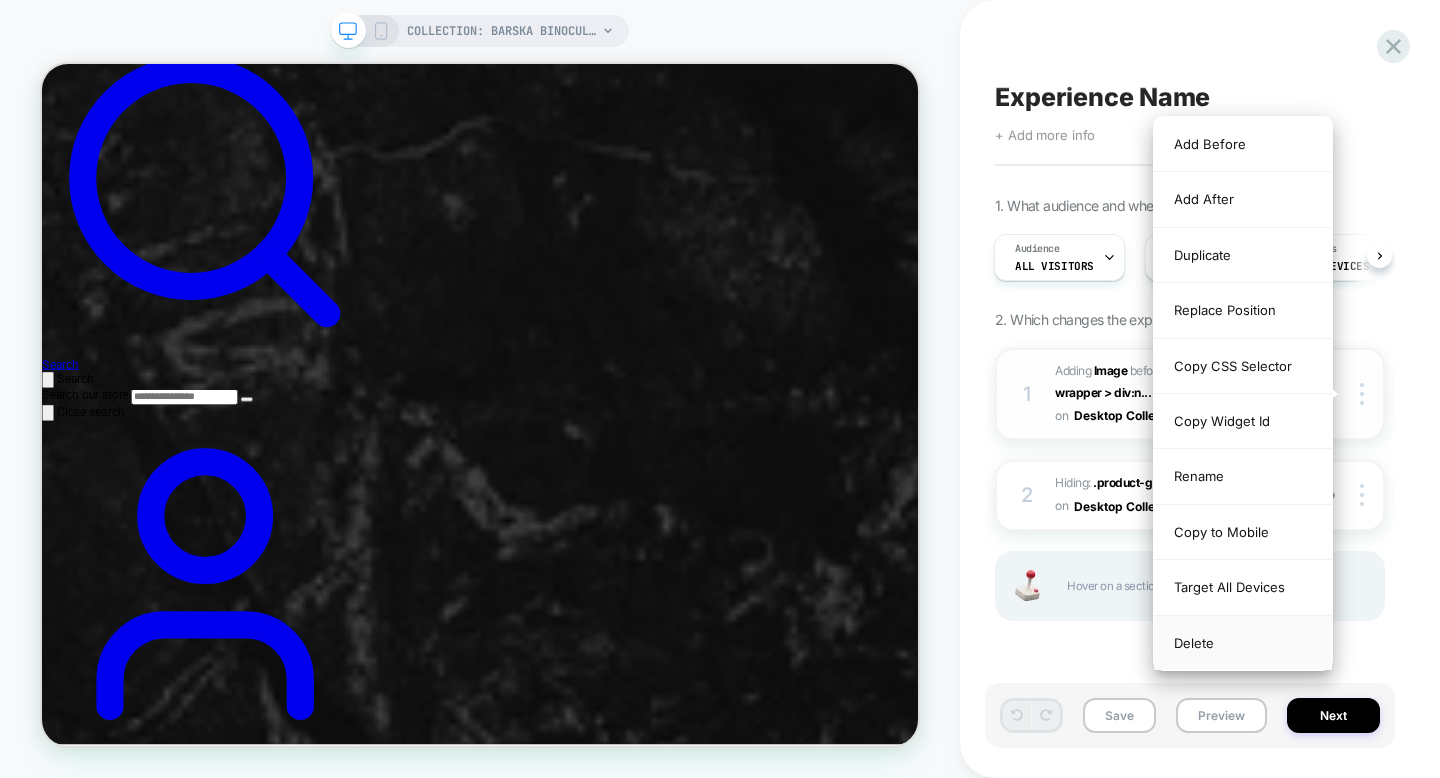 click on "Delete" at bounding box center (1243, 643) 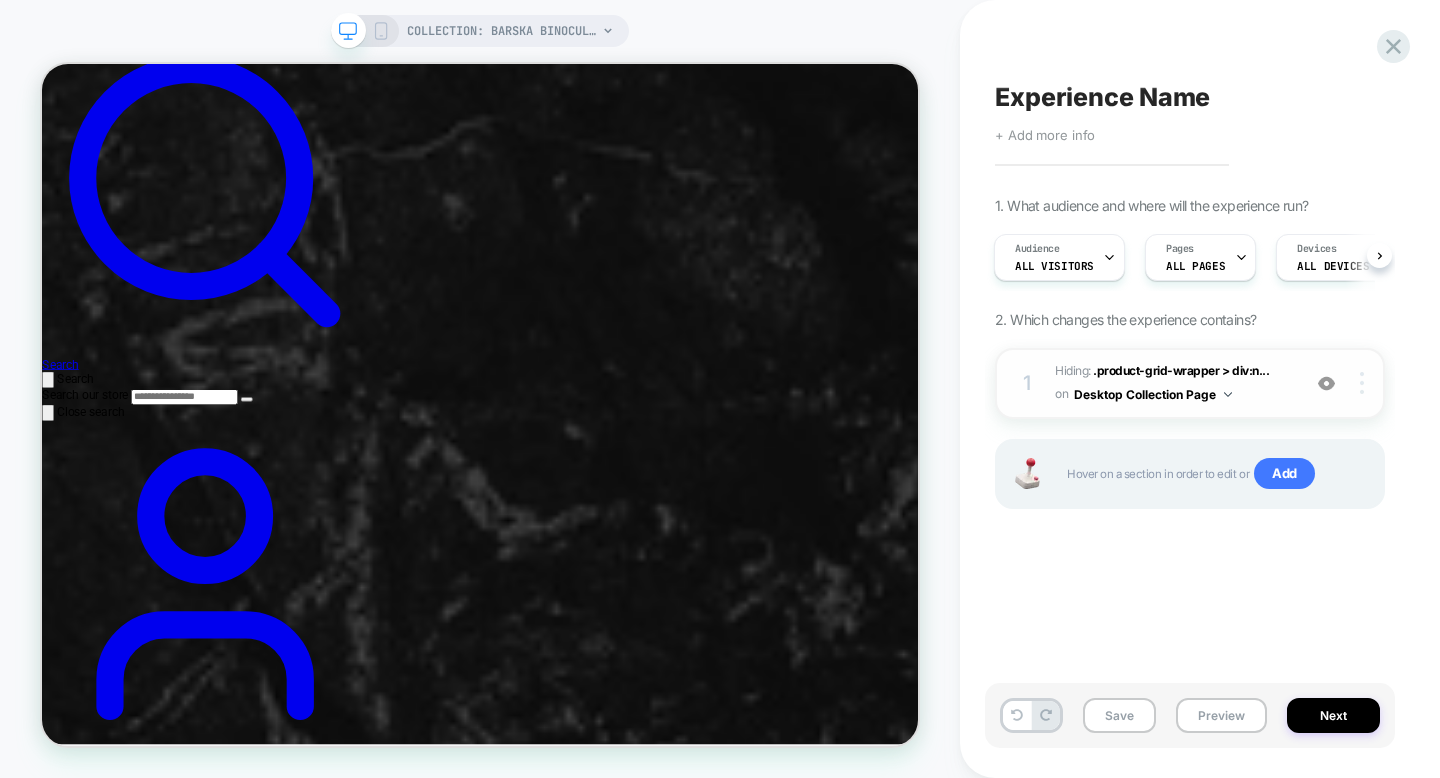 click at bounding box center [1362, 383] 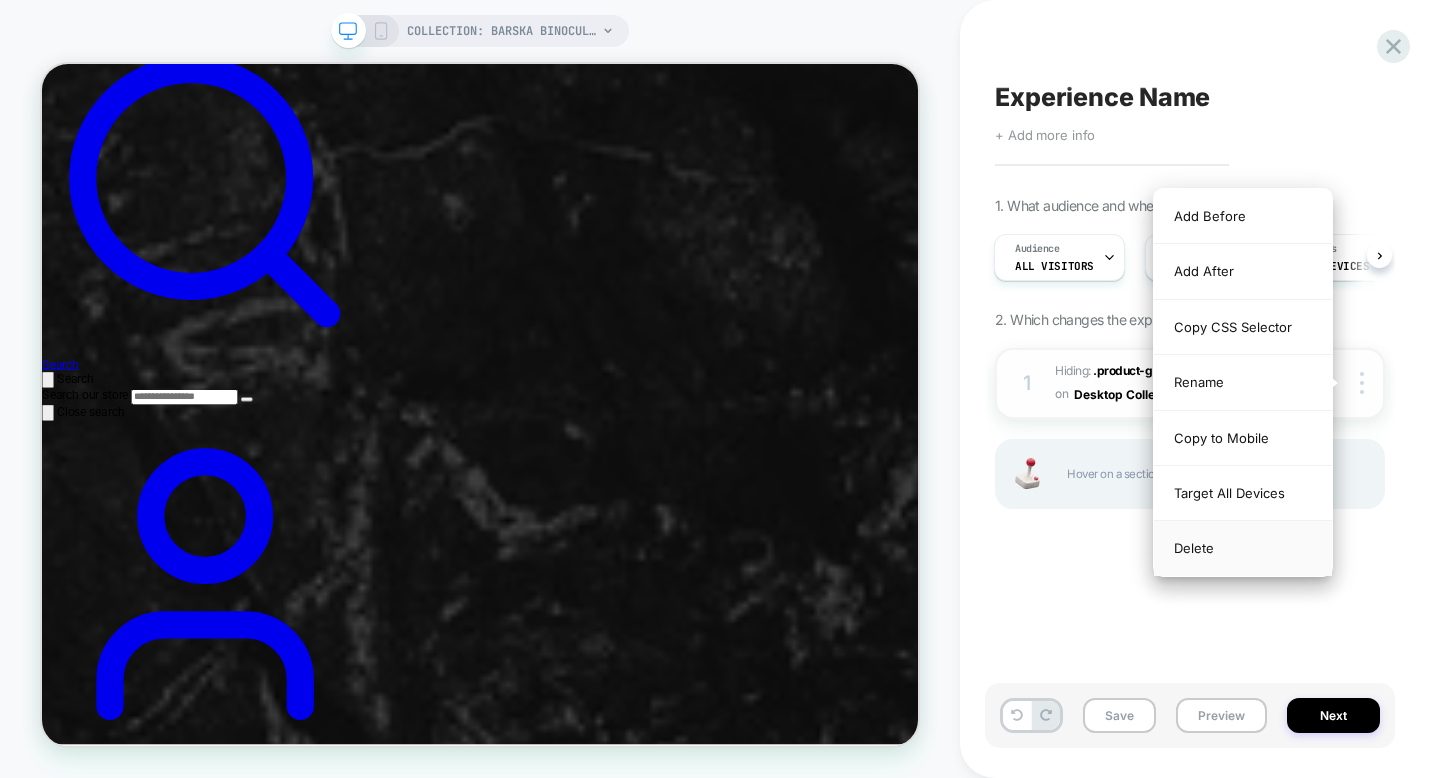 click on "Delete" at bounding box center (1243, 548) 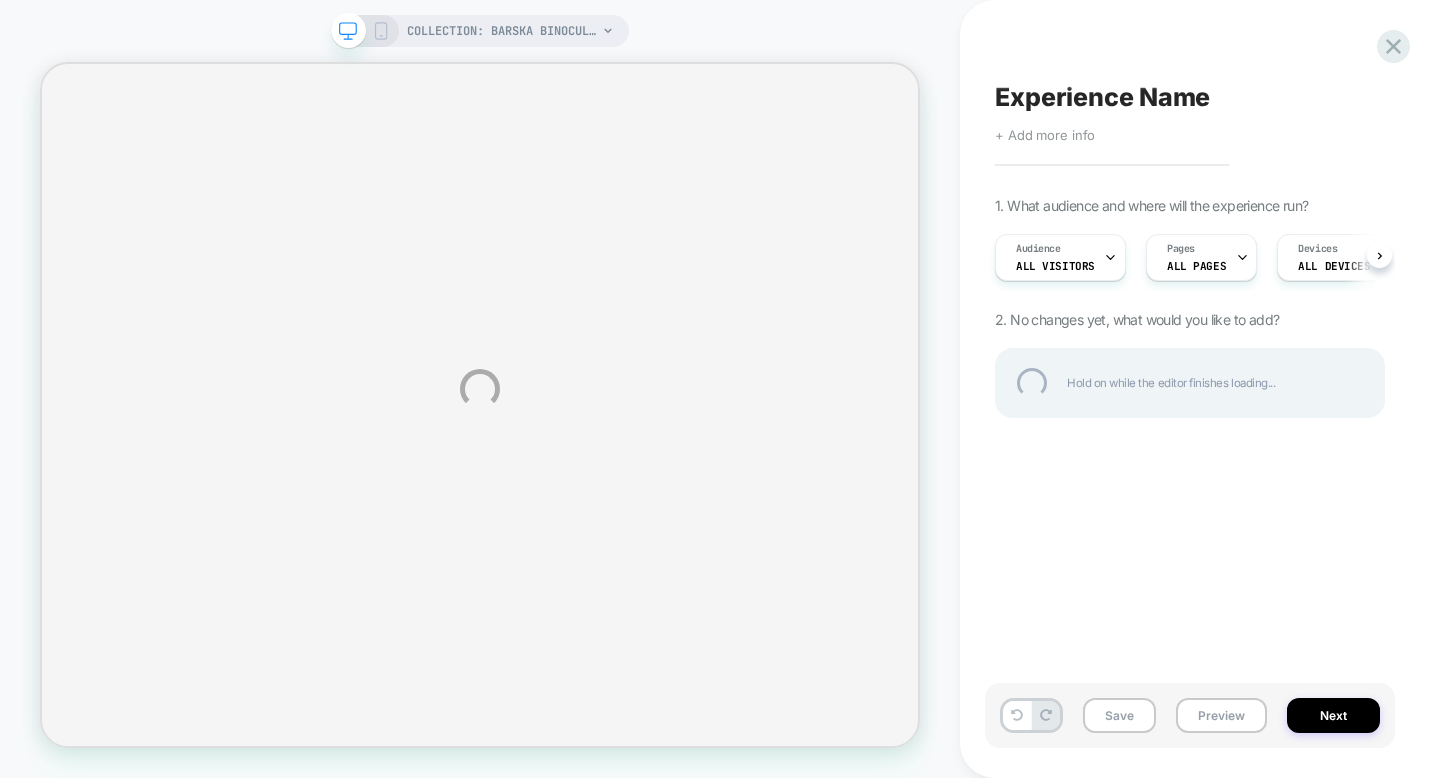 scroll, scrollTop: 0, scrollLeft: 0, axis: both 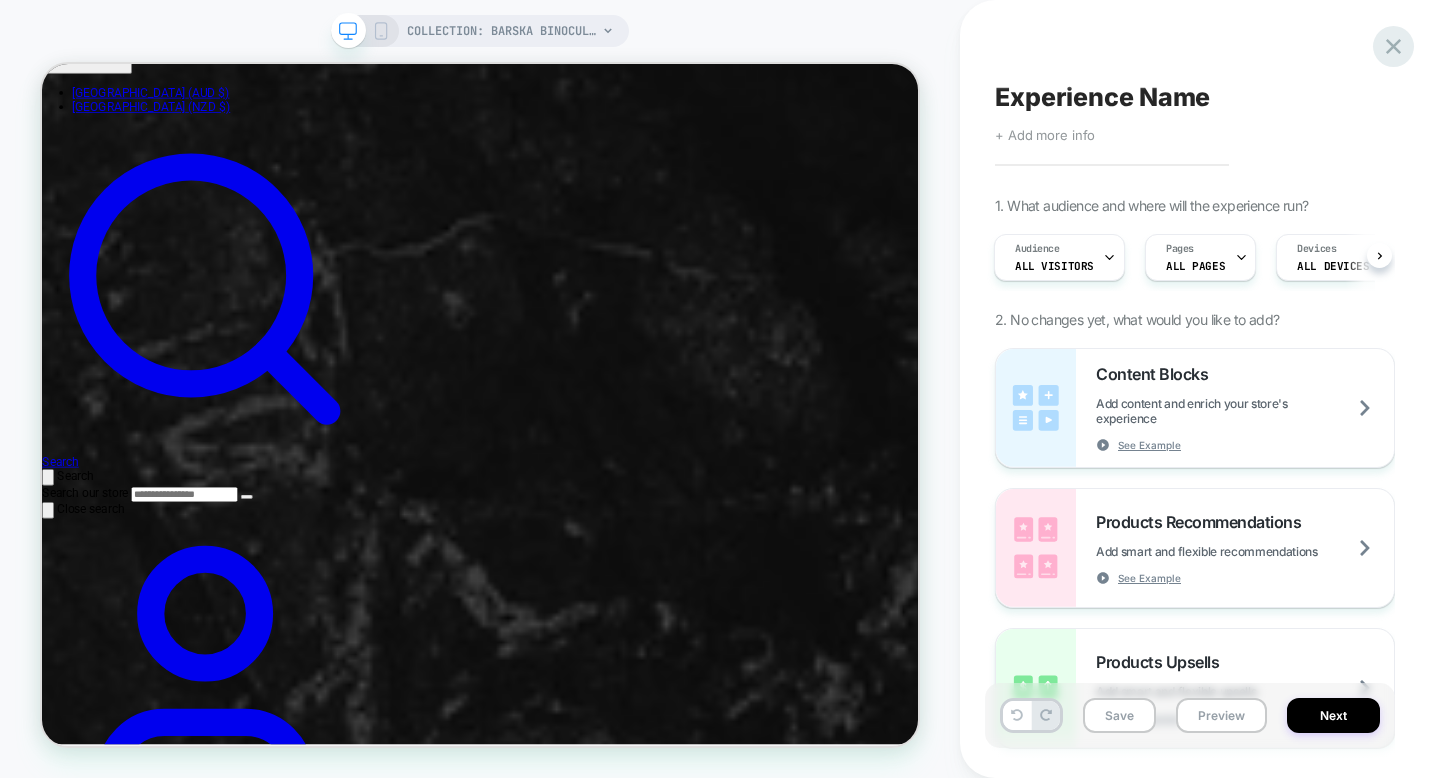click 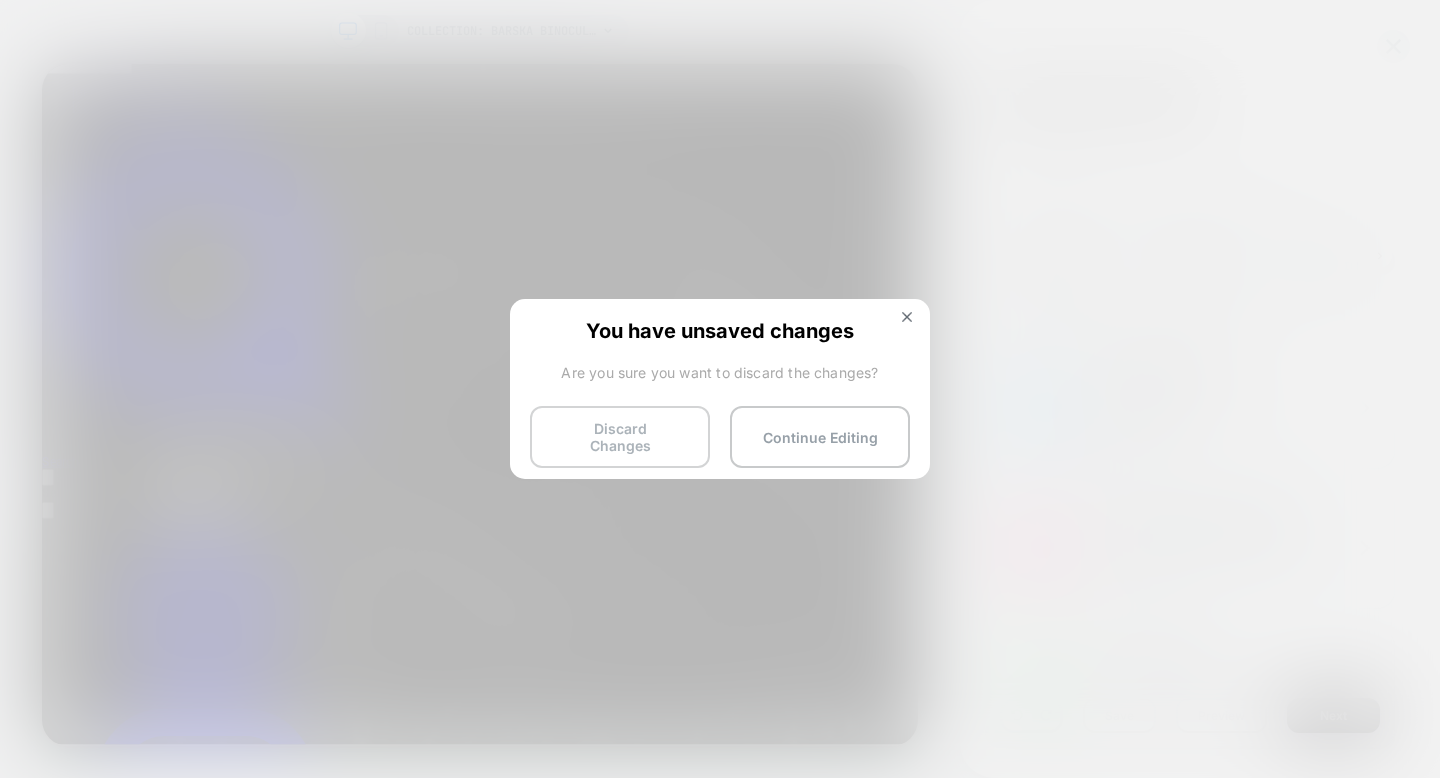 click on "Discard Changes" at bounding box center (620, 437) 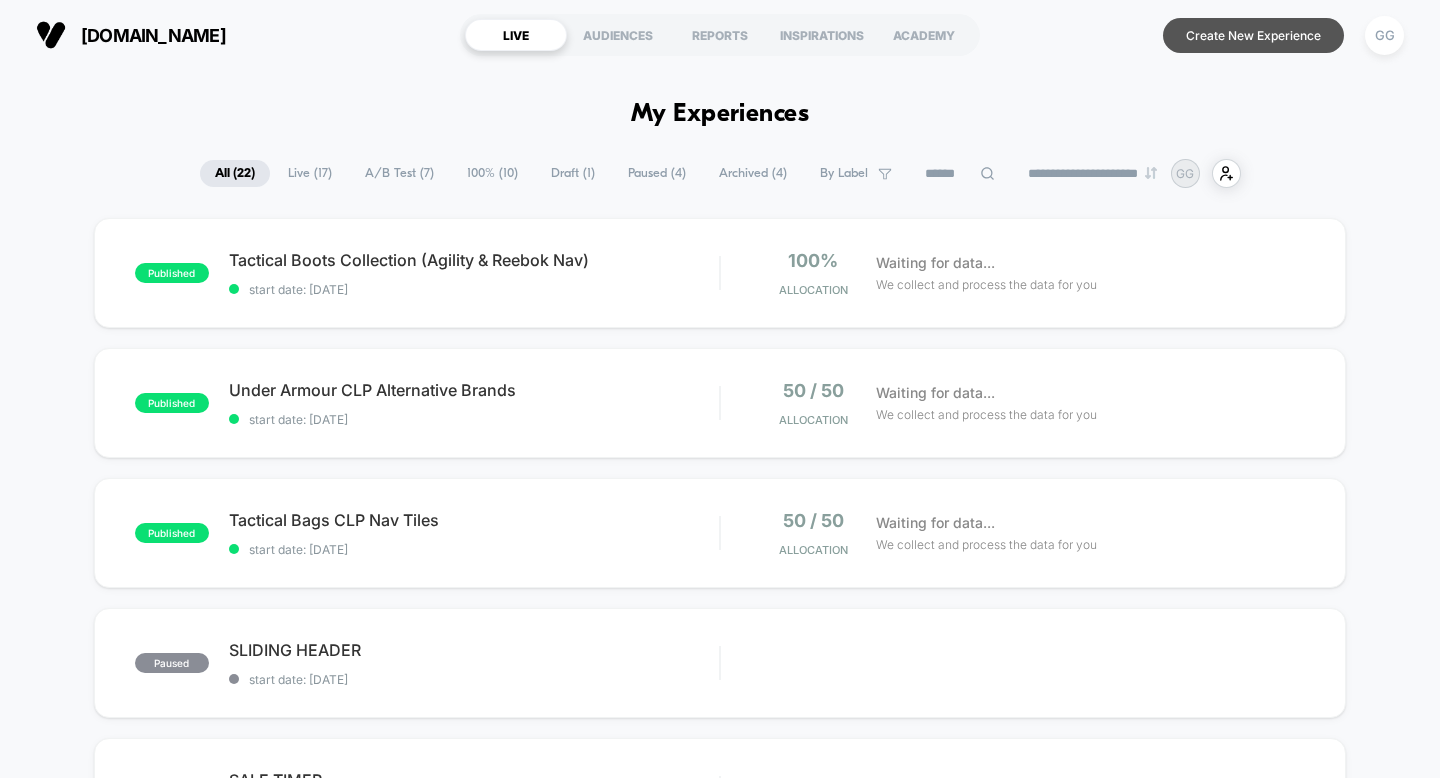 click on "Create New Experience" at bounding box center [1253, 35] 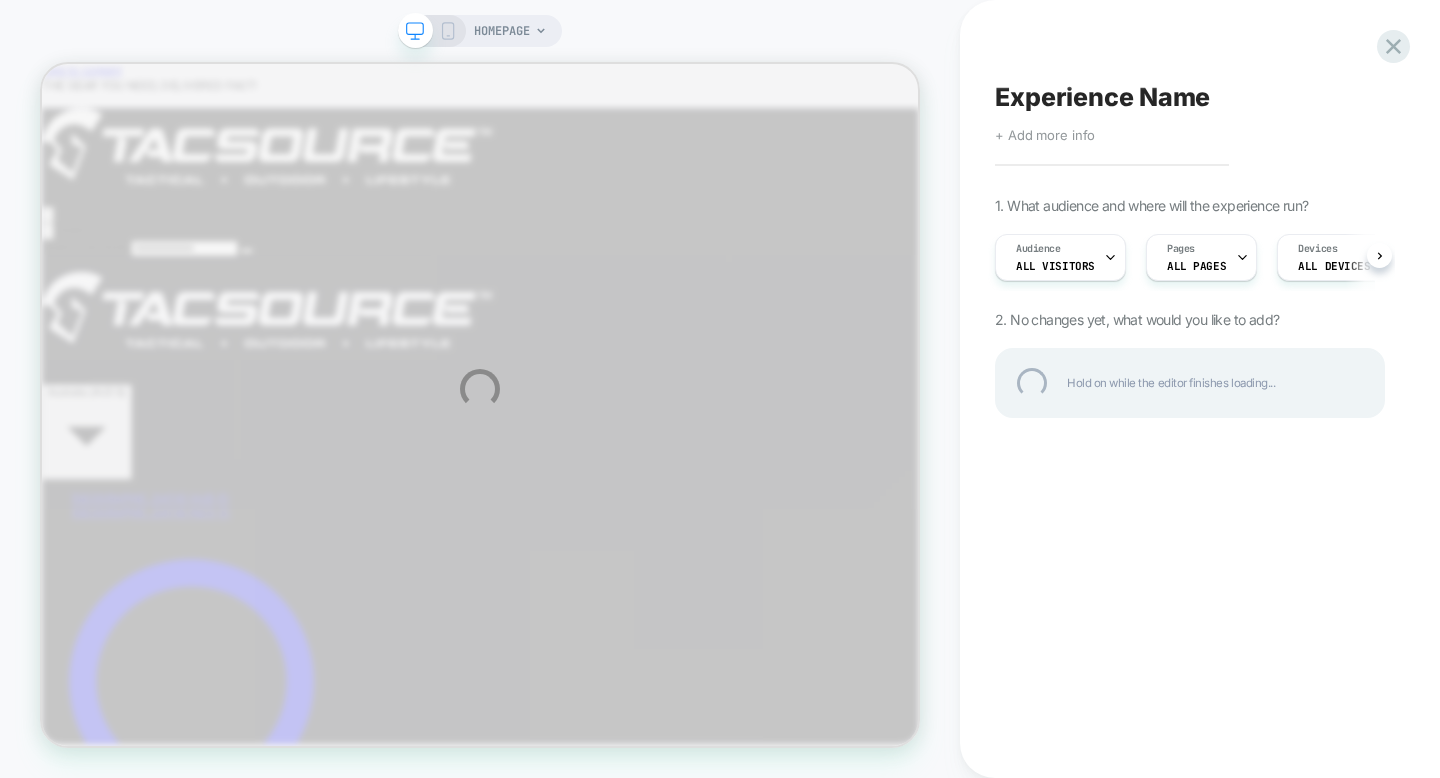scroll, scrollTop: 0, scrollLeft: 0, axis: both 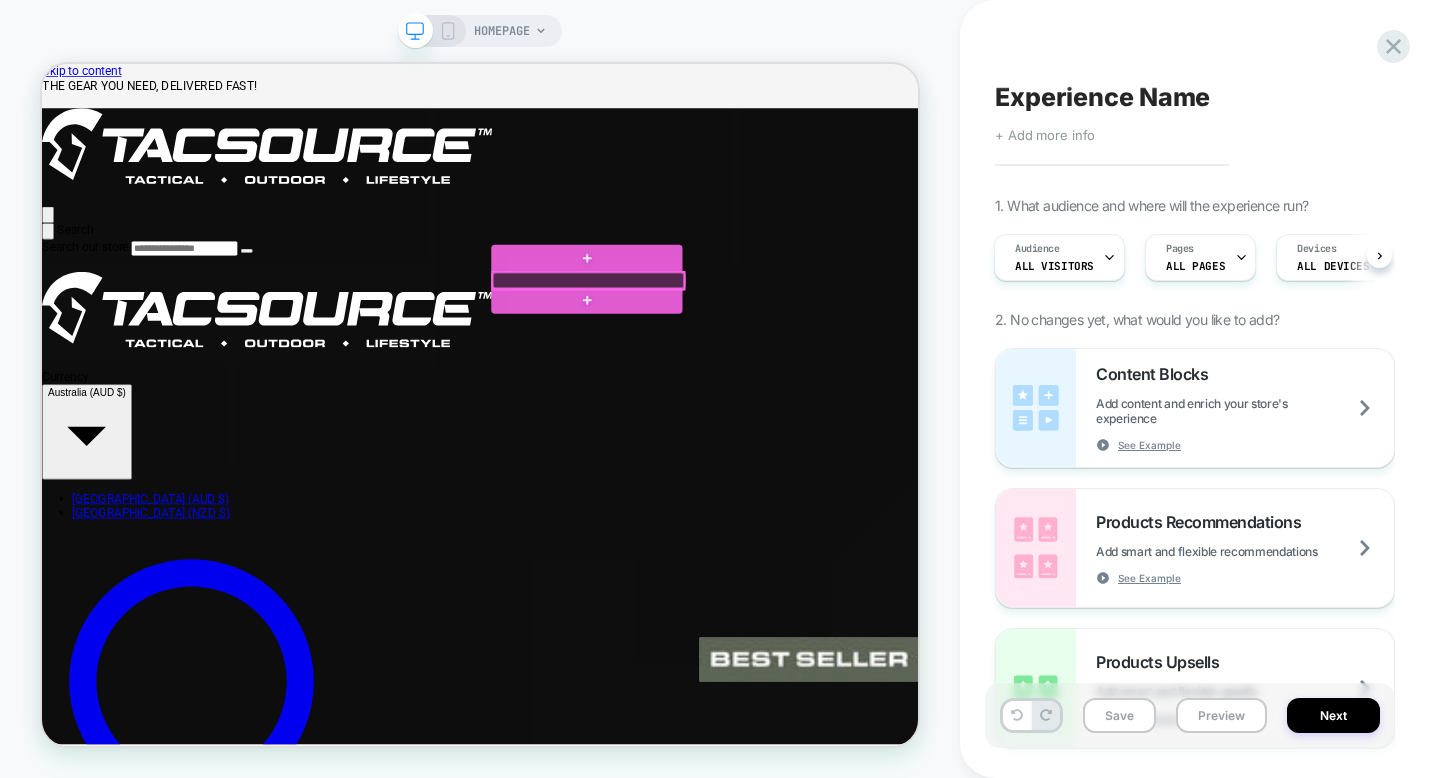click at bounding box center [770, 353] 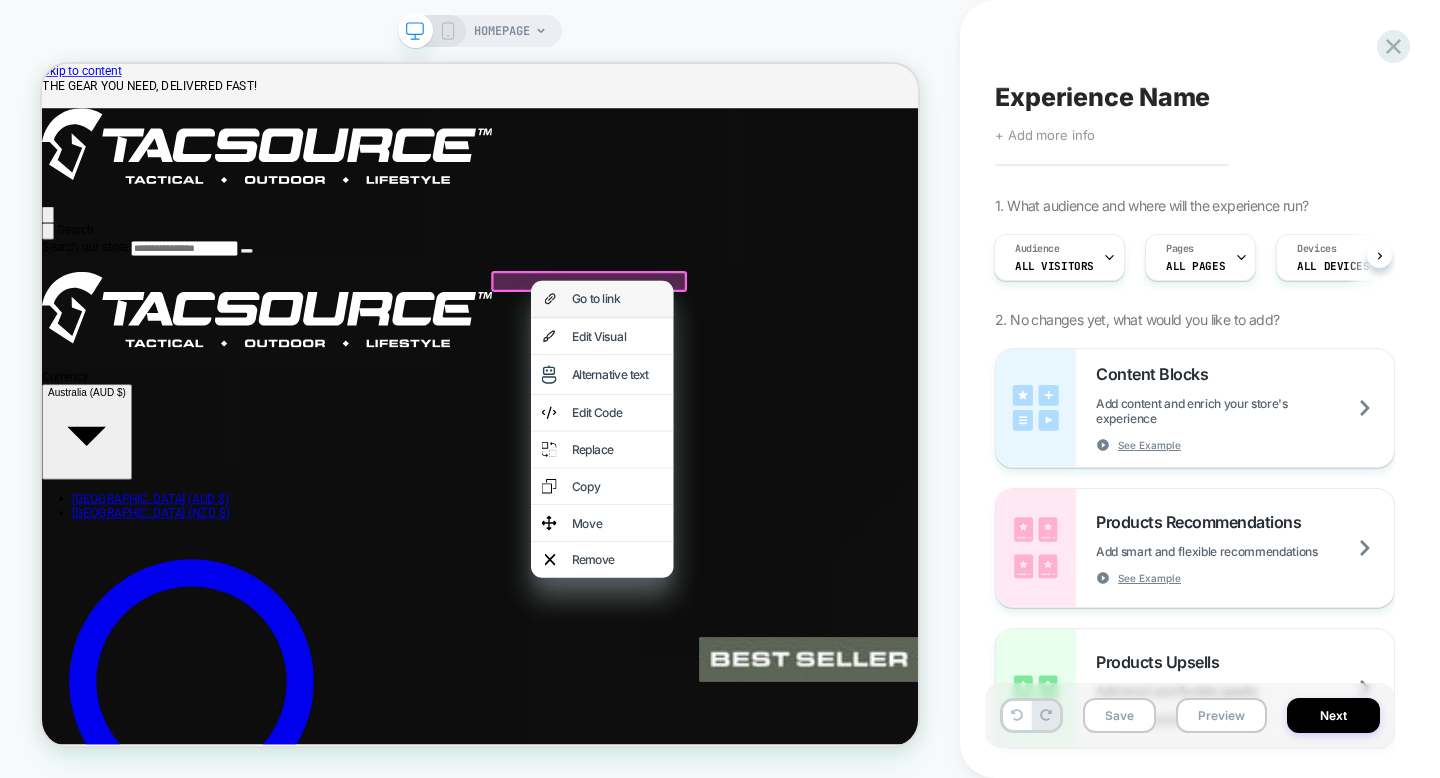click on "Go to link" at bounding box center [809, 377] 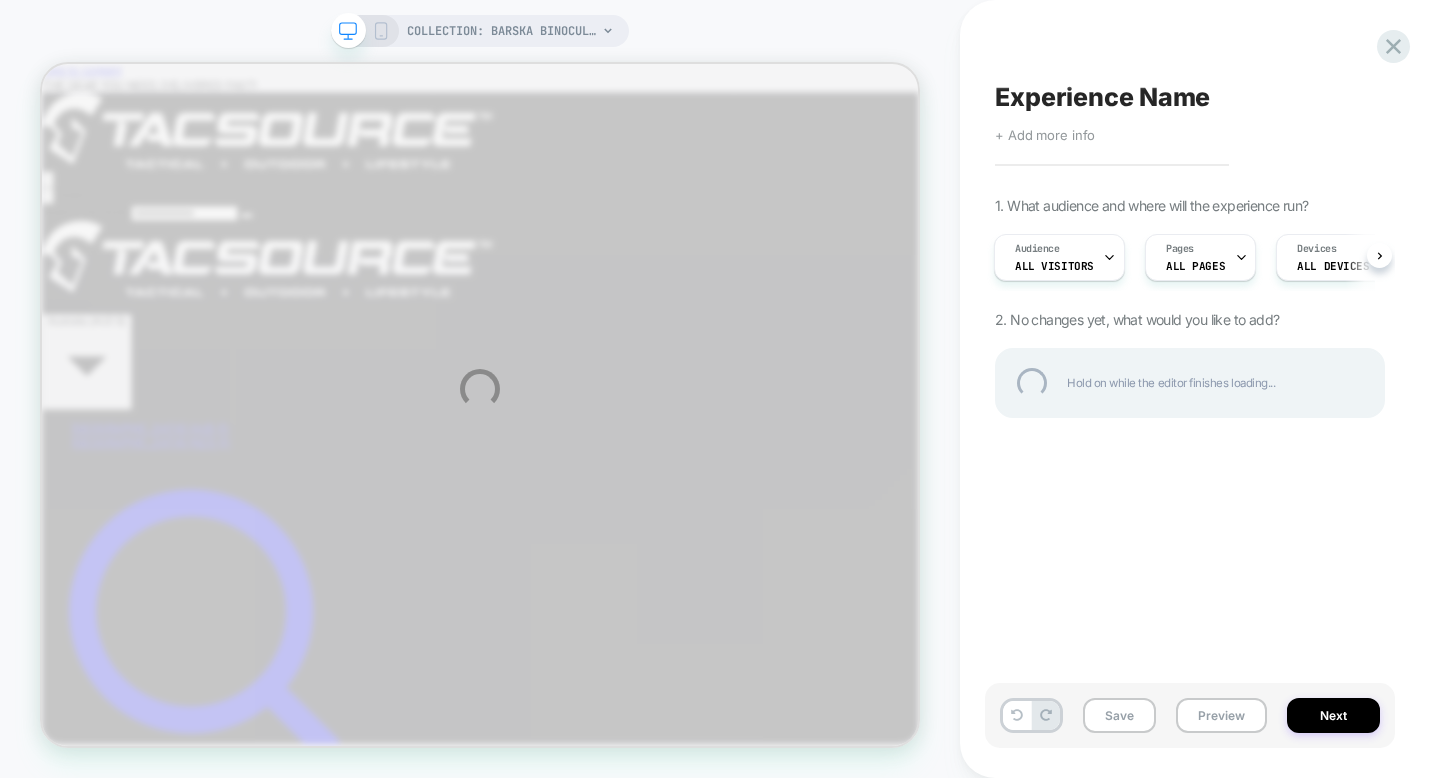 scroll, scrollTop: 0, scrollLeft: 0, axis: both 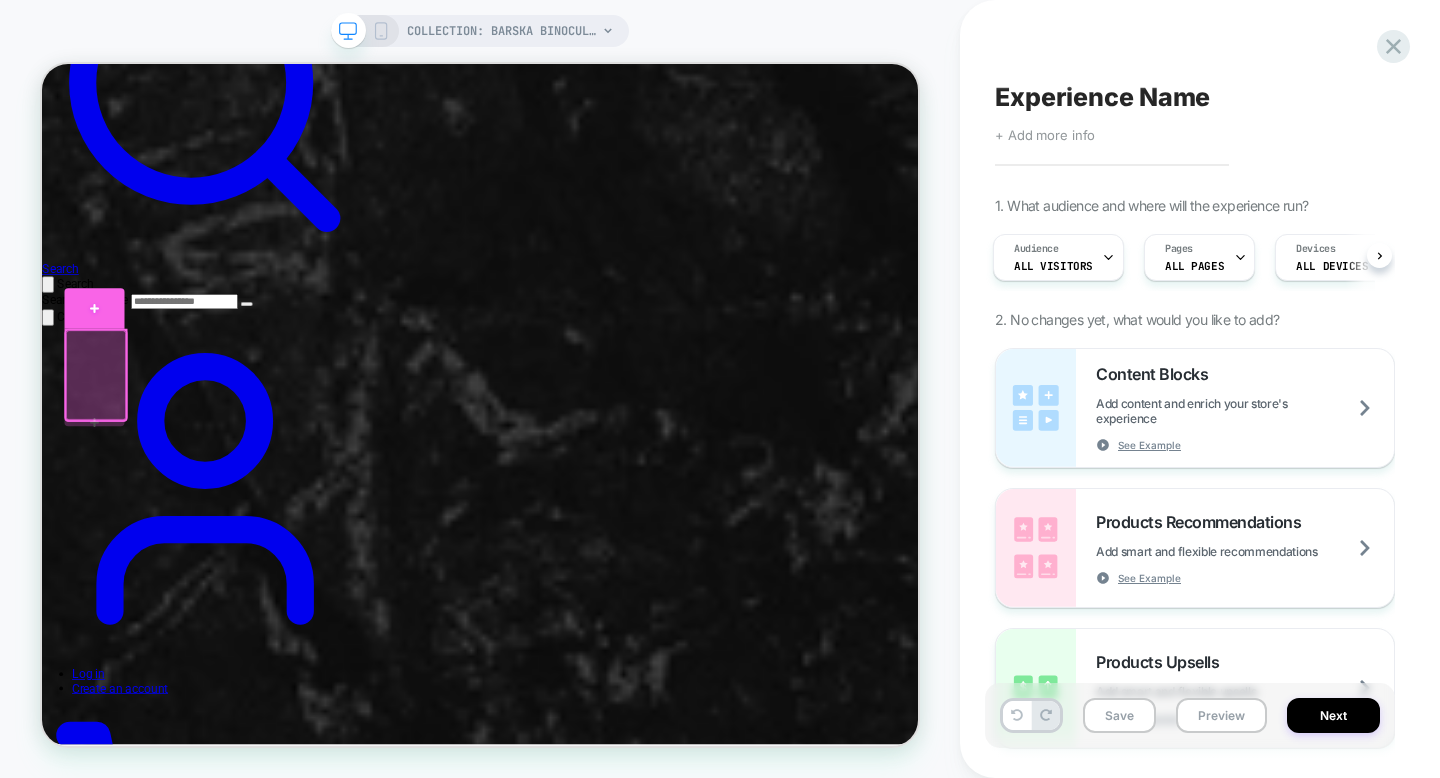 click at bounding box center [112, 390] 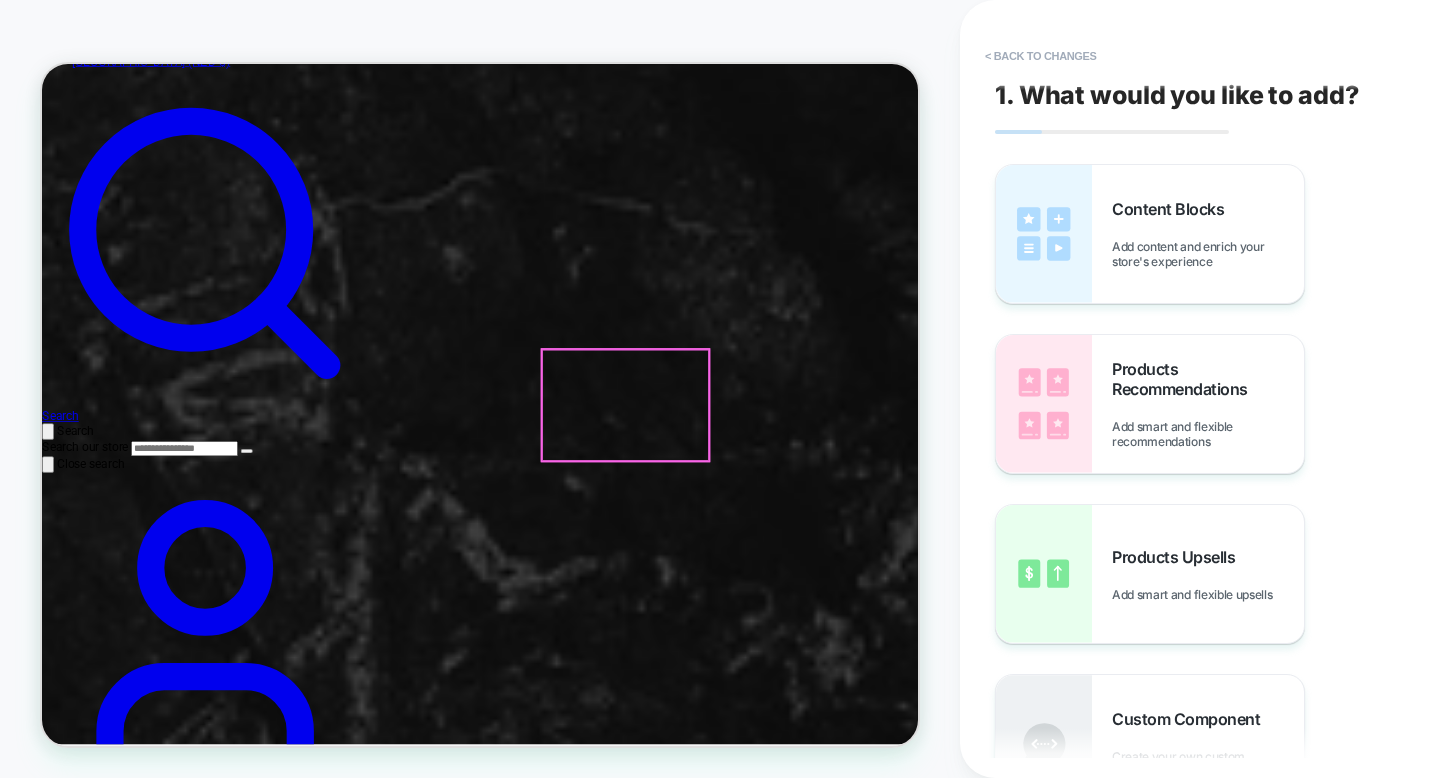 scroll, scrollTop: 445, scrollLeft: 0, axis: vertical 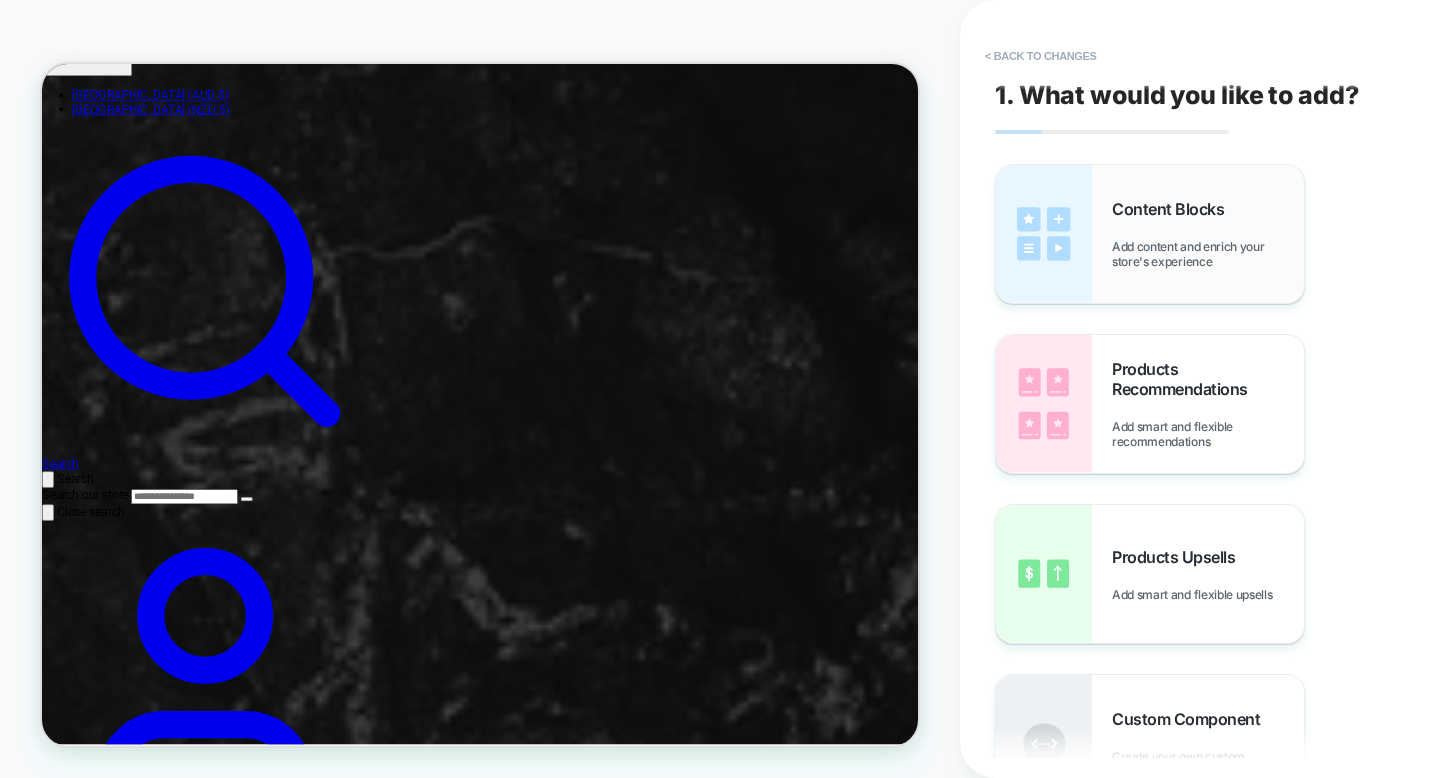 click on "Add content and enrich your store's experience" at bounding box center [1208, 254] 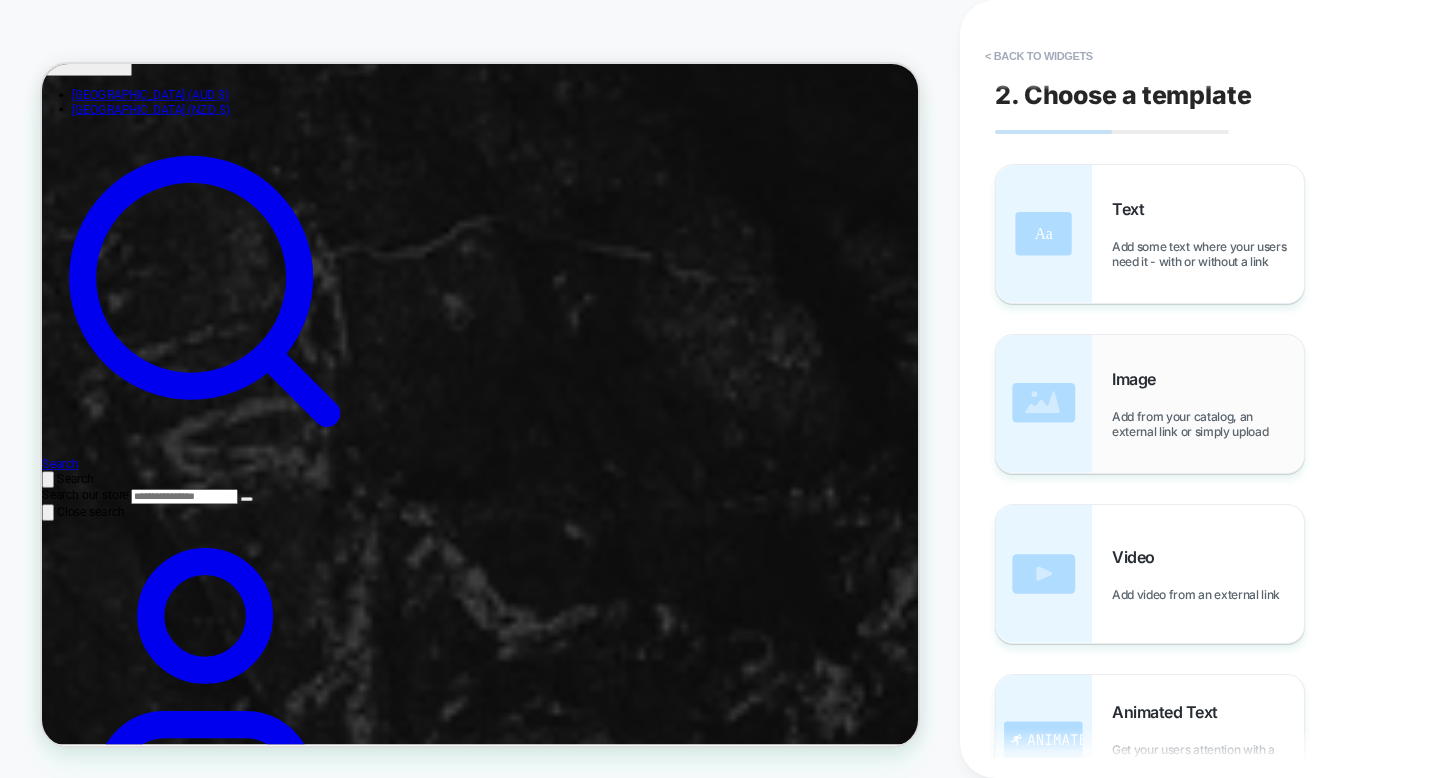 click on "Image Add from your catalog, an external link or simply upload" at bounding box center (1150, 404) 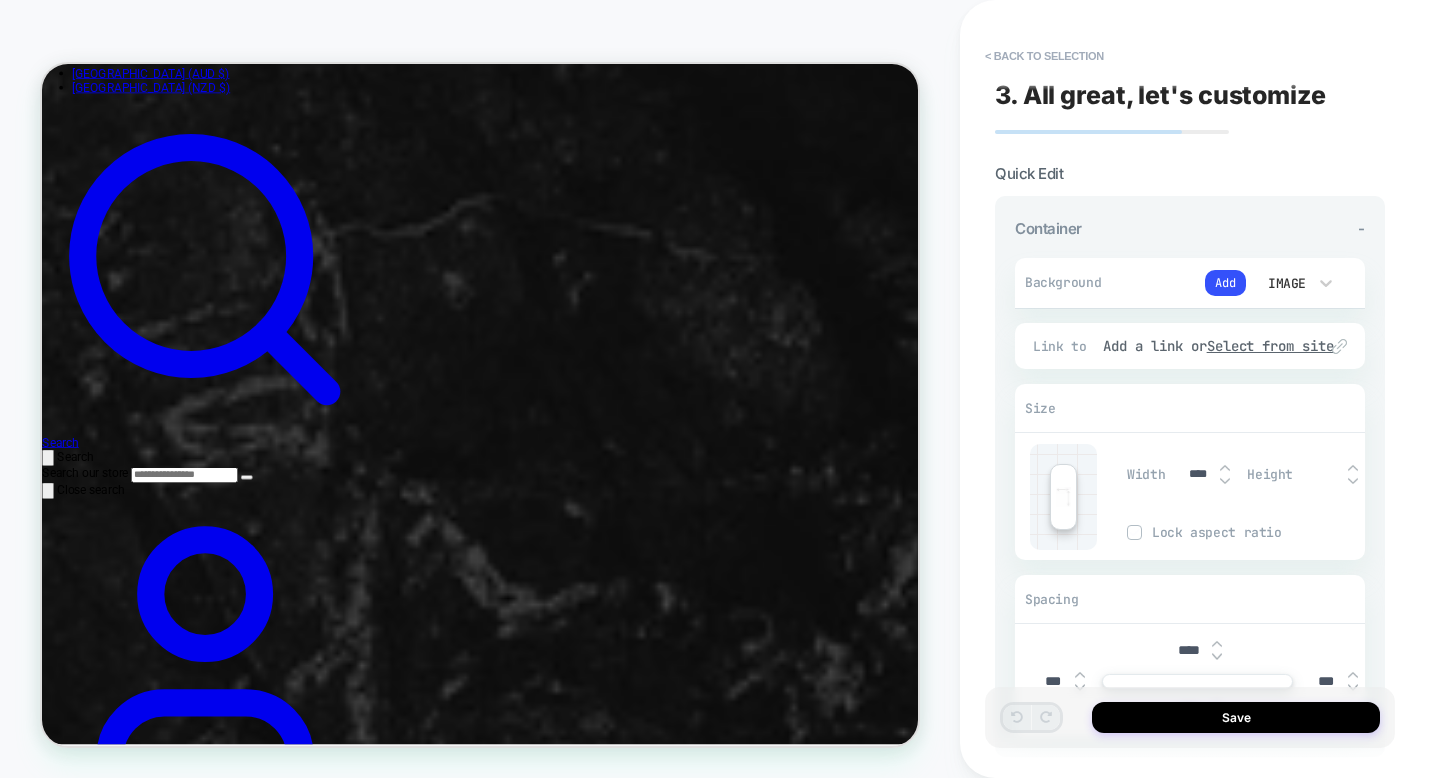 scroll, scrollTop: 474, scrollLeft: 0, axis: vertical 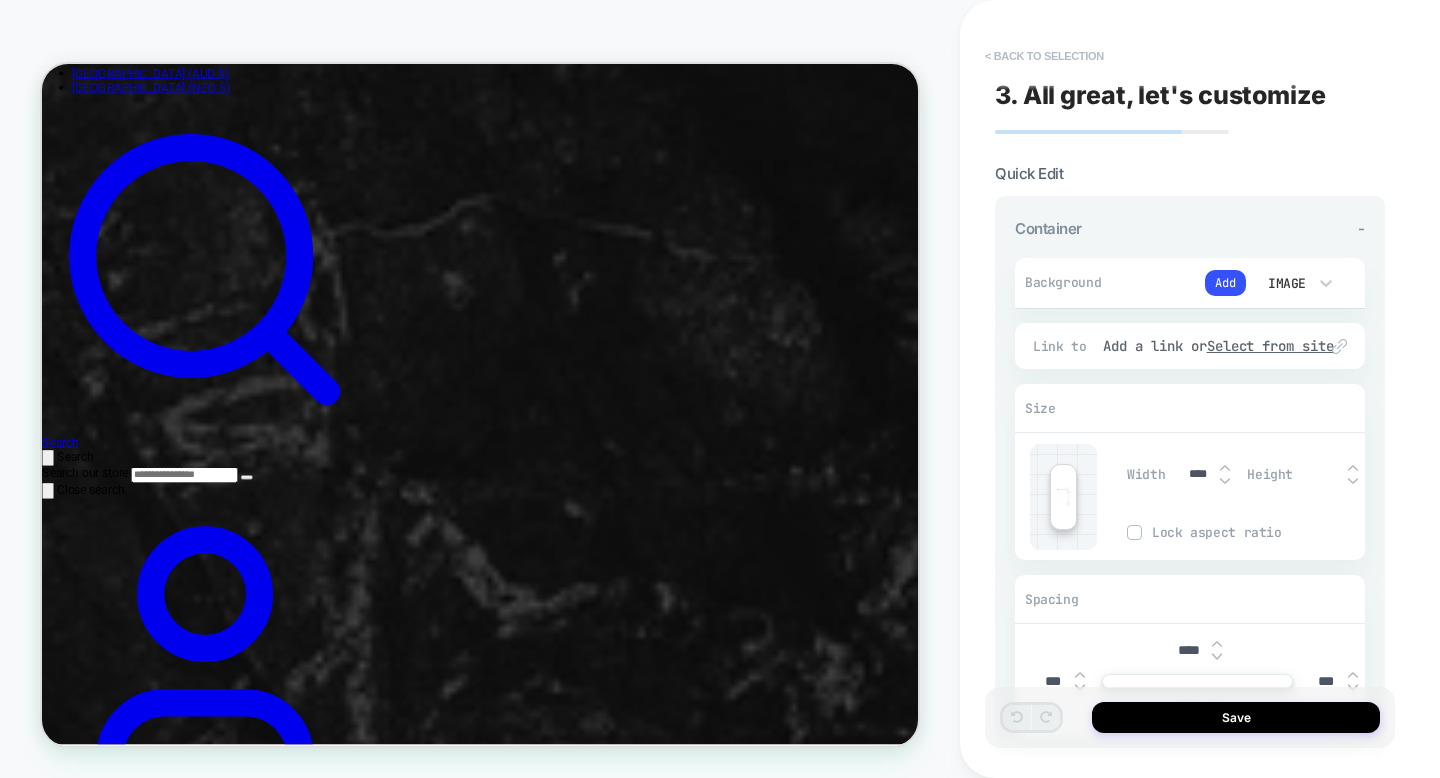 click on "< Back to selection" at bounding box center (1044, 56) 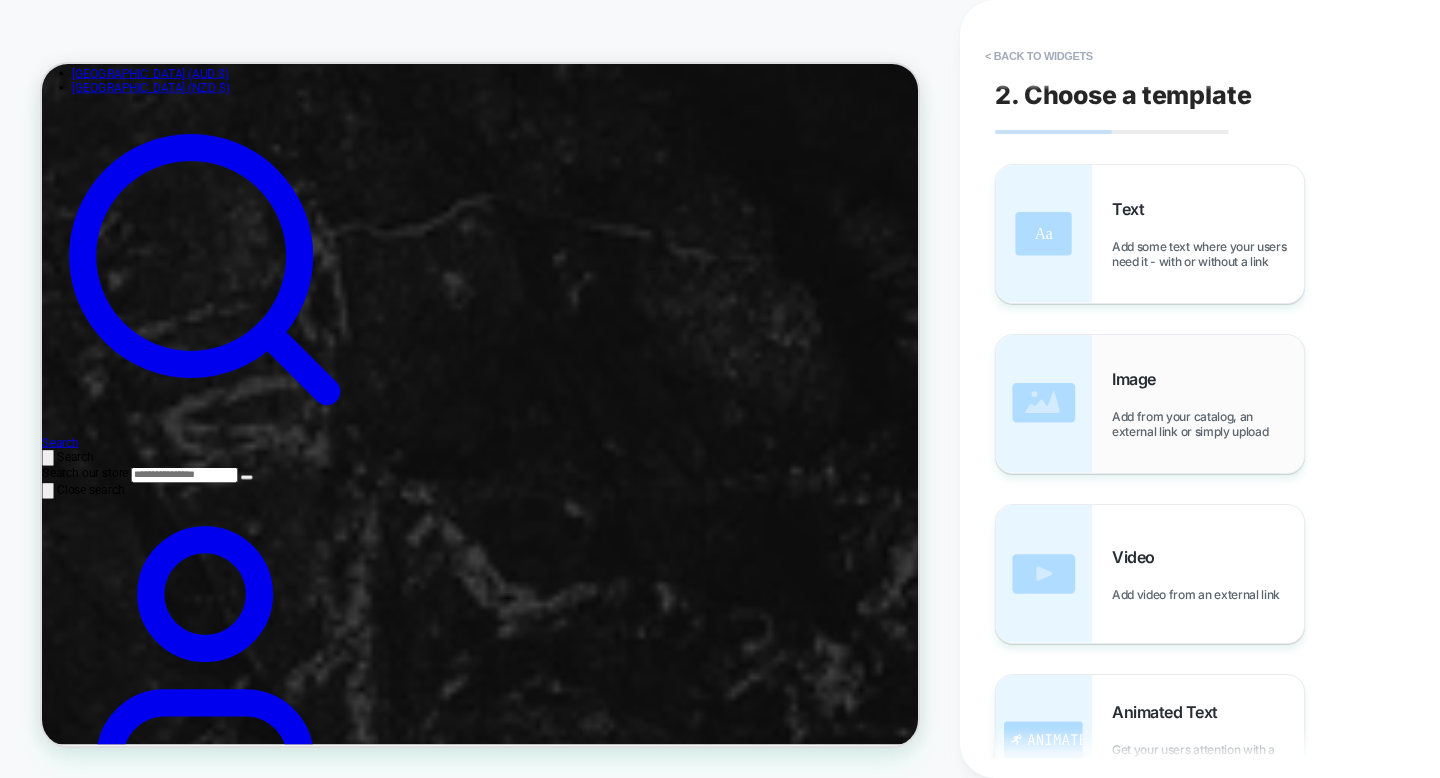 click on "Add from your catalog, an external link or simply upload" at bounding box center [1208, 424] 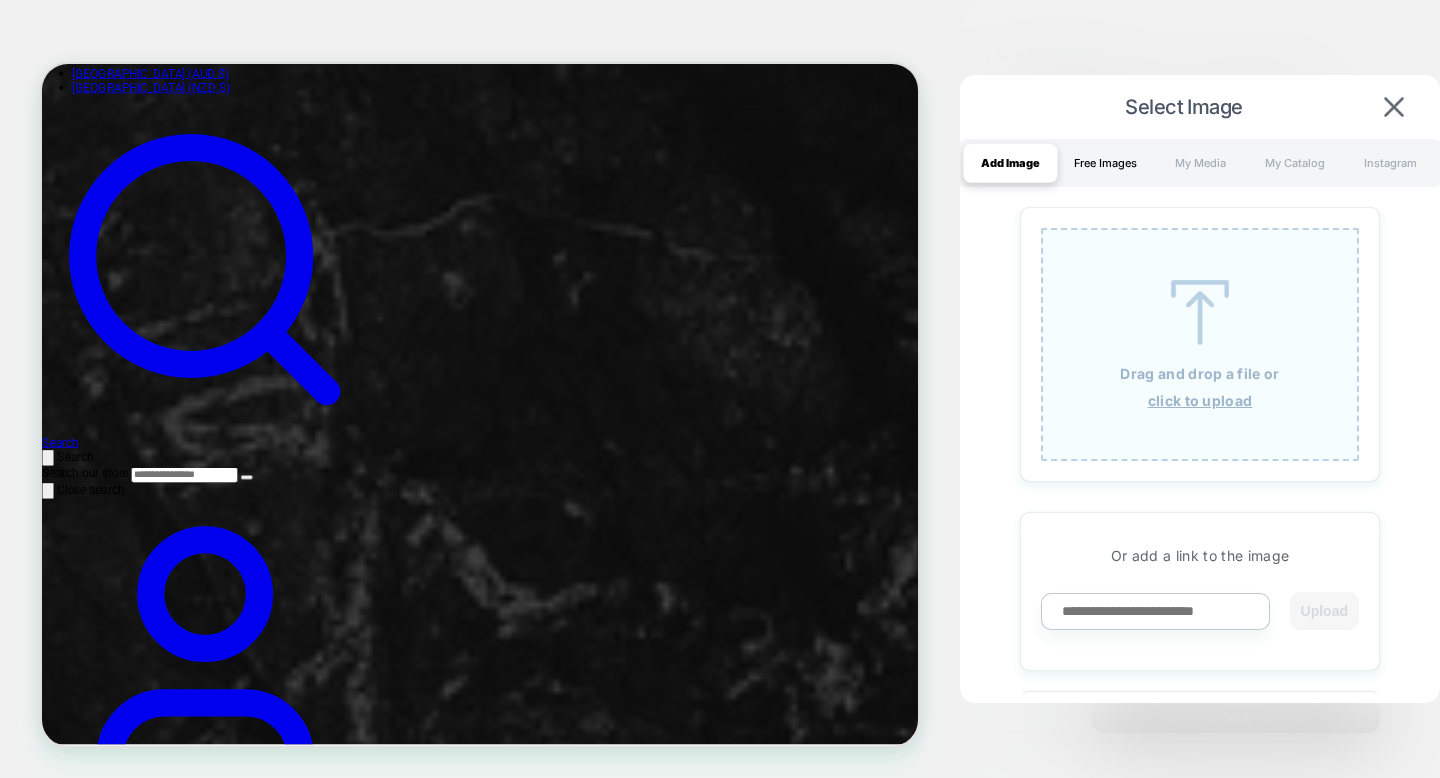 click on "Free Images" at bounding box center [1105, 163] 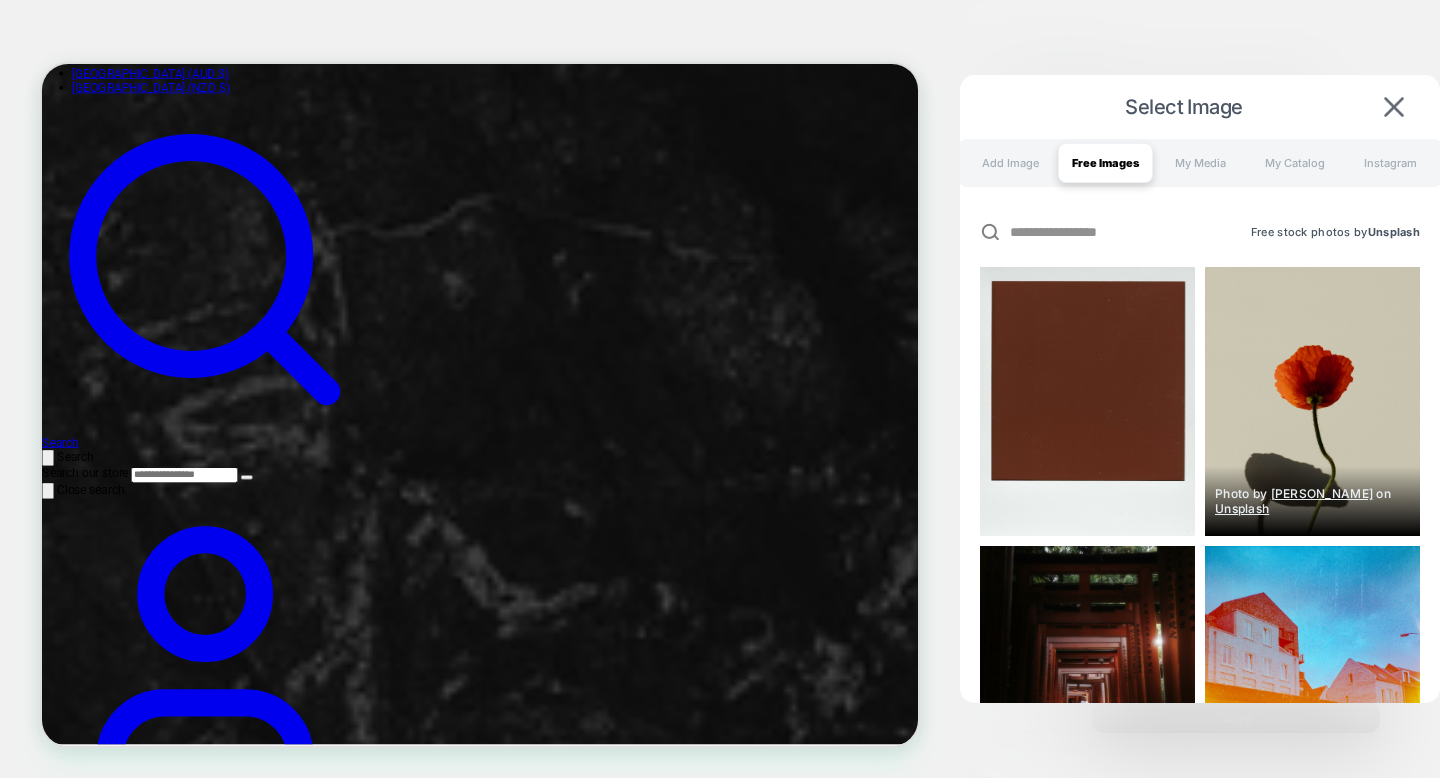 click at bounding box center [1312, 401] 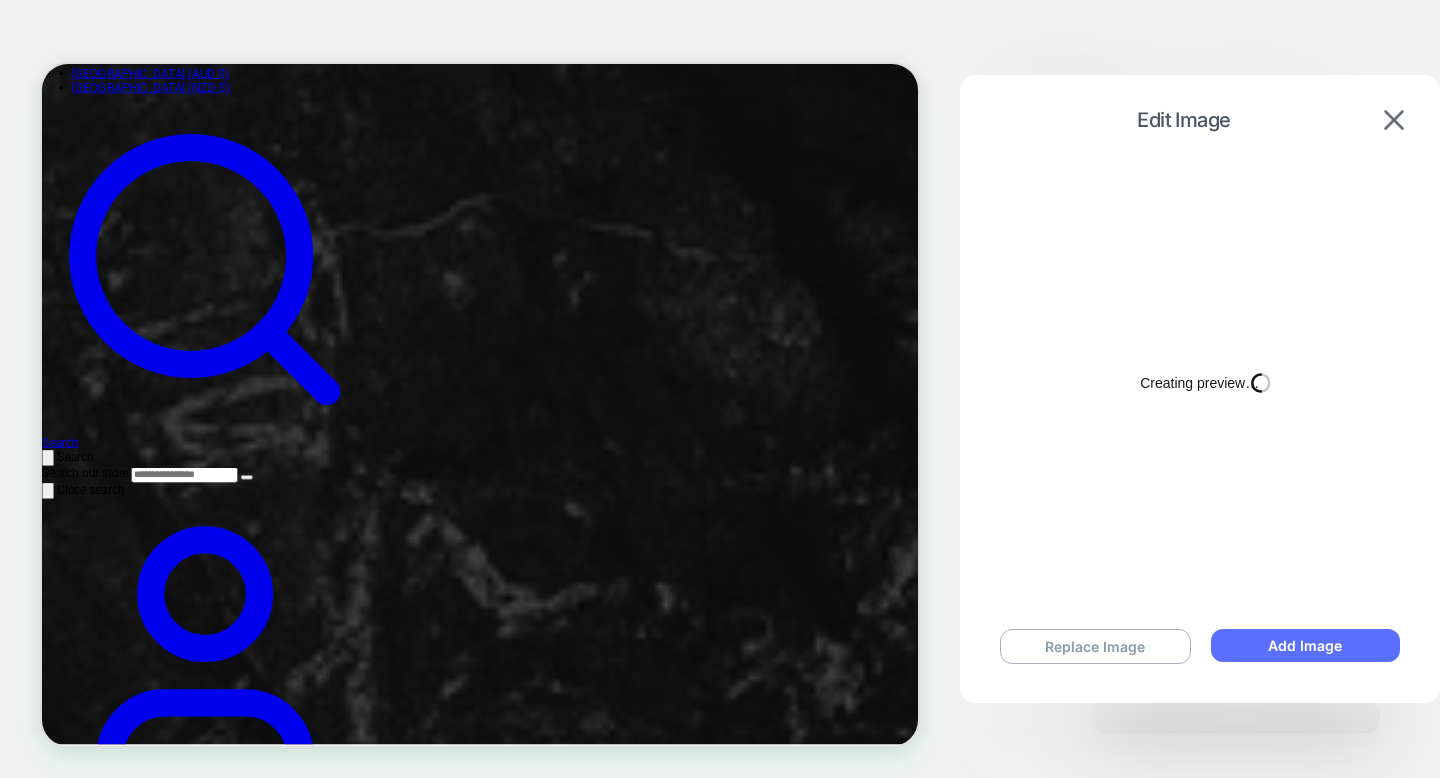 click on "Add Image" at bounding box center (1305, 645) 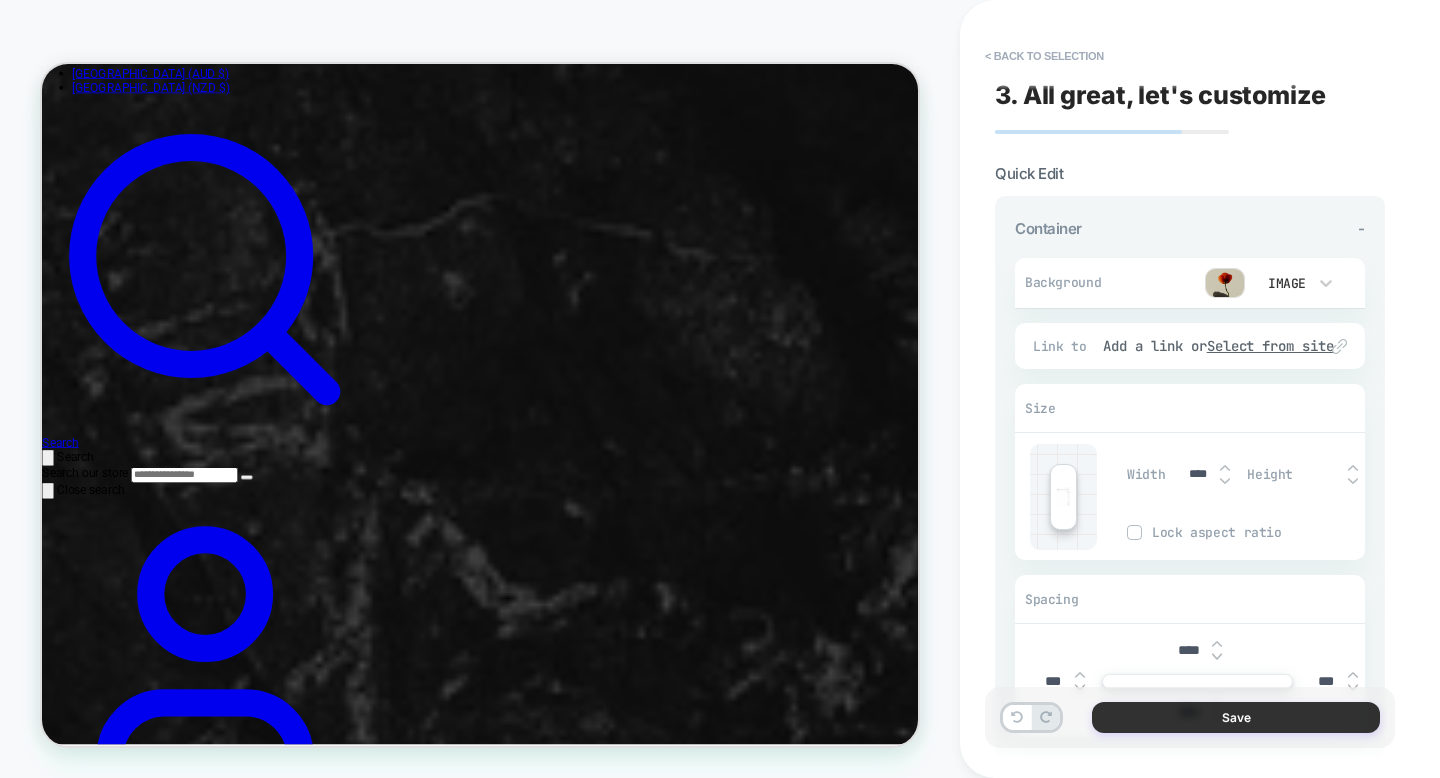 click on "Save" at bounding box center (1236, 717) 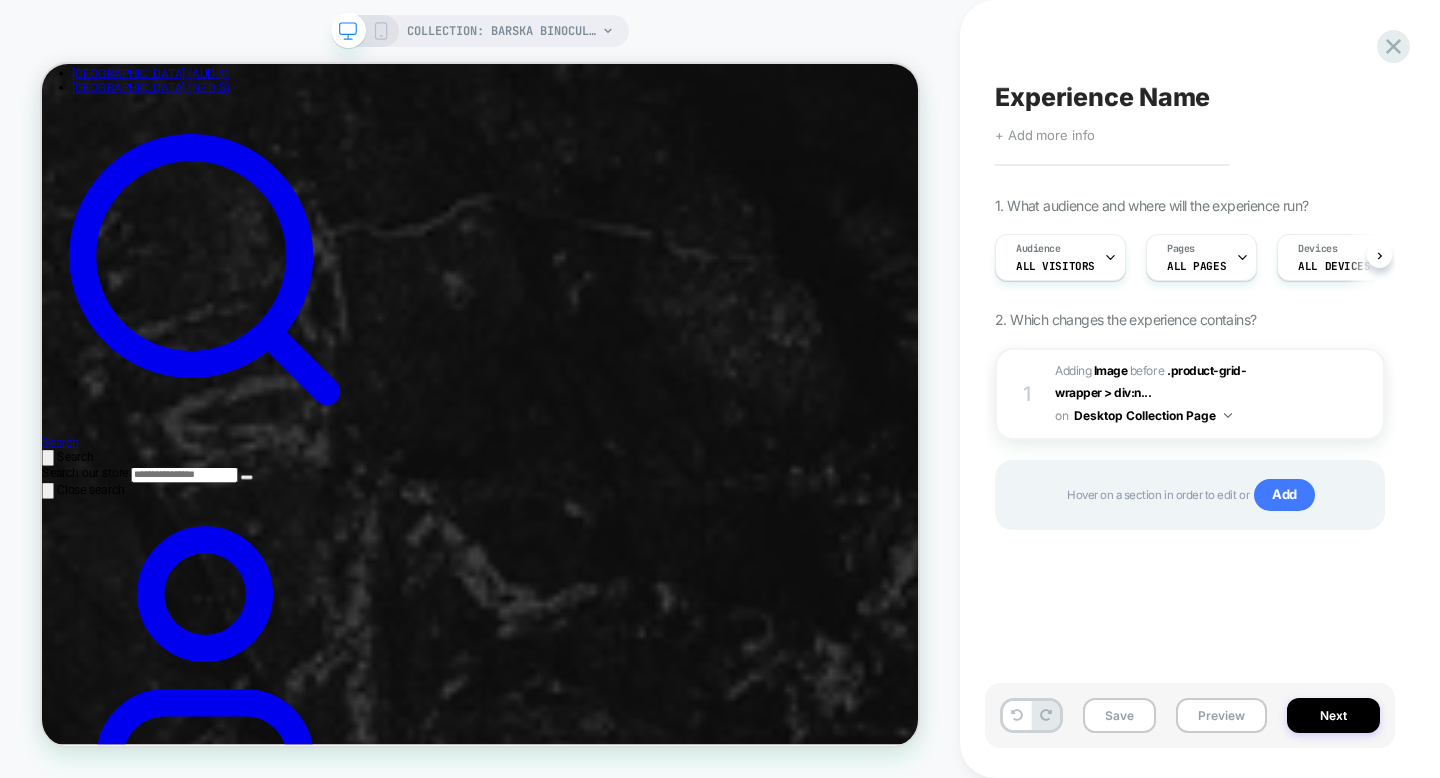 scroll, scrollTop: 0, scrollLeft: 1, axis: horizontal 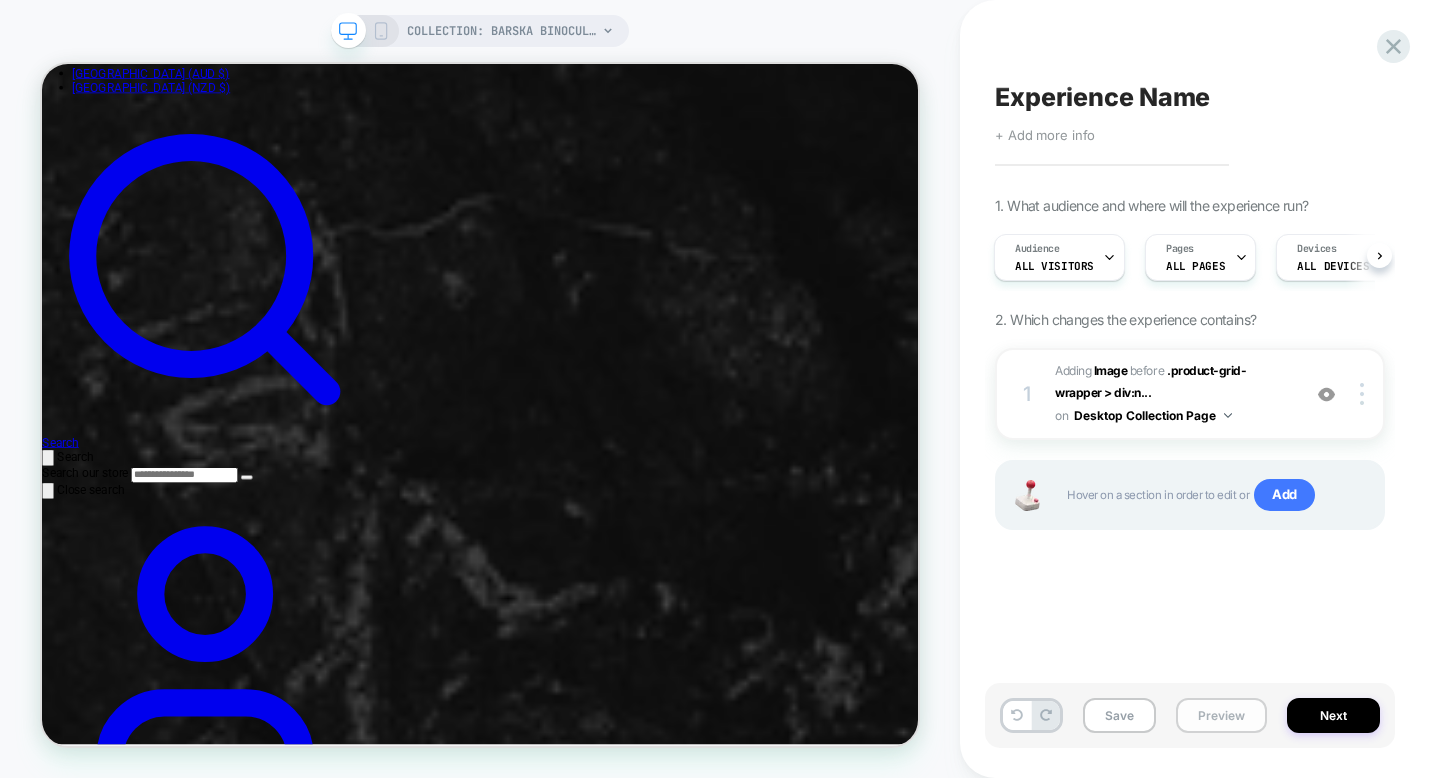 click on "Preview" at bounding box center [1221, 715] 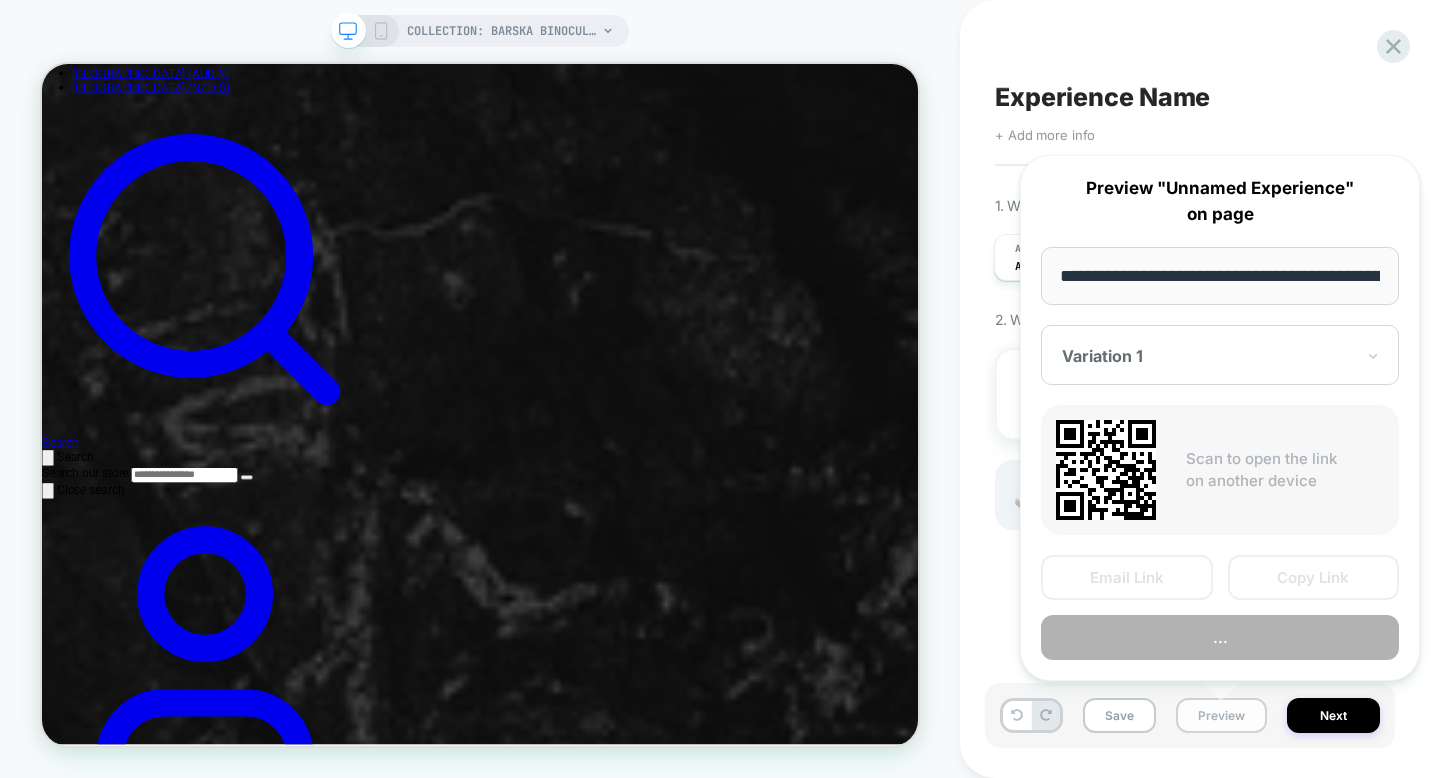 scroll, scrollTop: 0, scrollLeft: 293, axis: horizontal 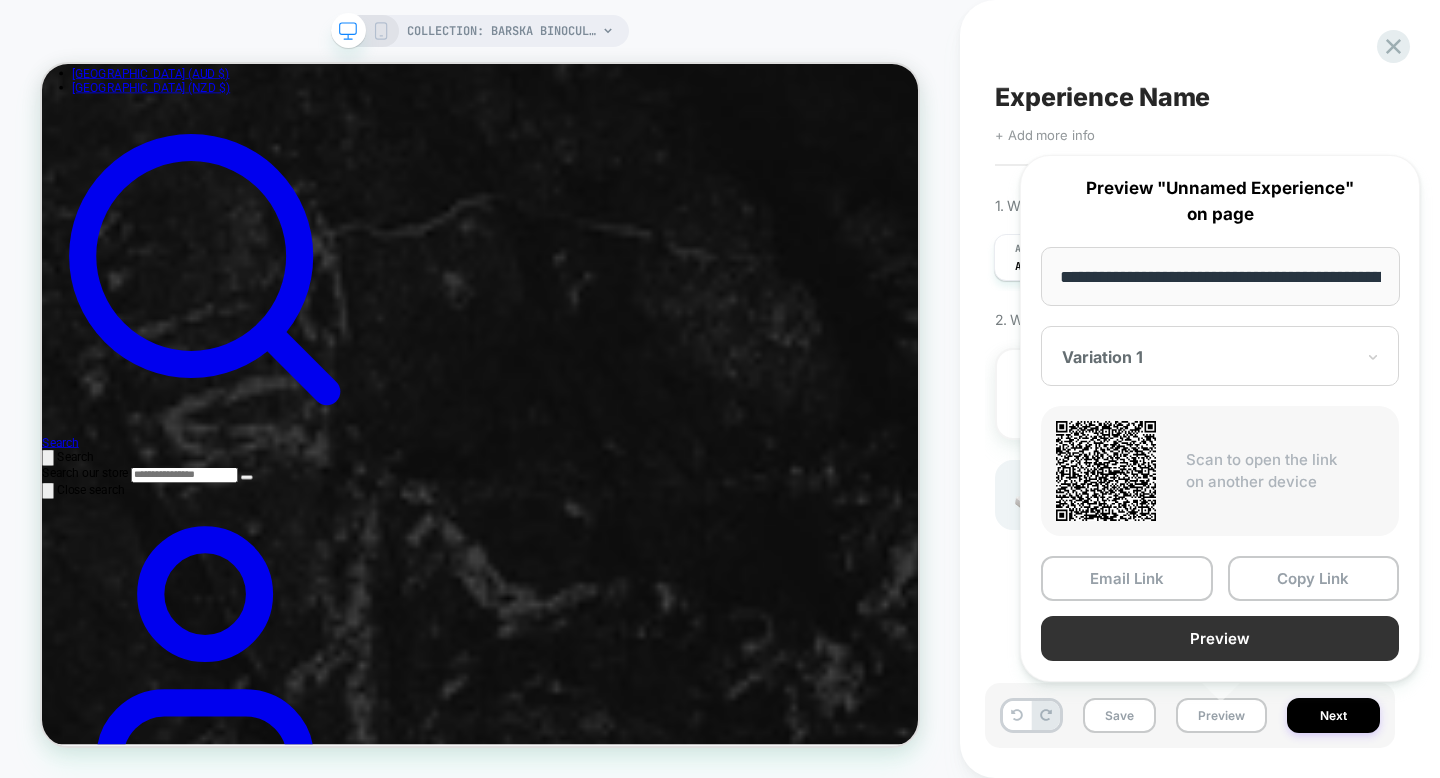 click on "Preview" at bounding box center [1220, 638] 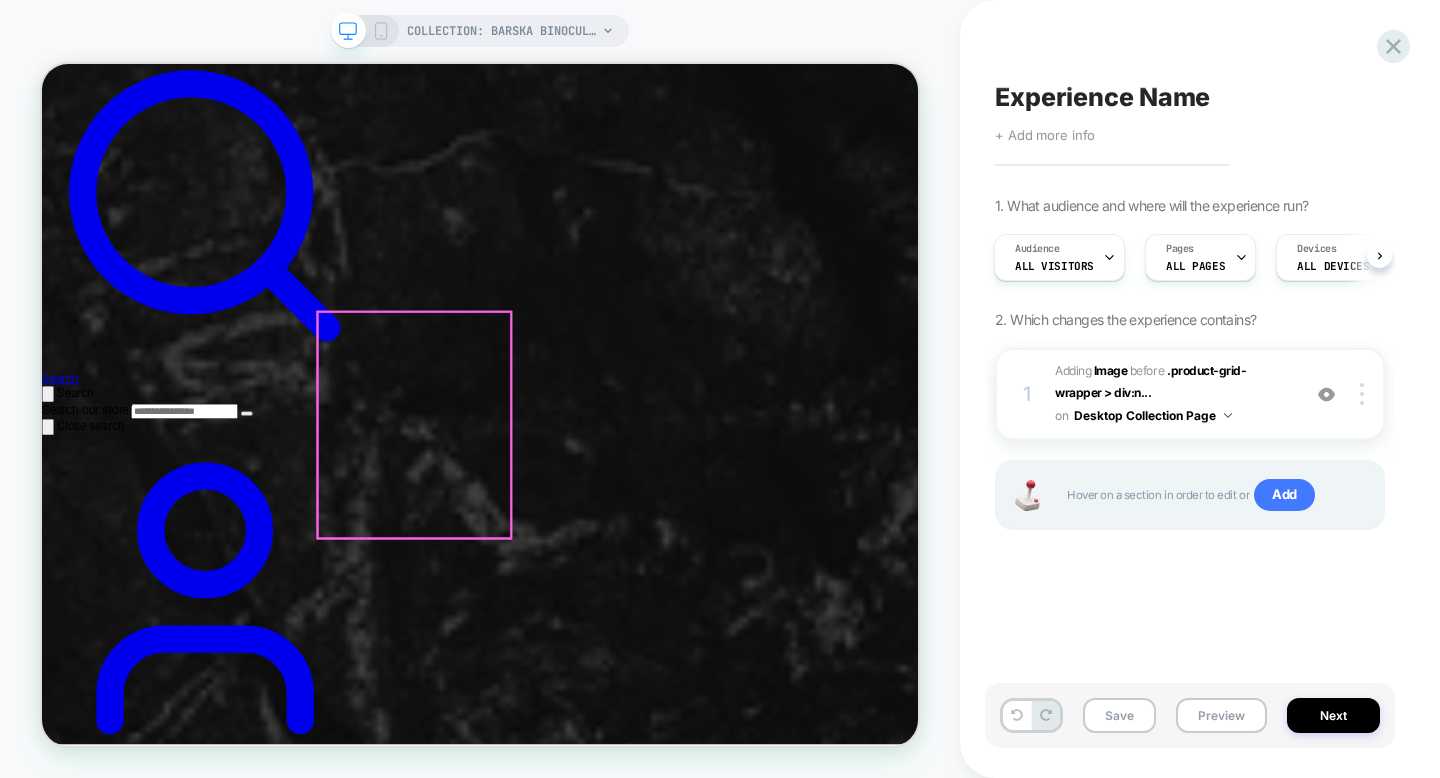 scroll, scrollTop: 568, scrollLeft: 0, axis: vertical 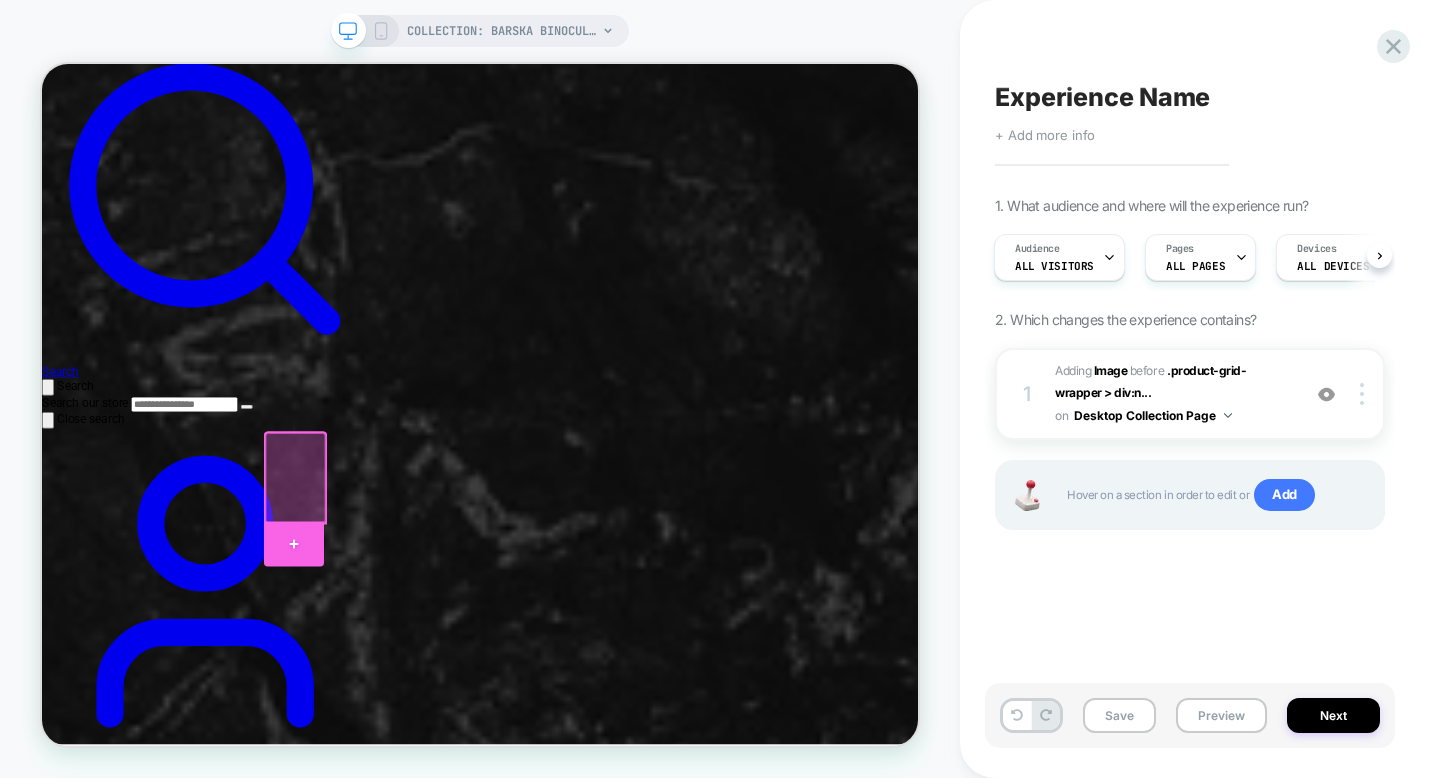 click at bounding box center (378, 704) 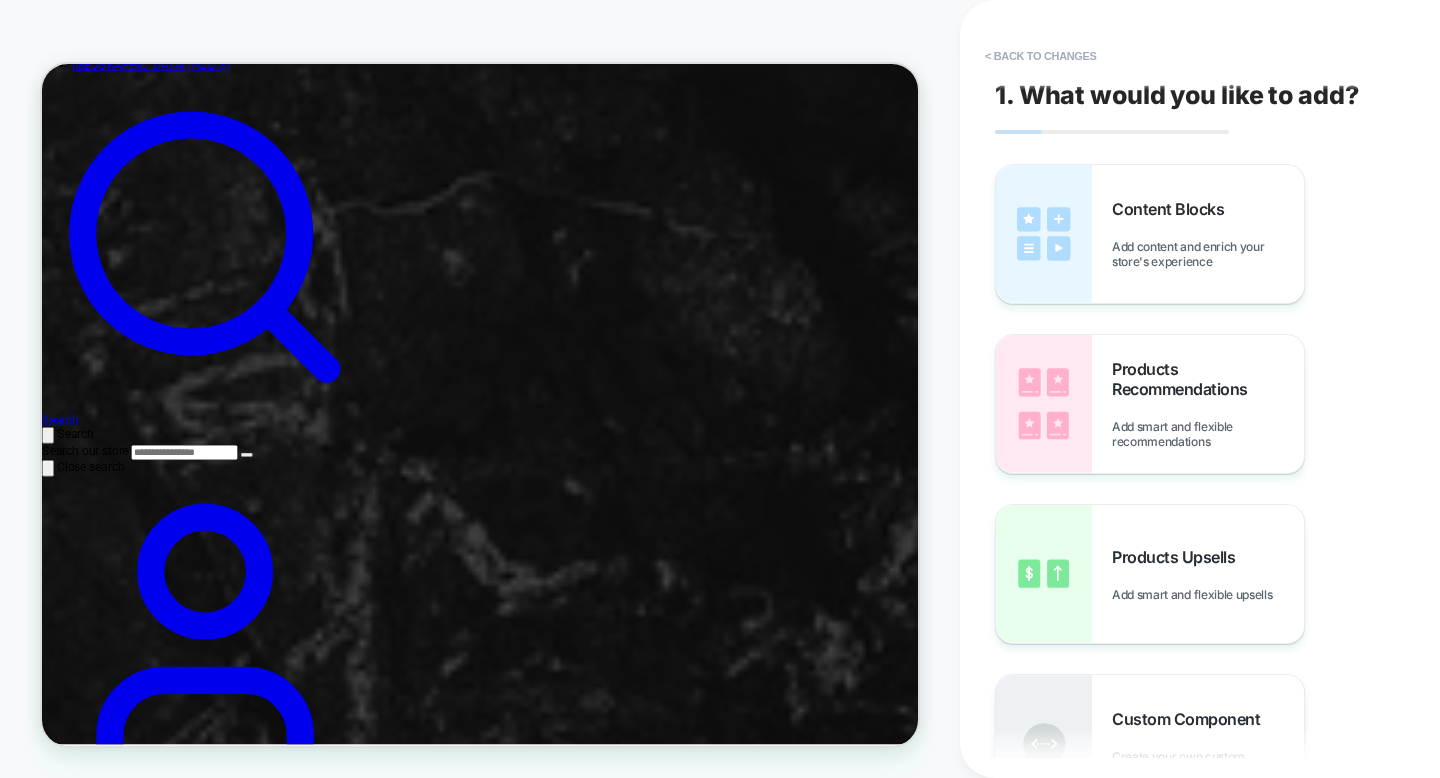 scroll, scrollTop: 434, scrollLeft: 0, axis: vertical 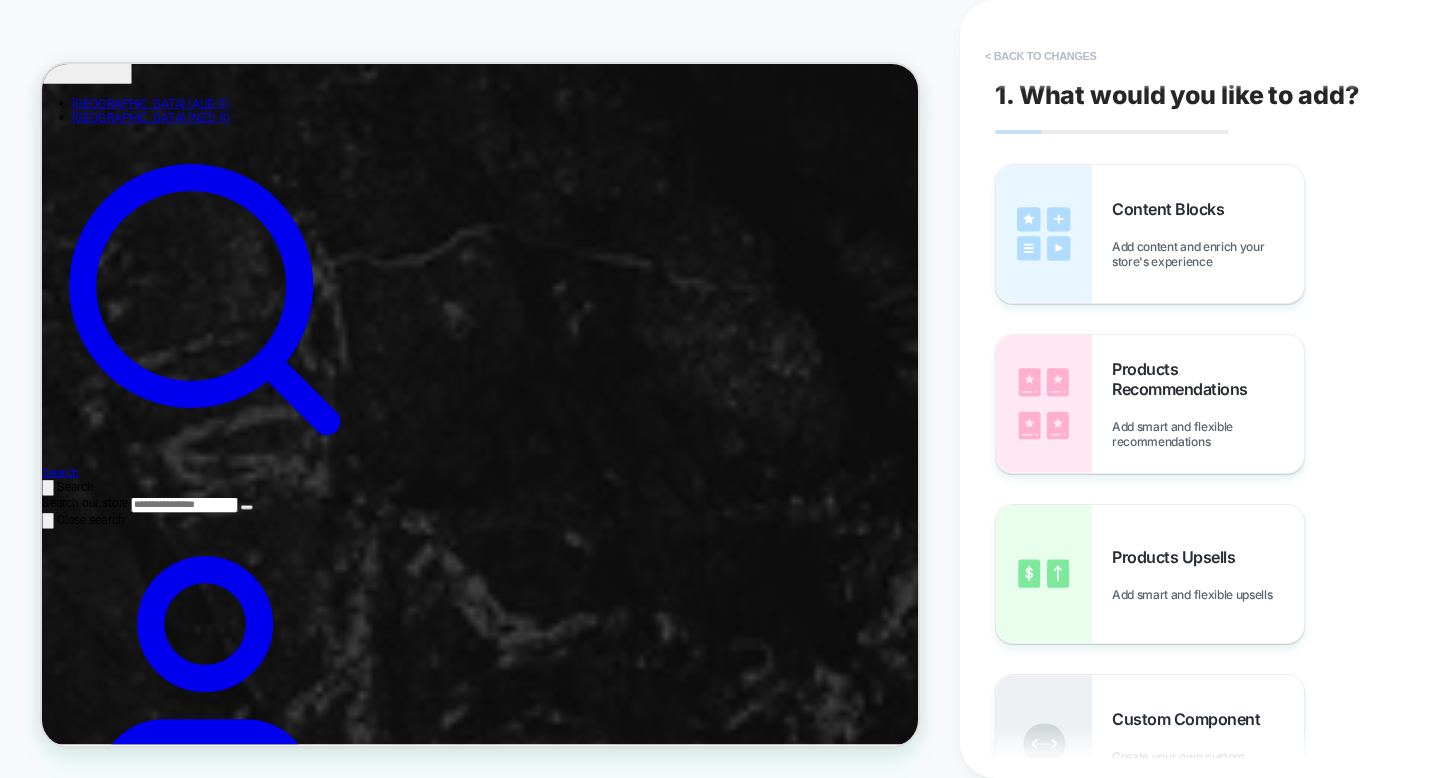 click on "< Back to changes" at bounding box center [1041, 56] 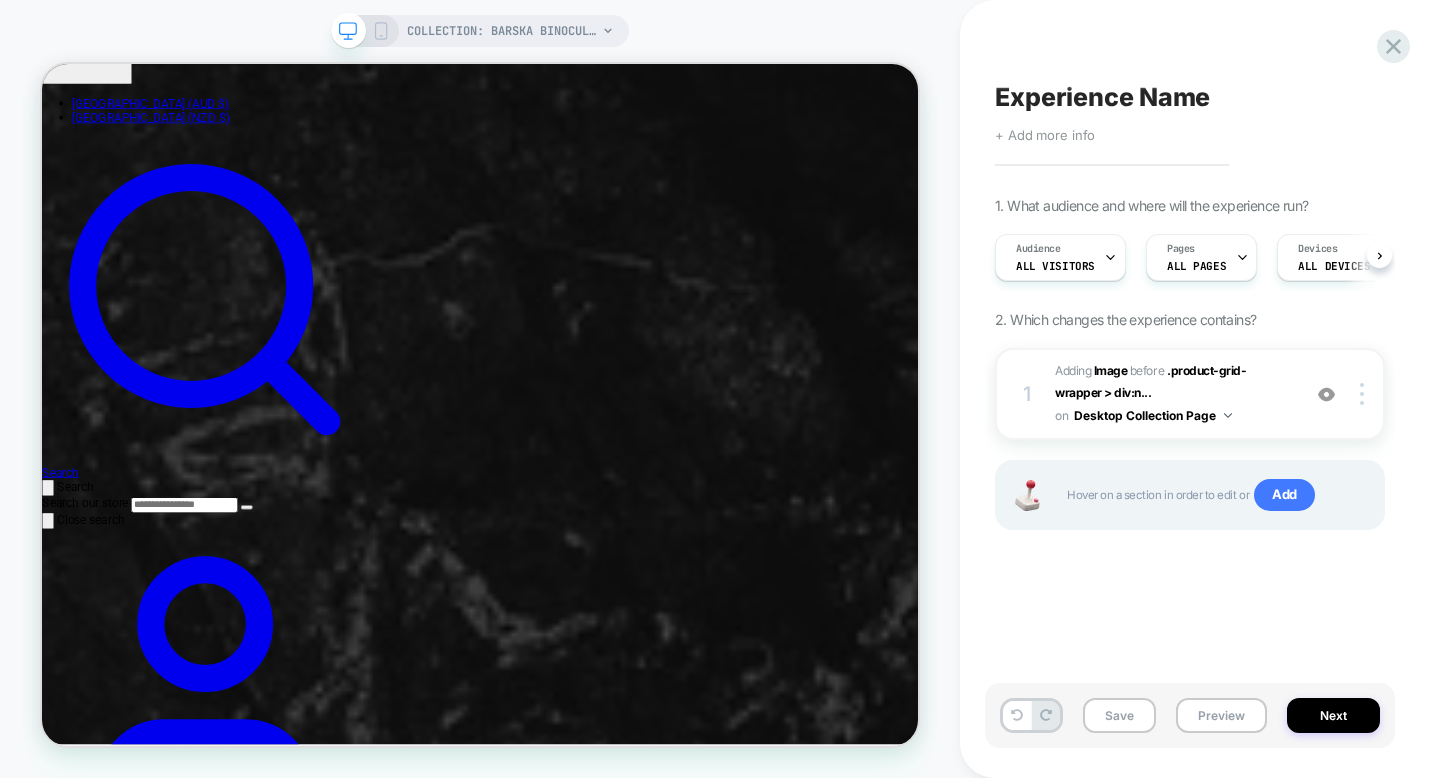 scroll, scrollTop: 0, scrollLeft: 1, axis: horizontal 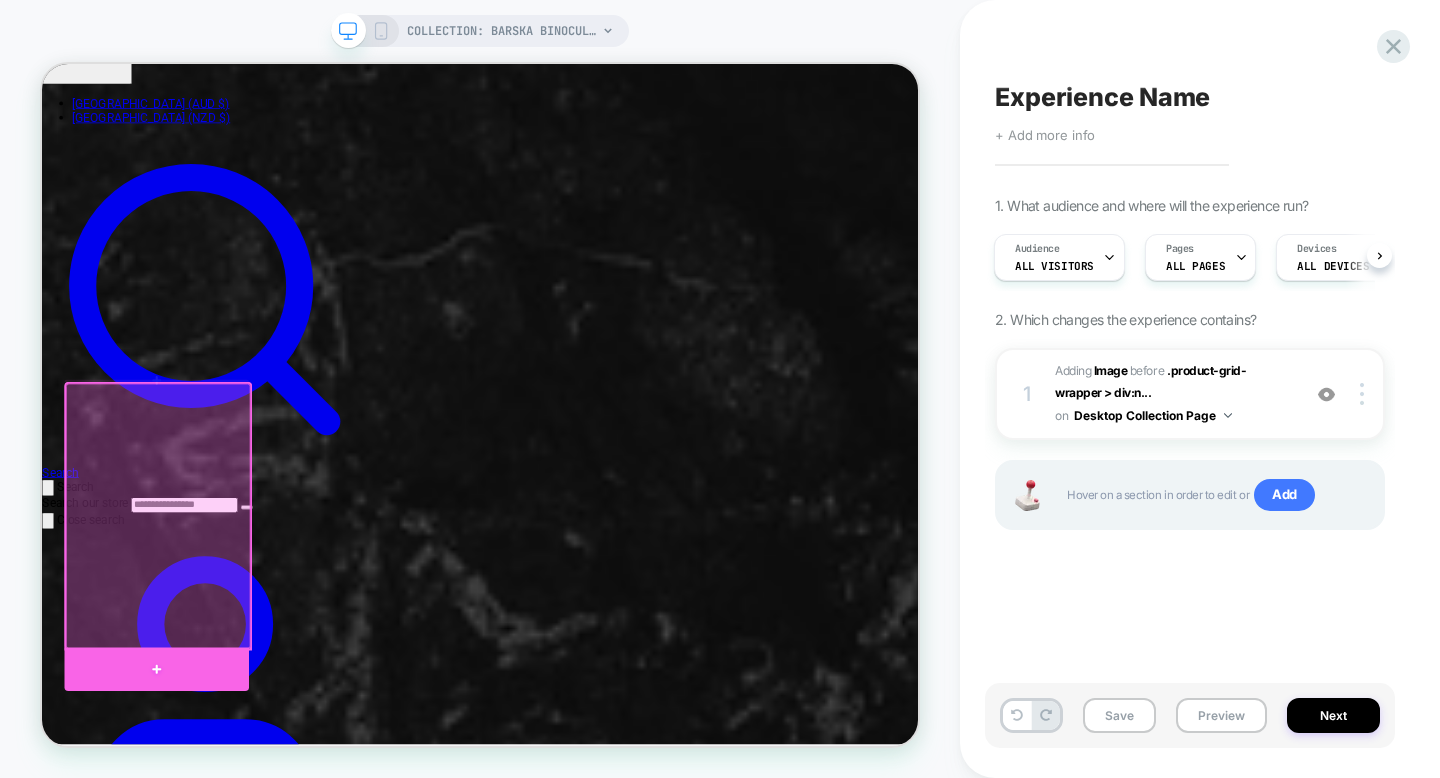 click at bounding box center [195, 871] 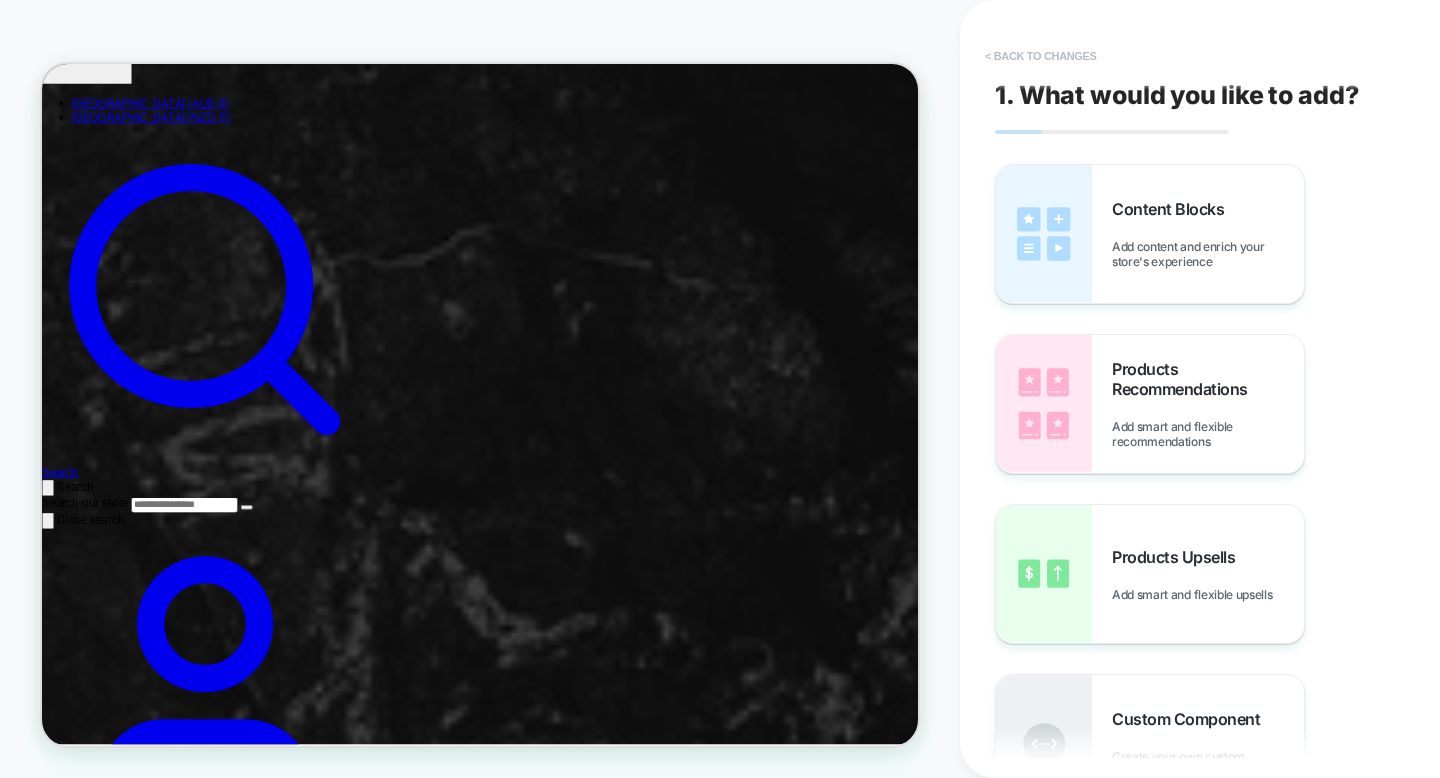 click on "< Back to changes" at bounding box center [1041, 56] 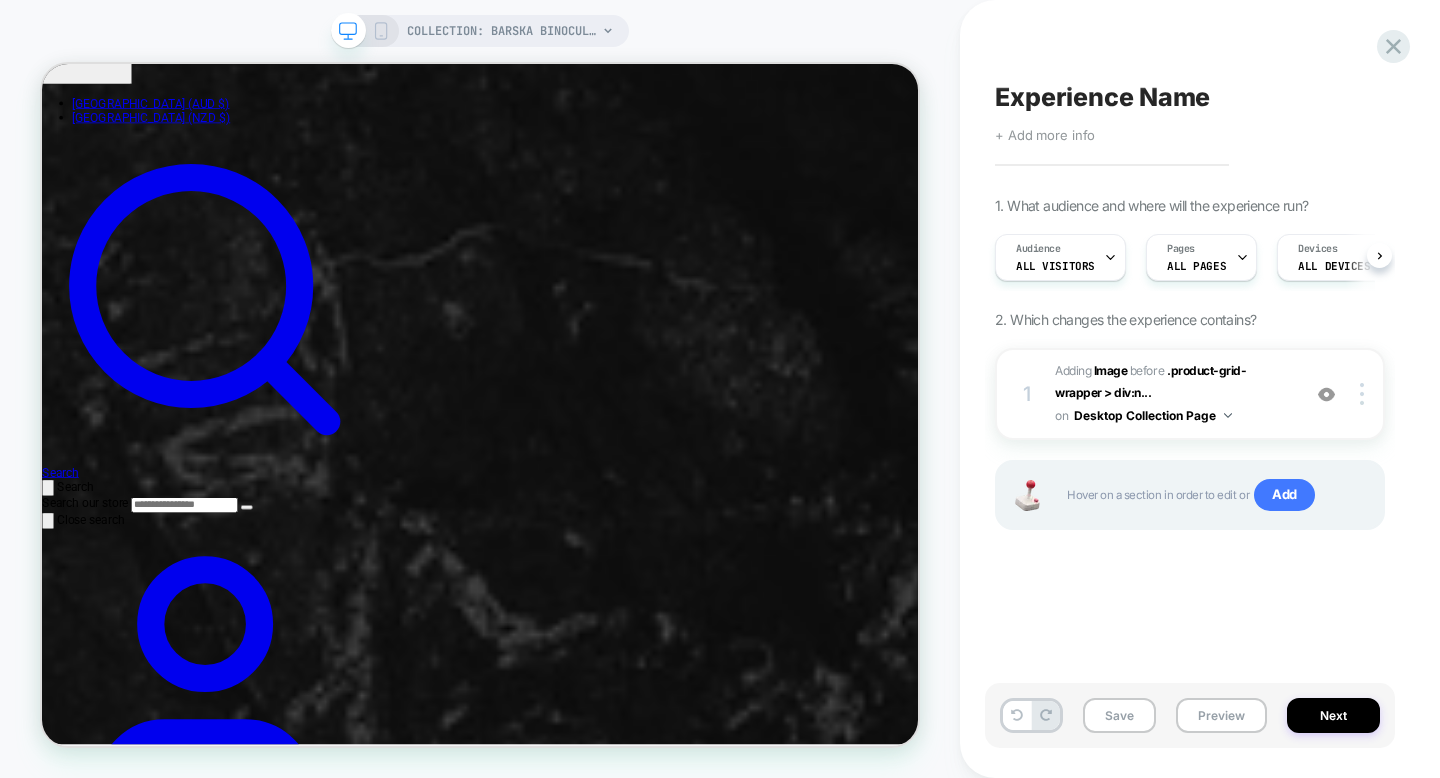 scroll, scrollTop: 0, scrollLeft: 1, axis: horizontal 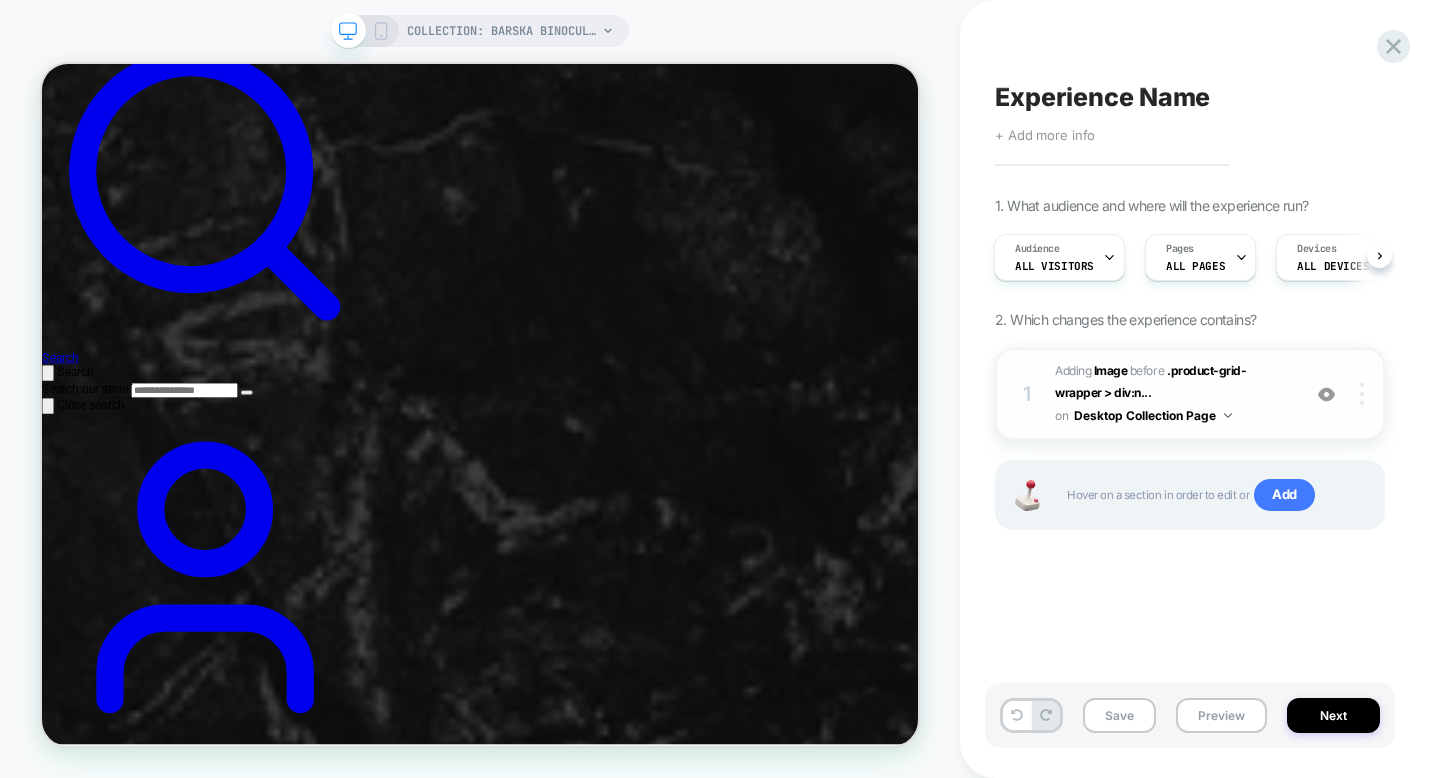 click at bounding box center (1365, 394) 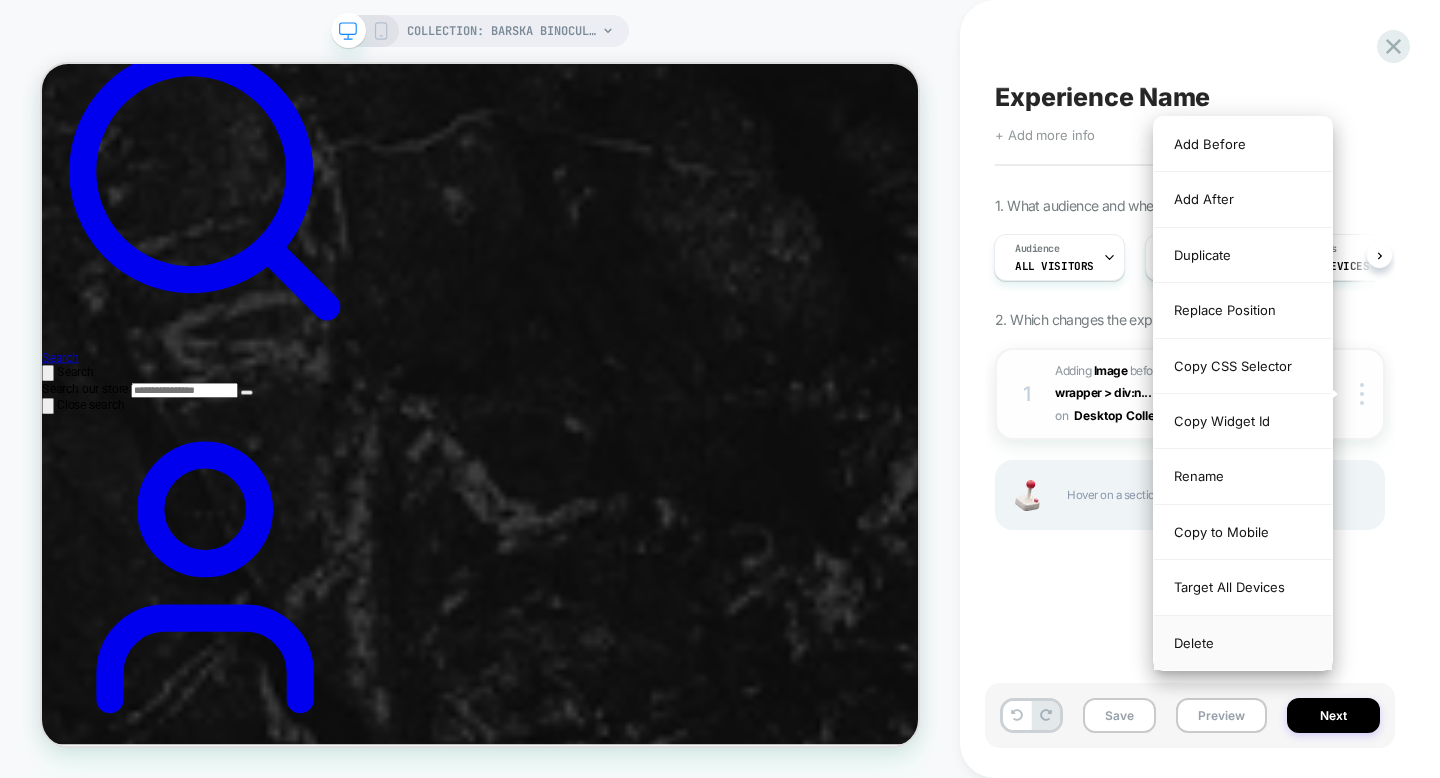 click on "Delete" at bounding box center [1243, 643] 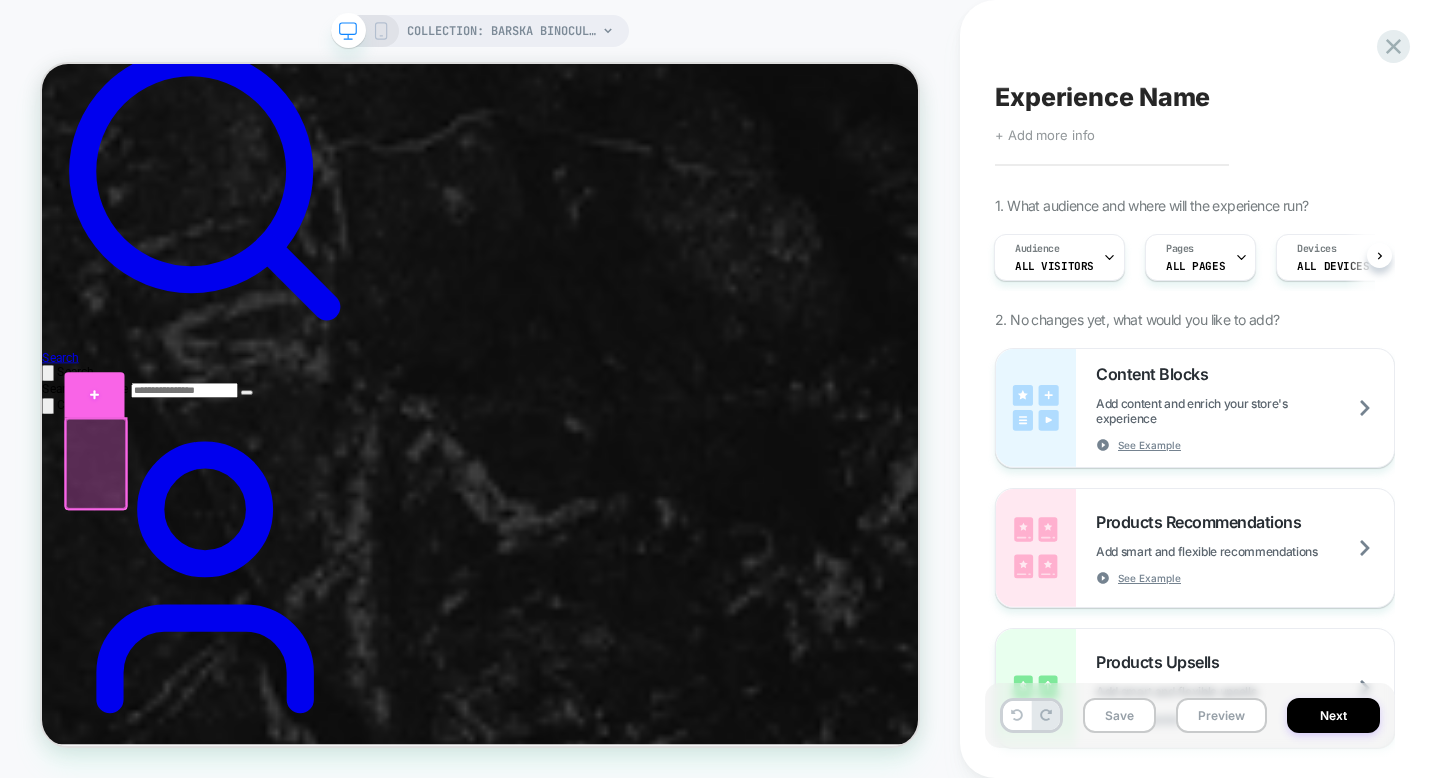 click at bounding box center (112, 505) 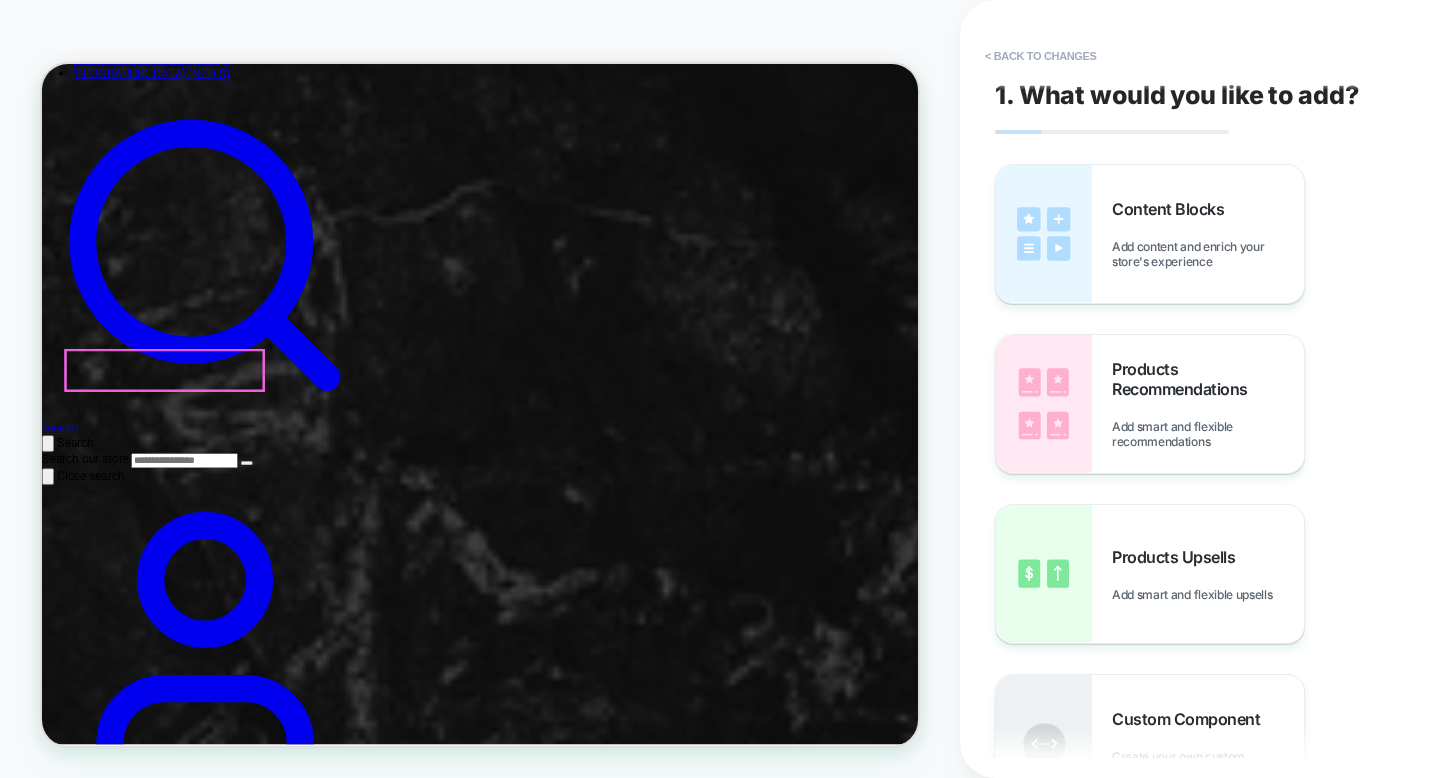 scroll, scrollTop: 439, scrollLeft: 0, axis: vertical 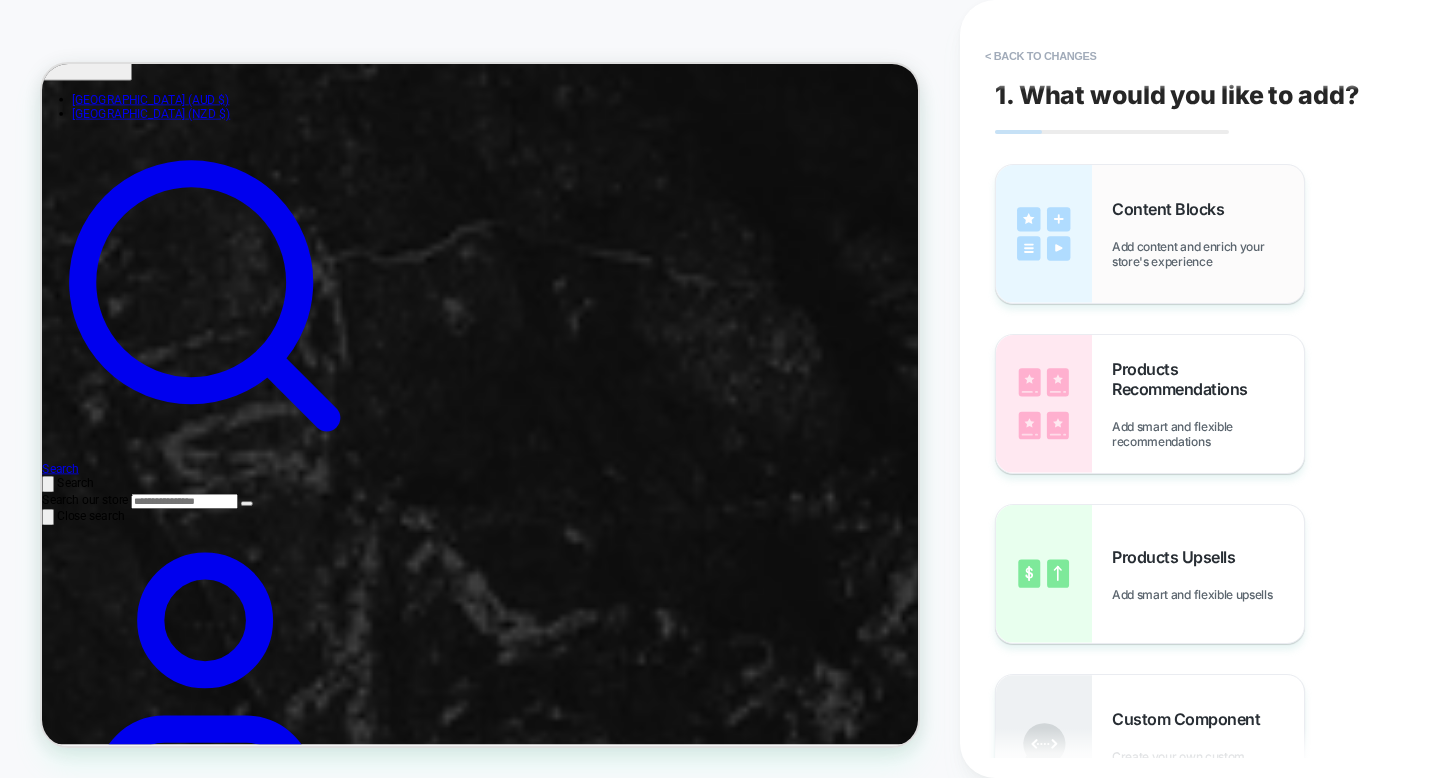 click on "Content Blocks" at bounding box center [1173, 209] 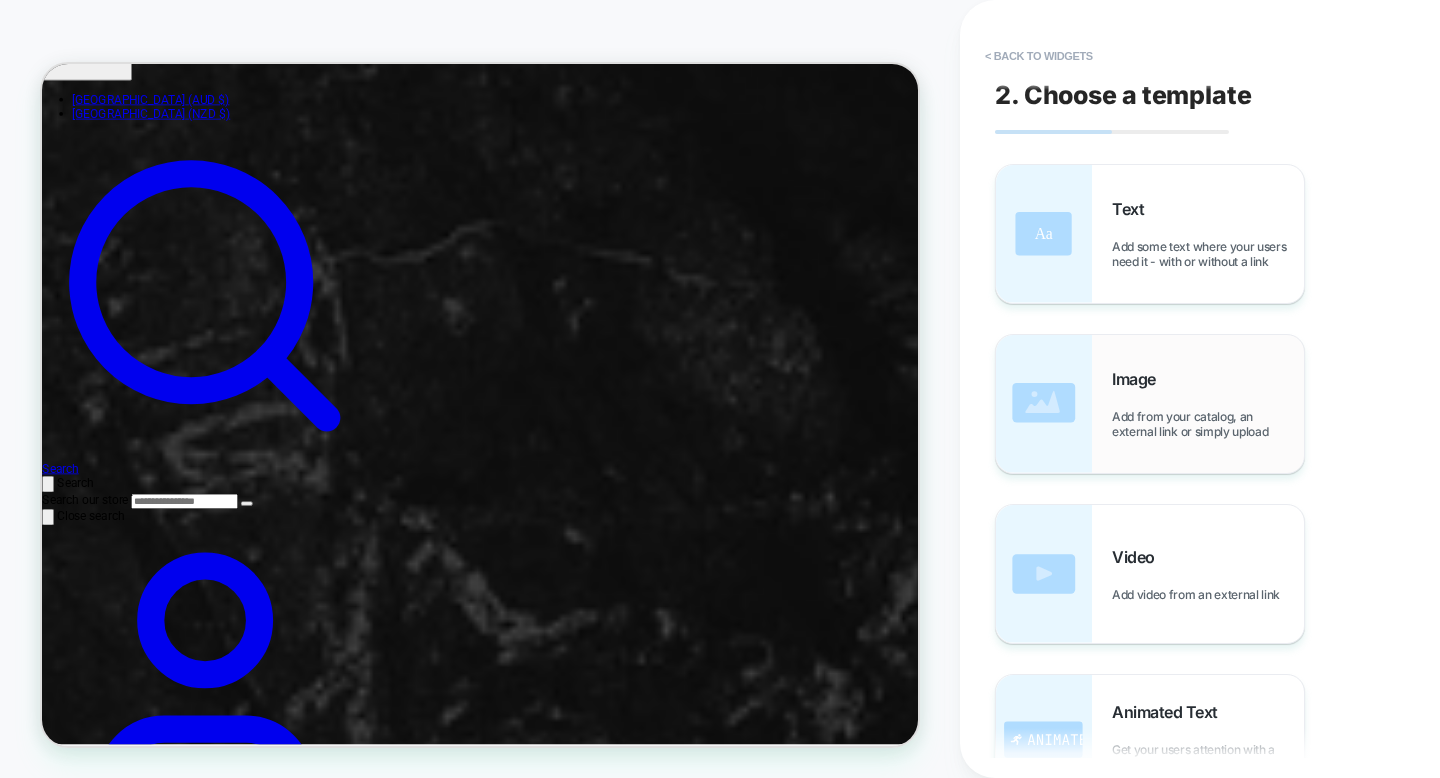 click on "Add from your catalog, an external link or simply upload" at bounding box center [1208, 424] 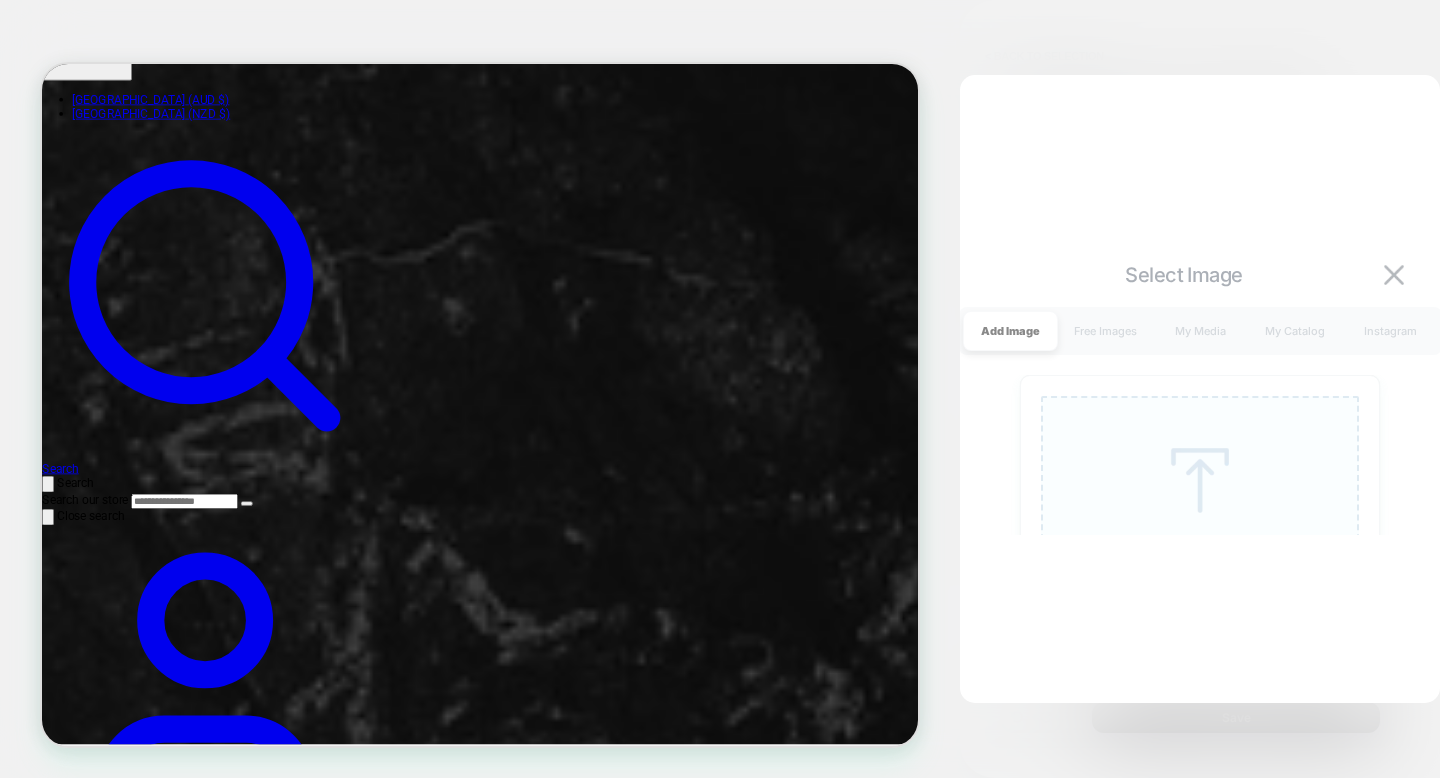 scroll, scrollTop: 474, scrollLeft: 0, axis: vertical 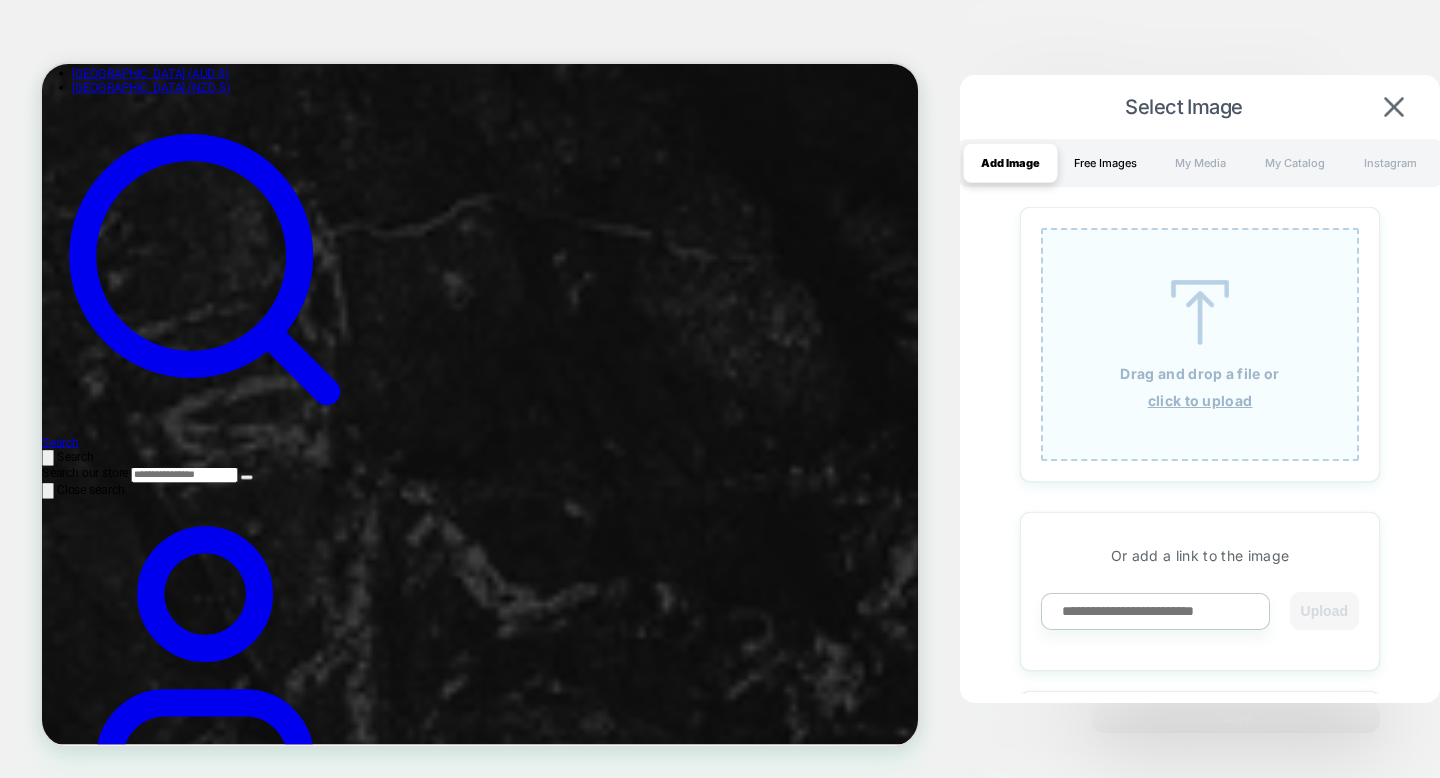click on "Free Images" at bounding box center [1105, 163] 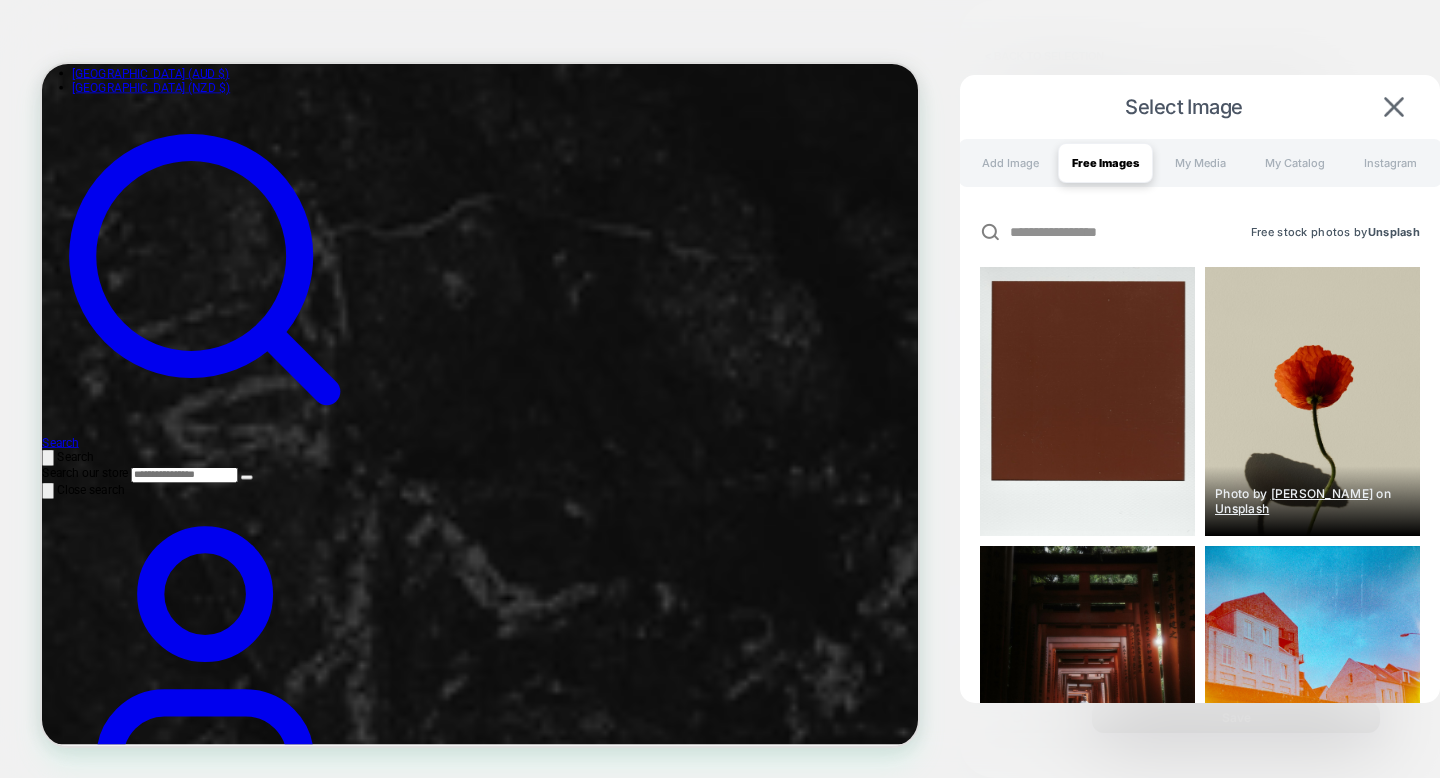 click at bounding box center [1312, 401] 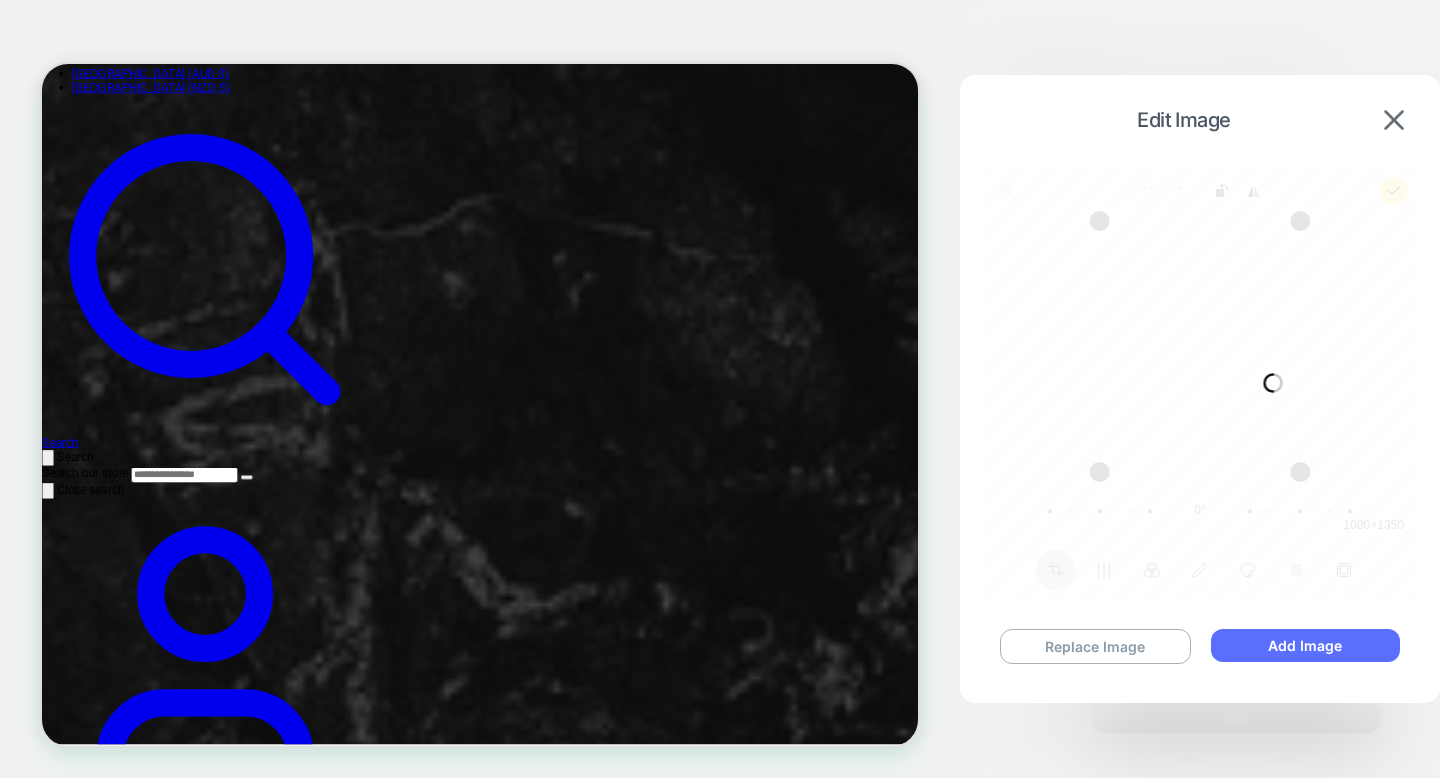 click on "Add Image" at bounding box center [1305, 645] 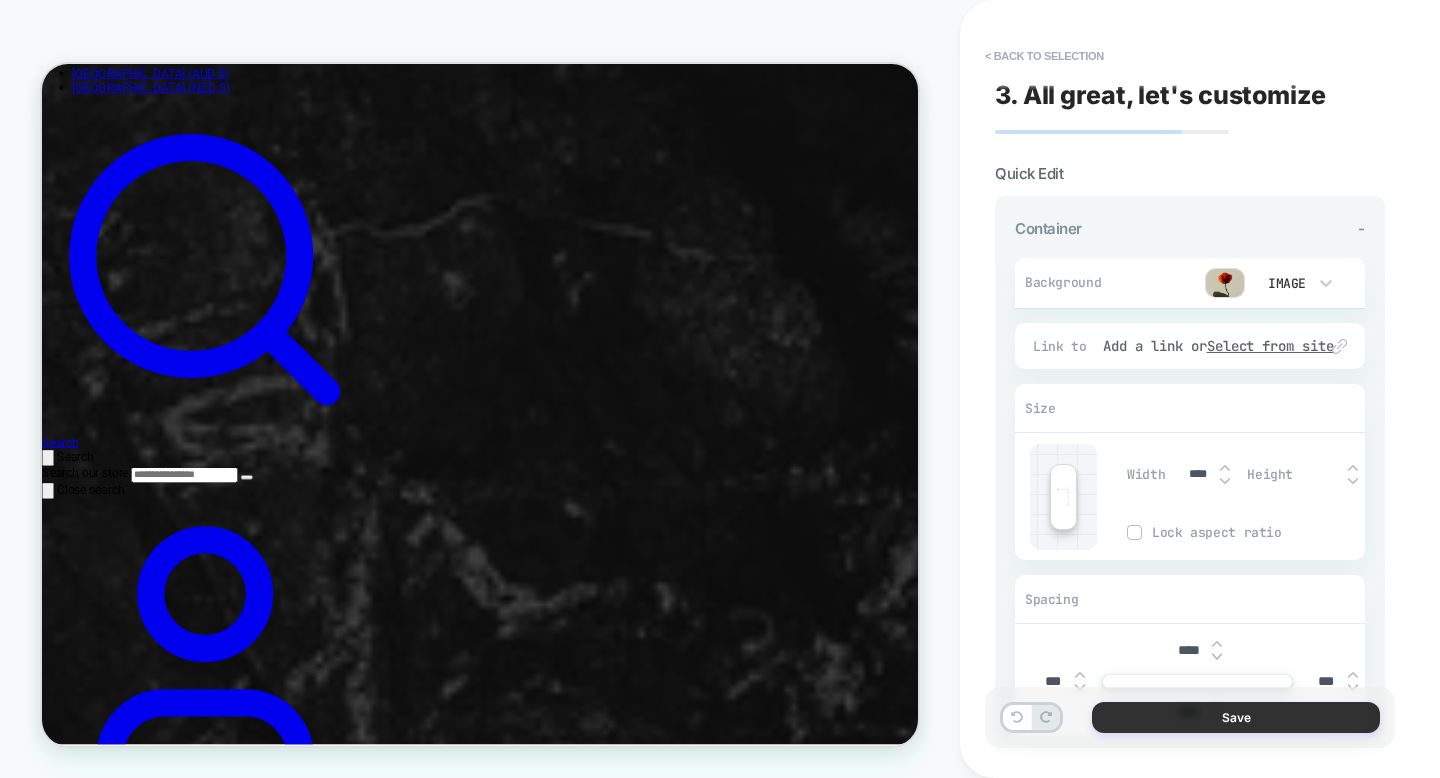 click on "Save" at bounding box center [1236, 717] 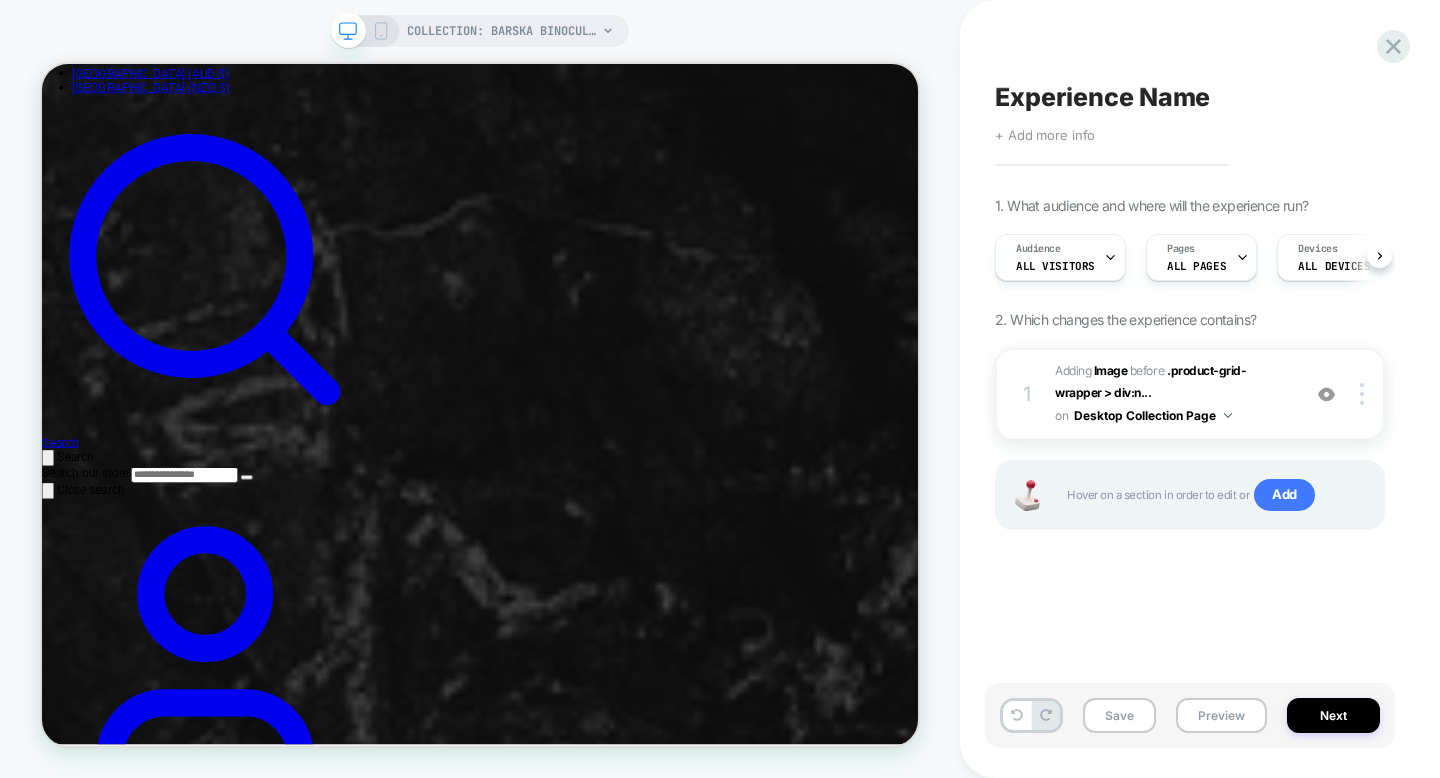 scroll, scrollTop: 0, scrollLeft: 1, axis: horizontal 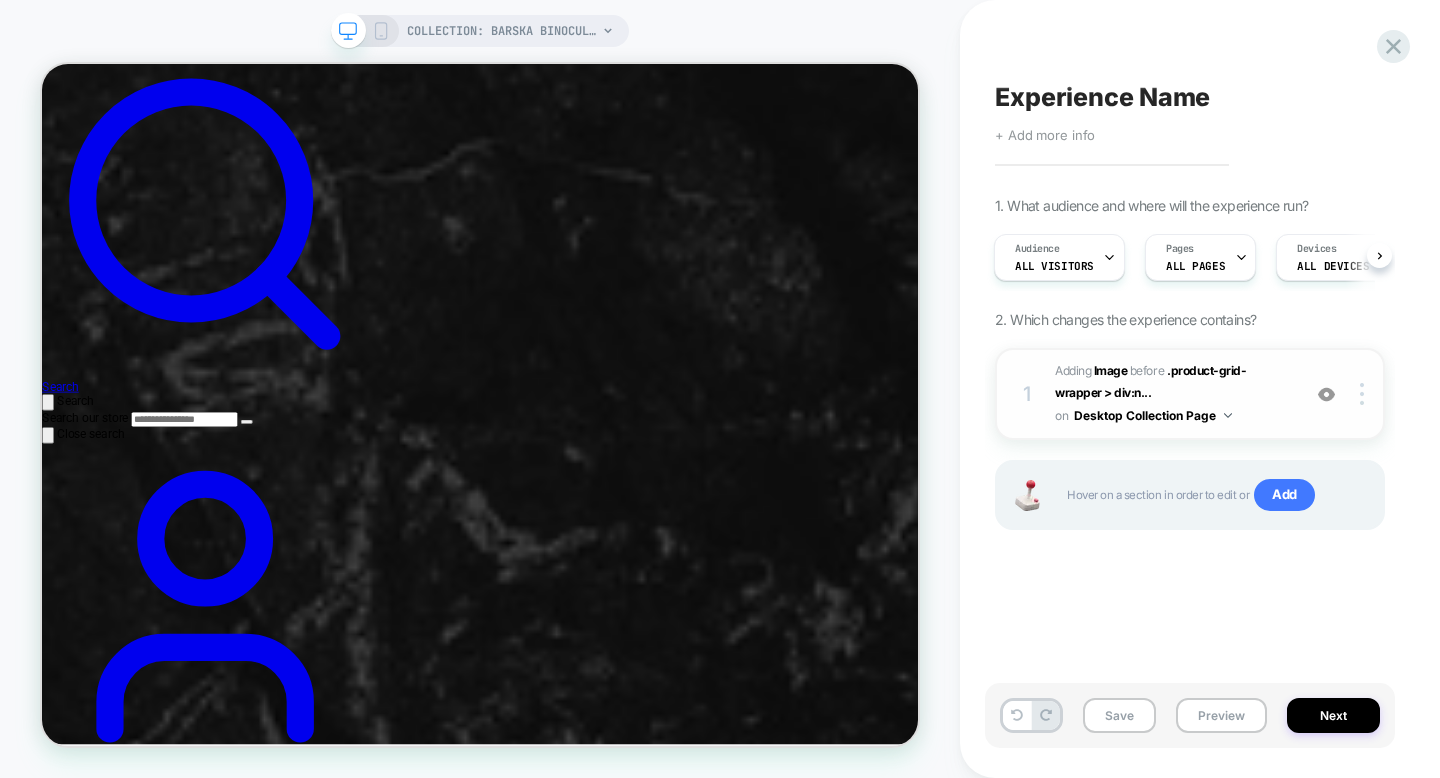 click on "#_loomi_addon_1752027310360 Adding   Image   BEFORE .product-grid-wrapper > div:n... .product-grid-wrapper > div:nth-child(1)   on Desktop Collection Page" at bounding box center [1172, 394] 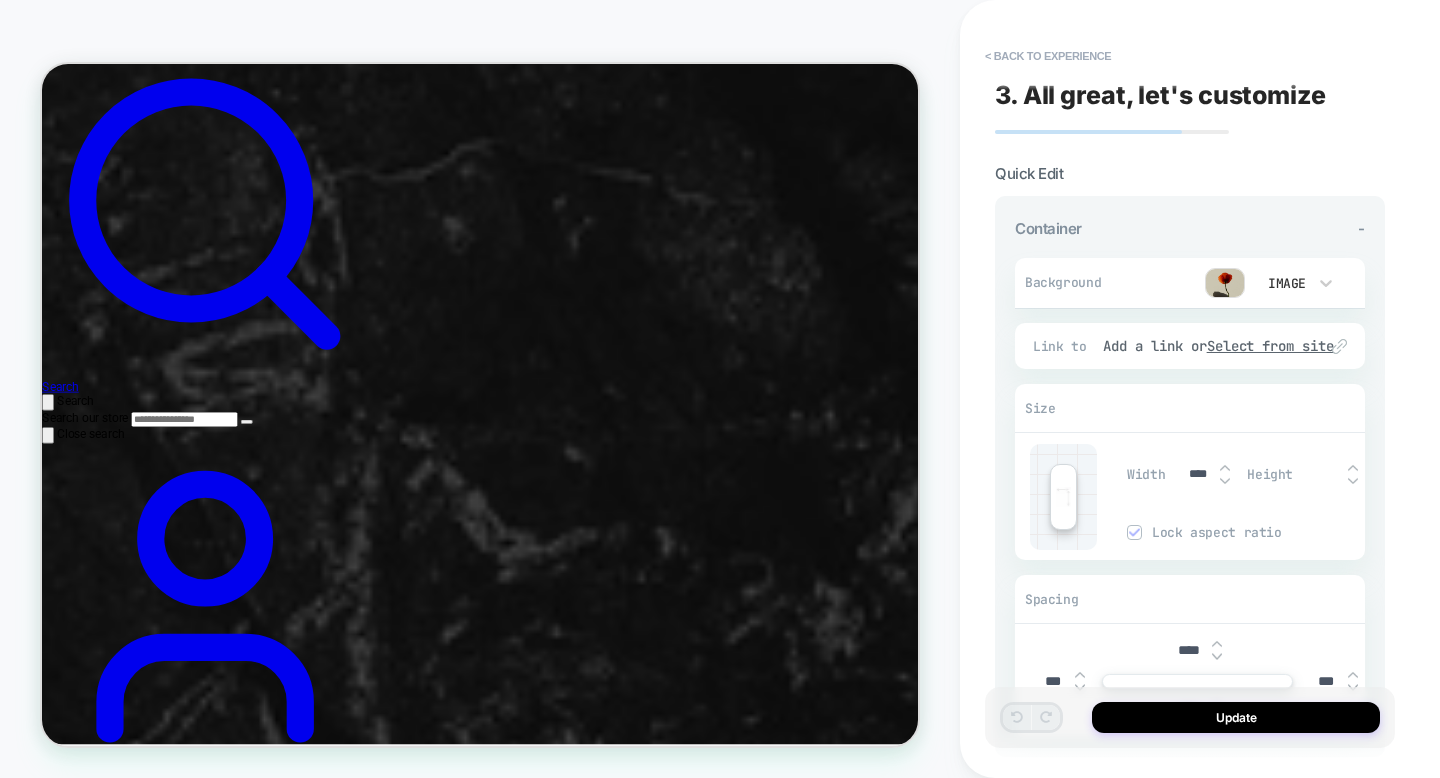 scroll, scrollTop: 581, scrollLeft: 0, axis: vertical 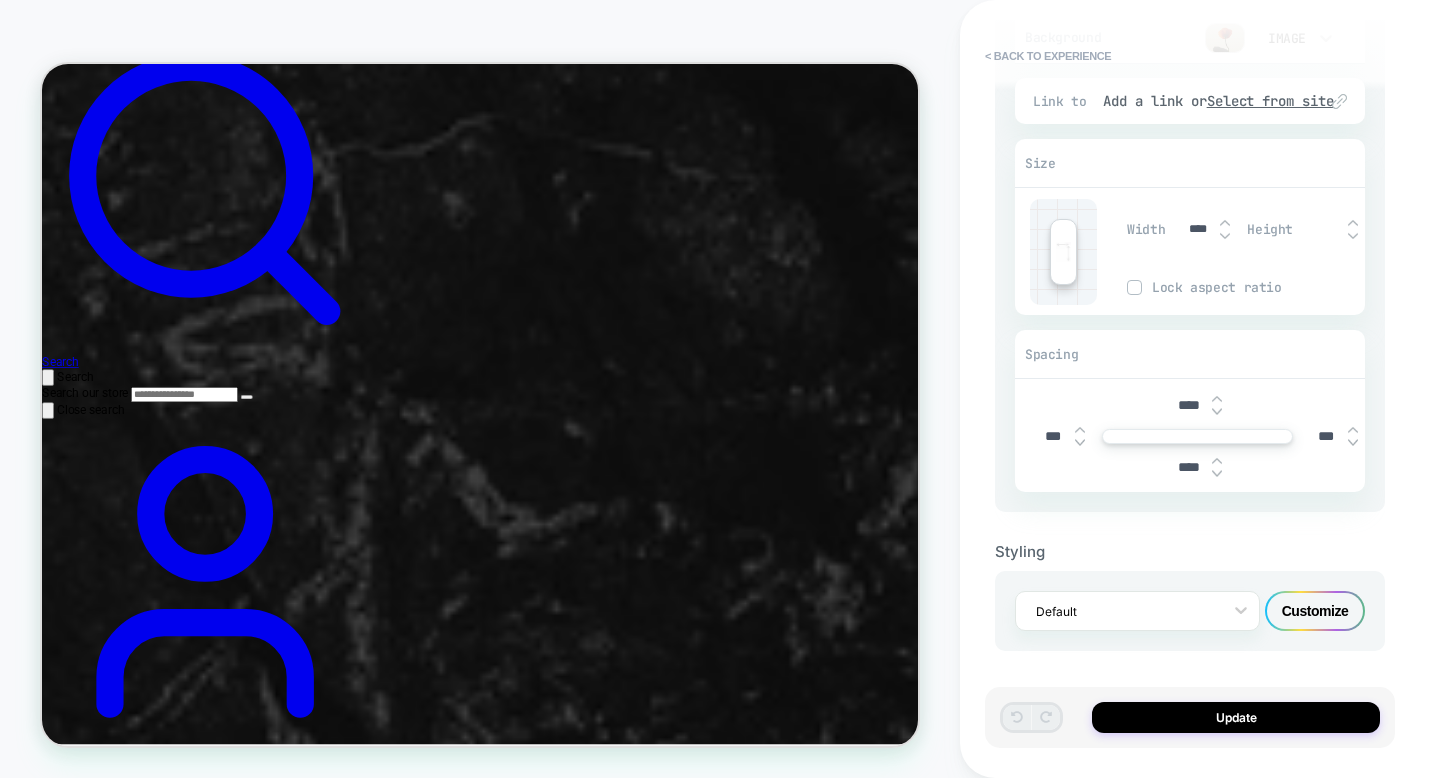 click on "Customize" at bounding box center [1315, 611] 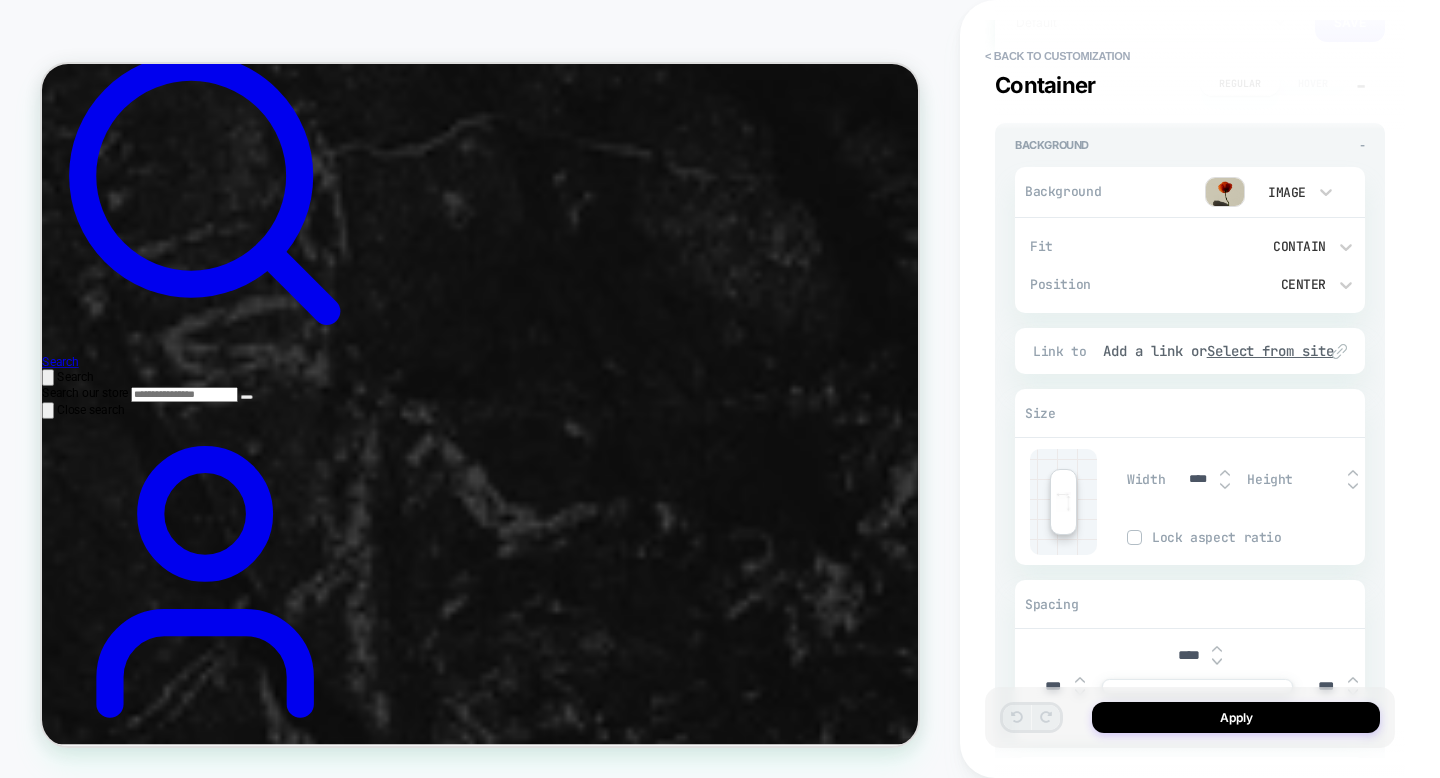 scroll, scrollTop: 201, scrollLeft: 0, axis: vertical 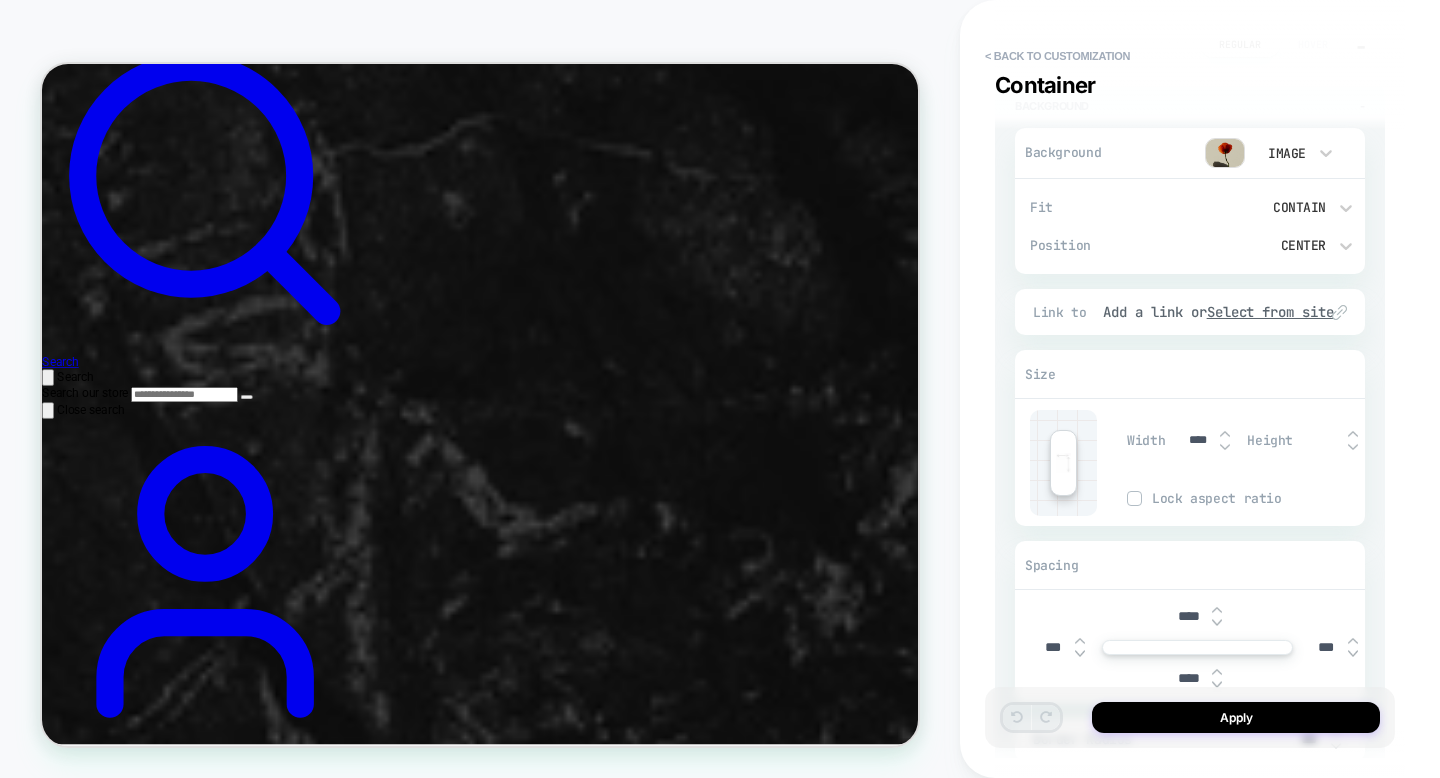 click at bounding box center [1325, 440] 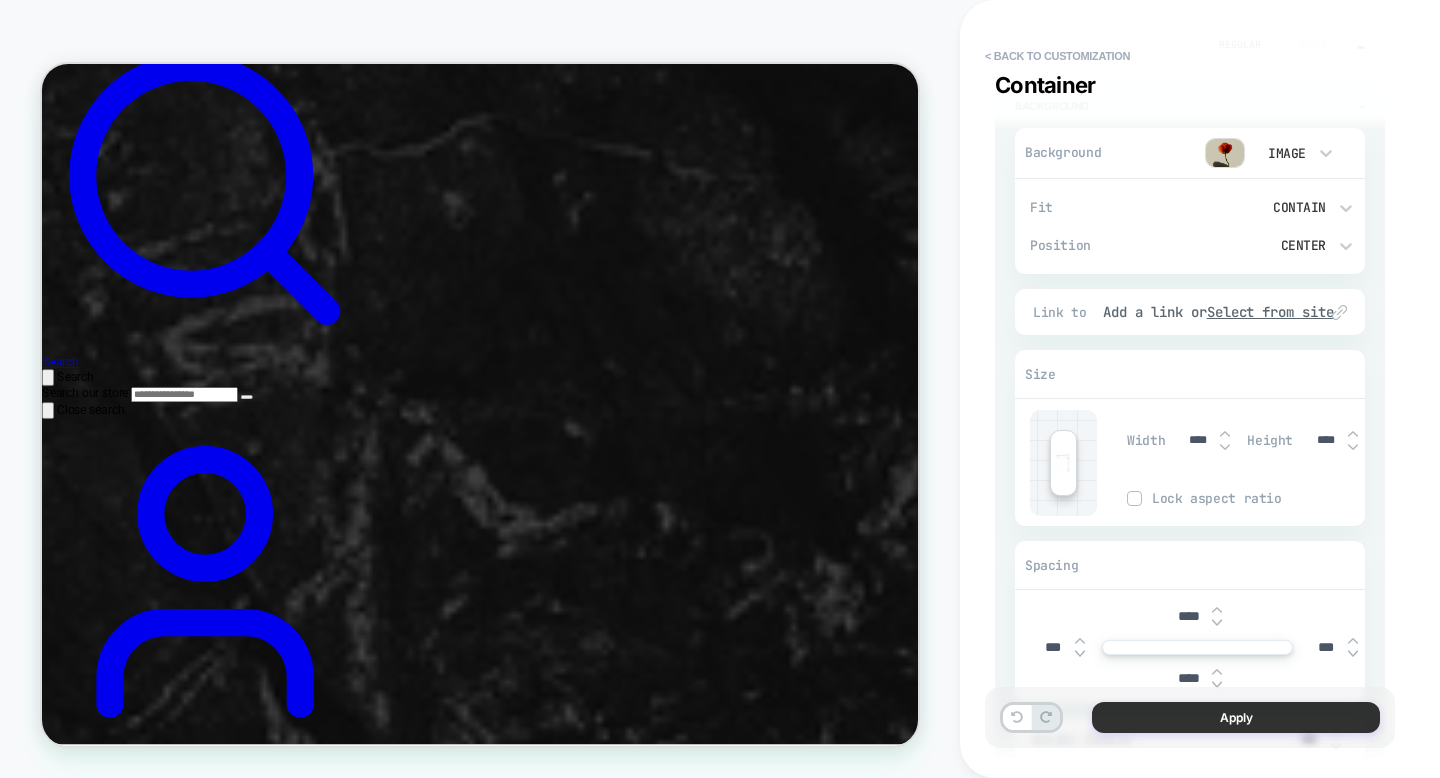 type on "****" 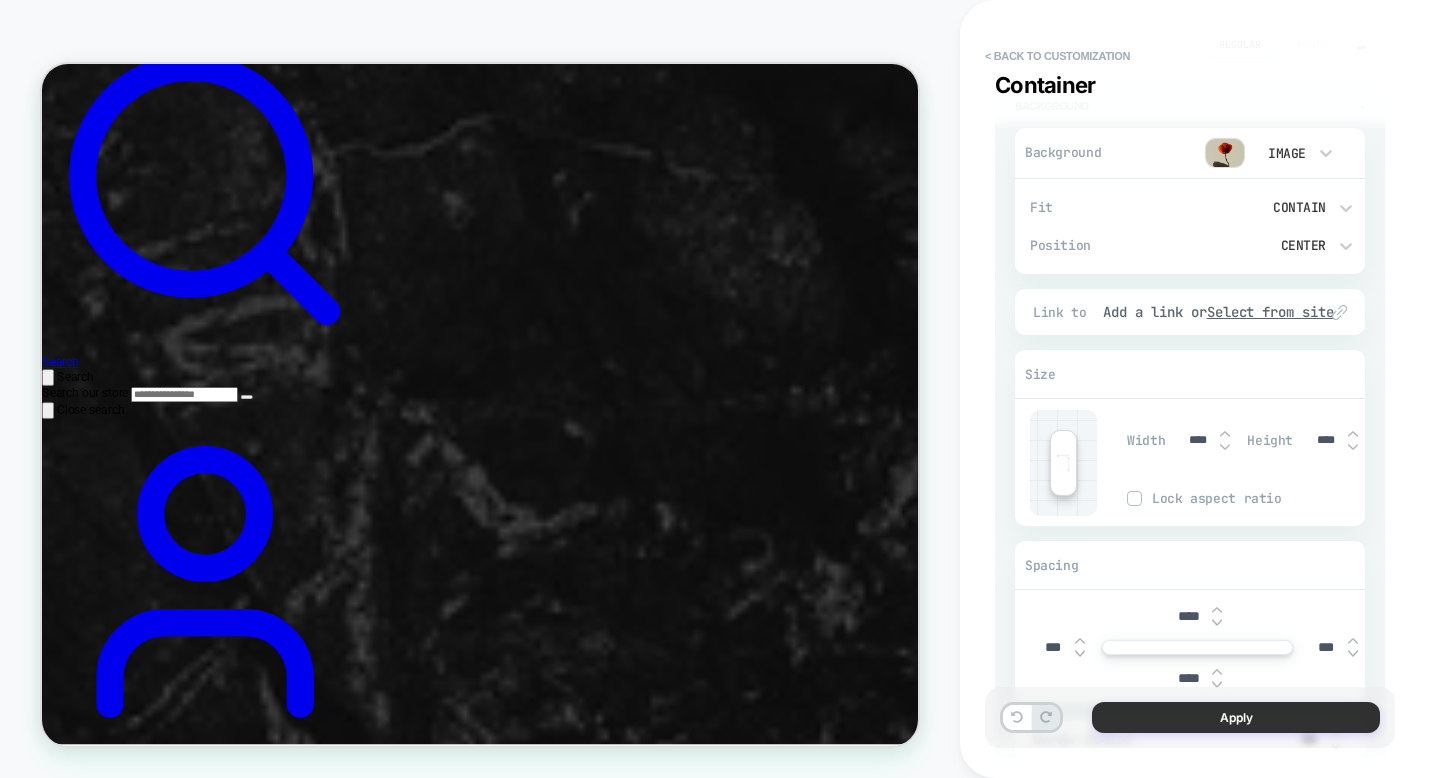 click on "Apply" at bounding box center (1236, 717) 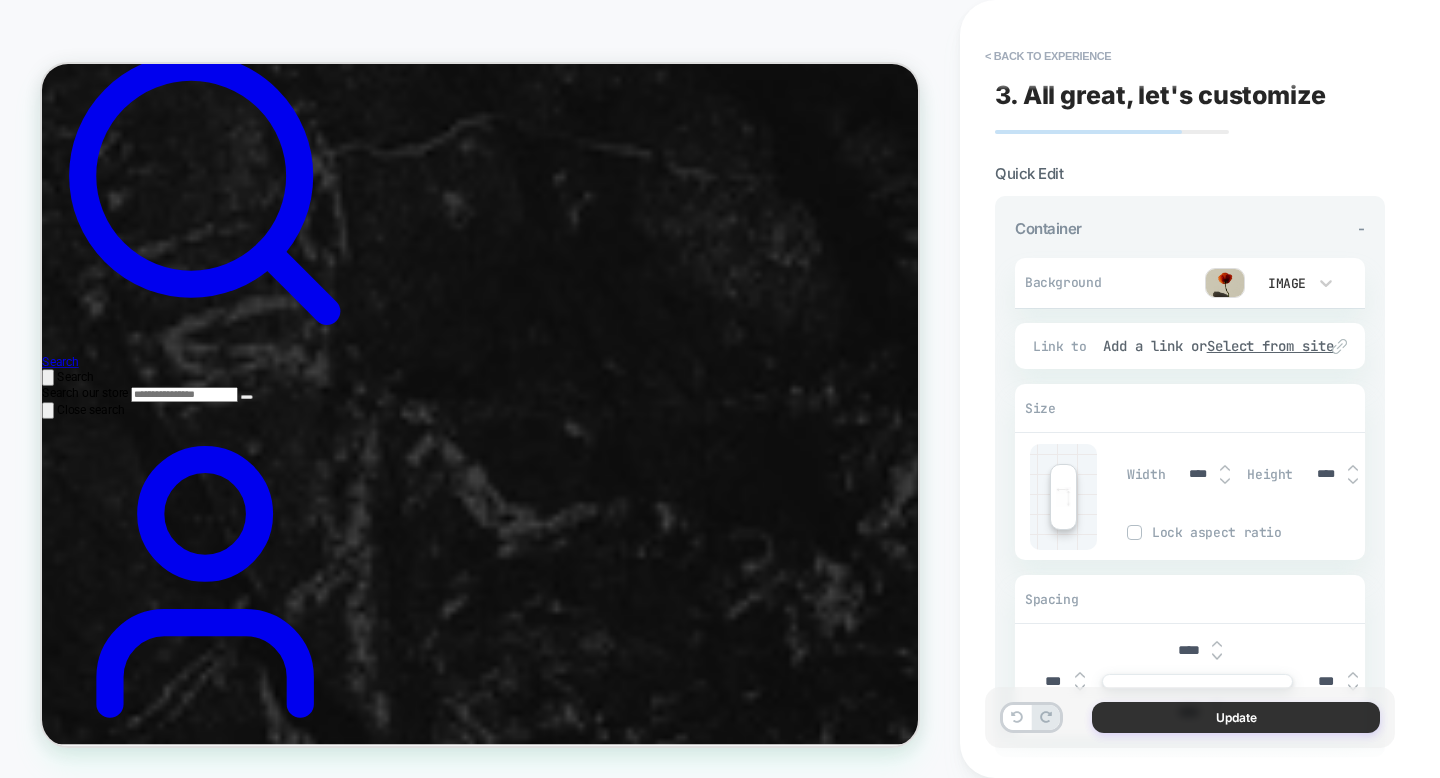 click on "Update" at bounding box center [1236, 717] 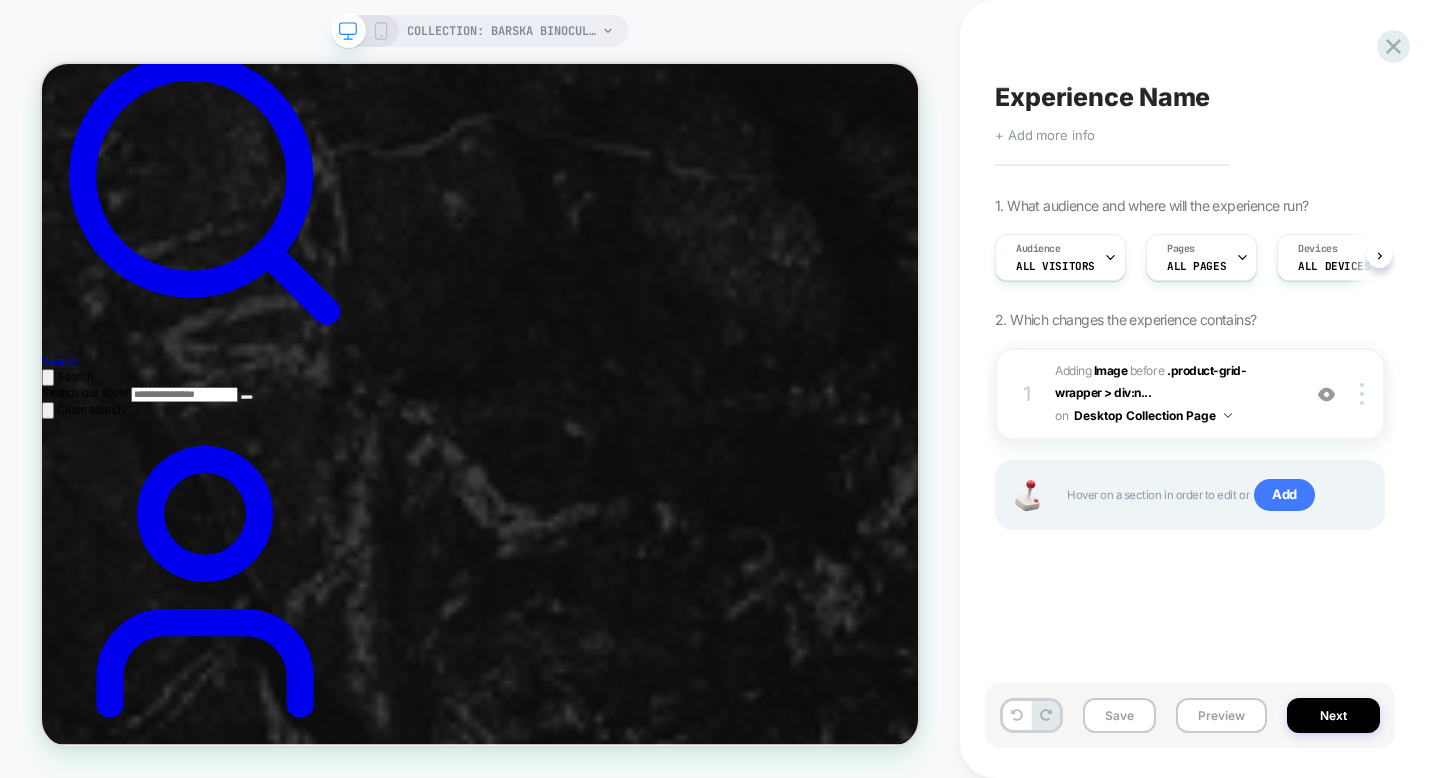 scroll, scrollTop: 0, scrollLeft: 1, axis: horizontal 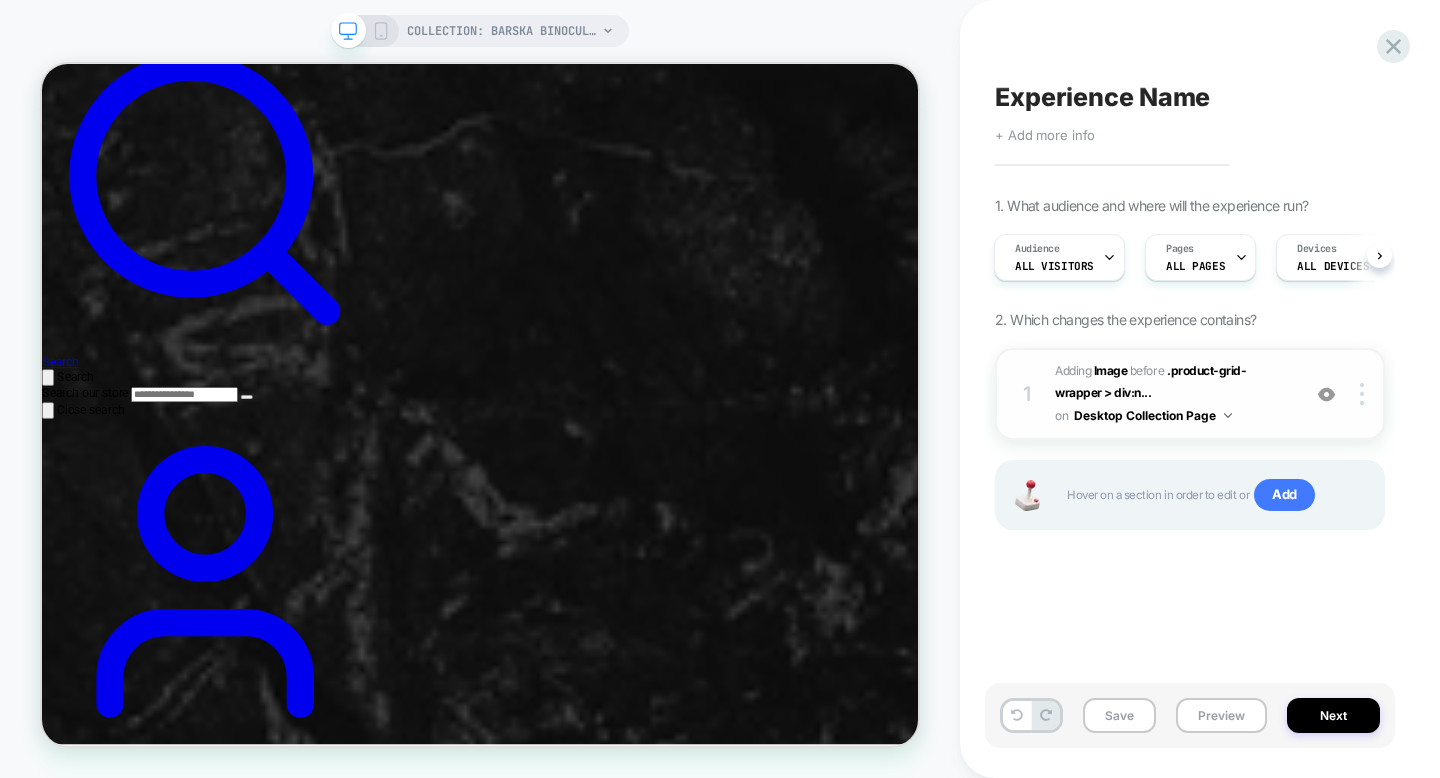 click on "#_loomi_addon_1752027310360 Adding   Image   BEFORE .product-grid-wrapper > div:n... .product-grid-wrapper > div:nth-child(1)   on Desktop Collection Page" at bounding box center (1172, 394) 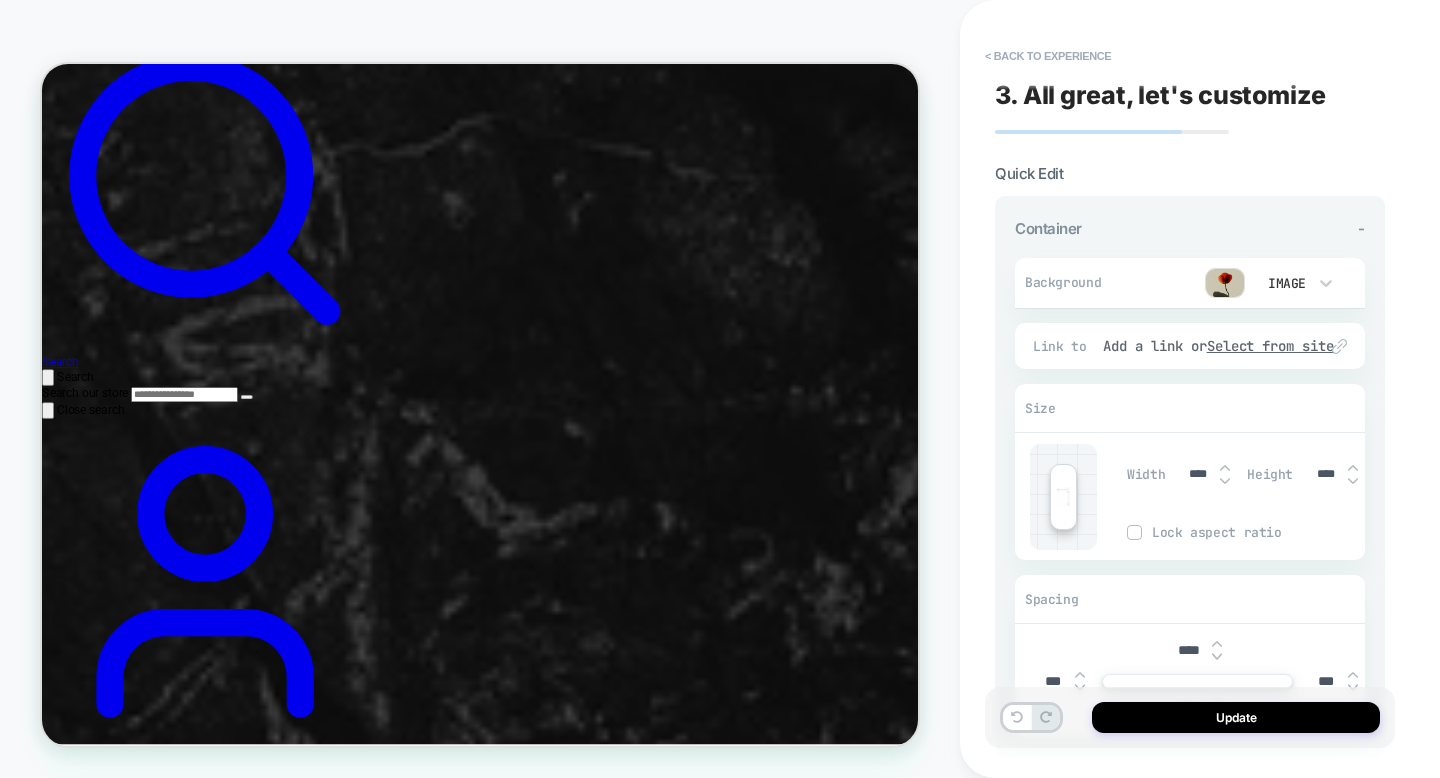 scroll, scrollTop: 245, scrollLeft: 0, axis: vertical 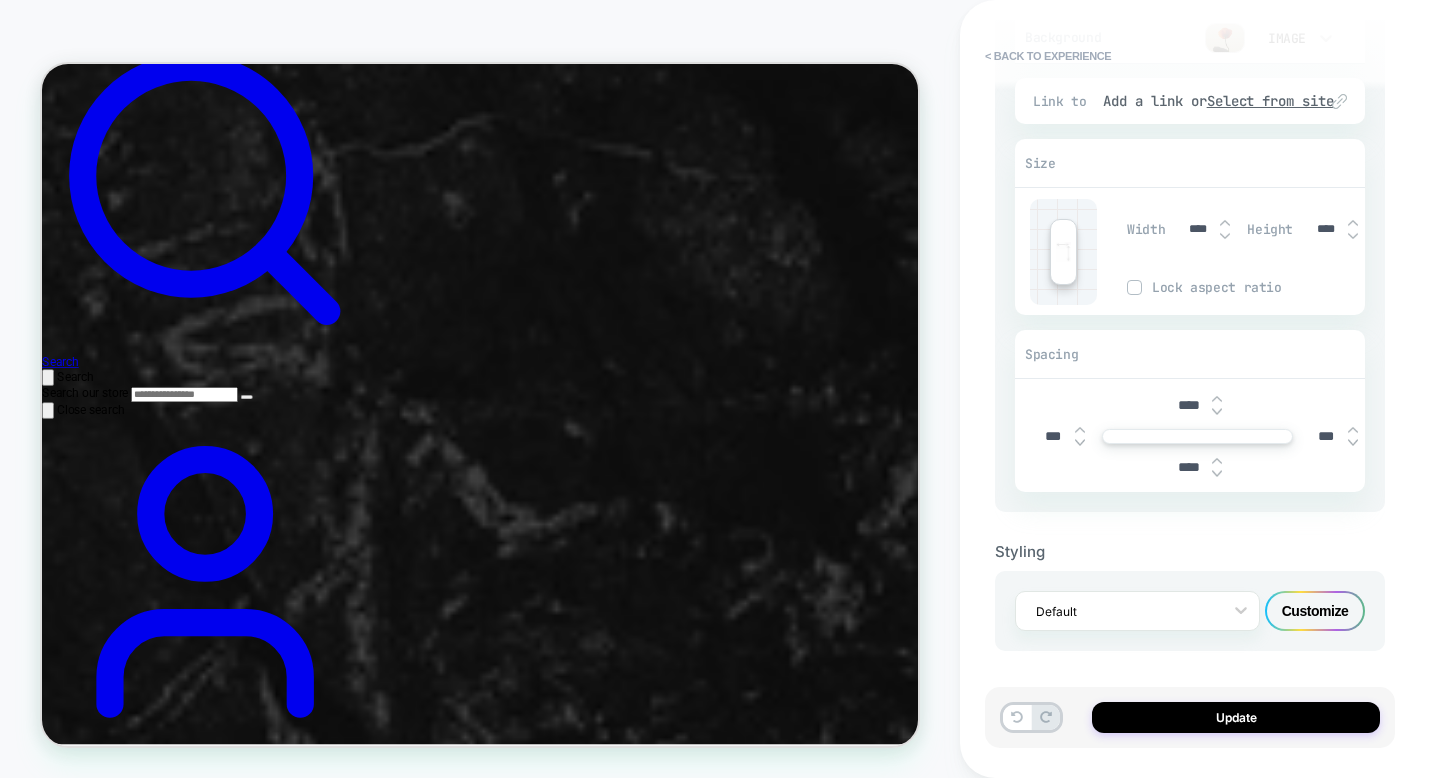 click on "****" at bounding box center (1325, 229) 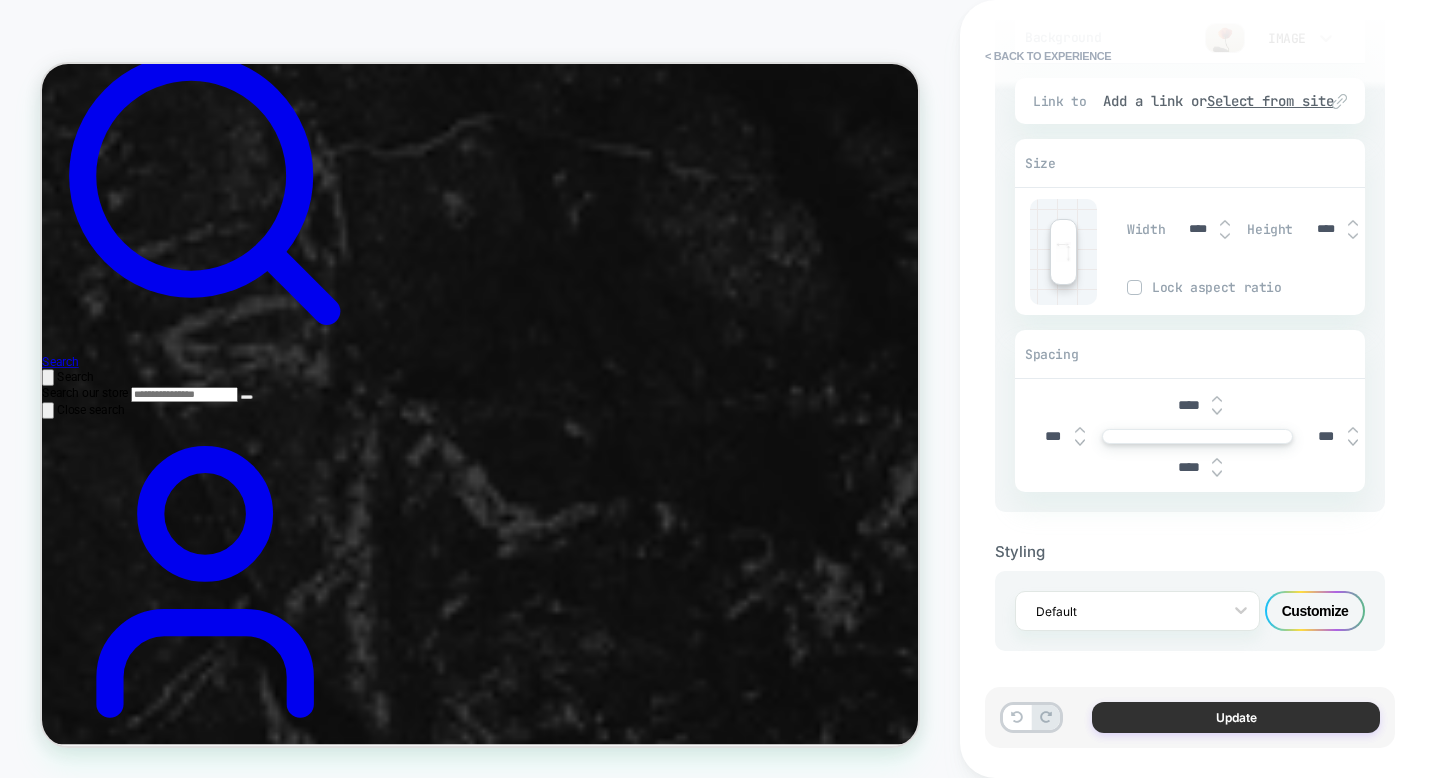 type on "****" 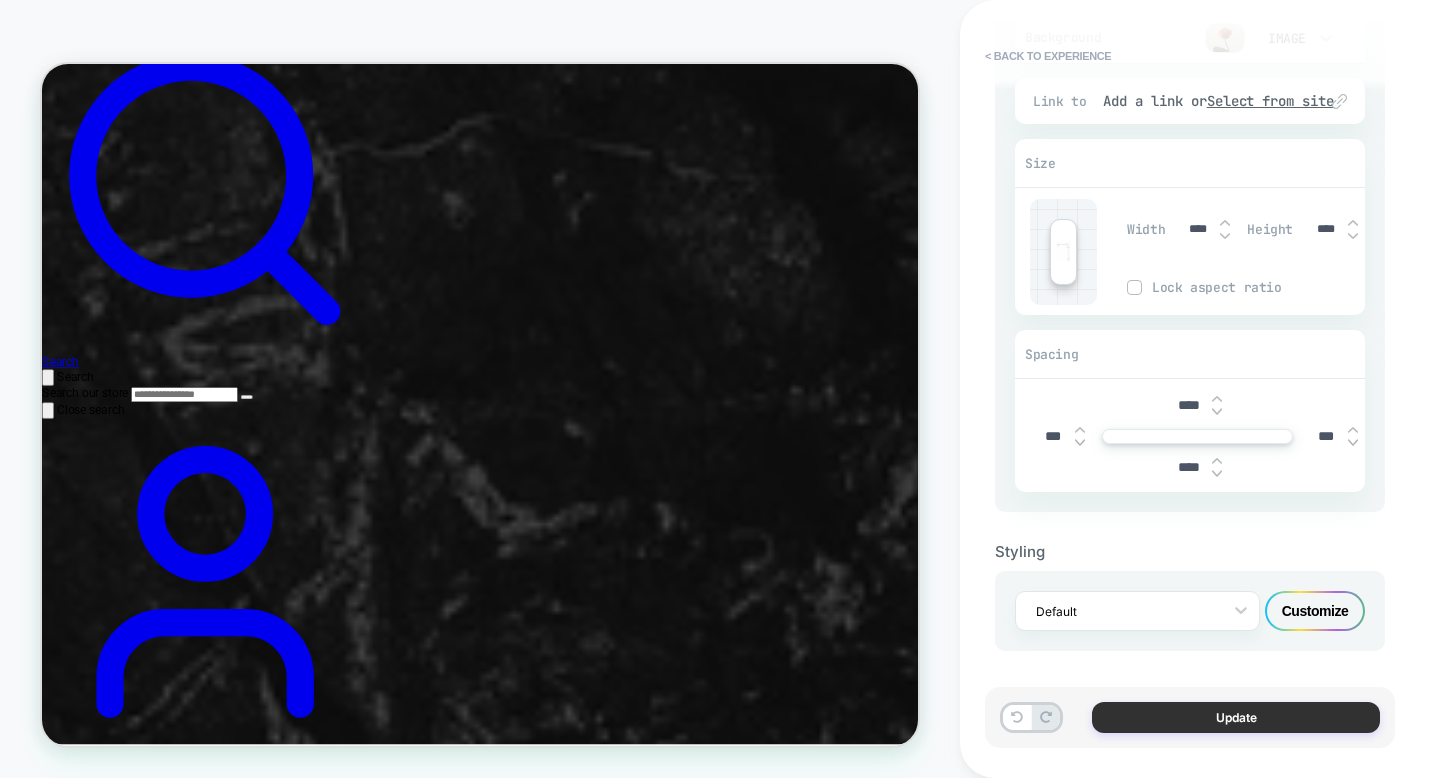 click on "Update" at bounding box center (1236, 717) 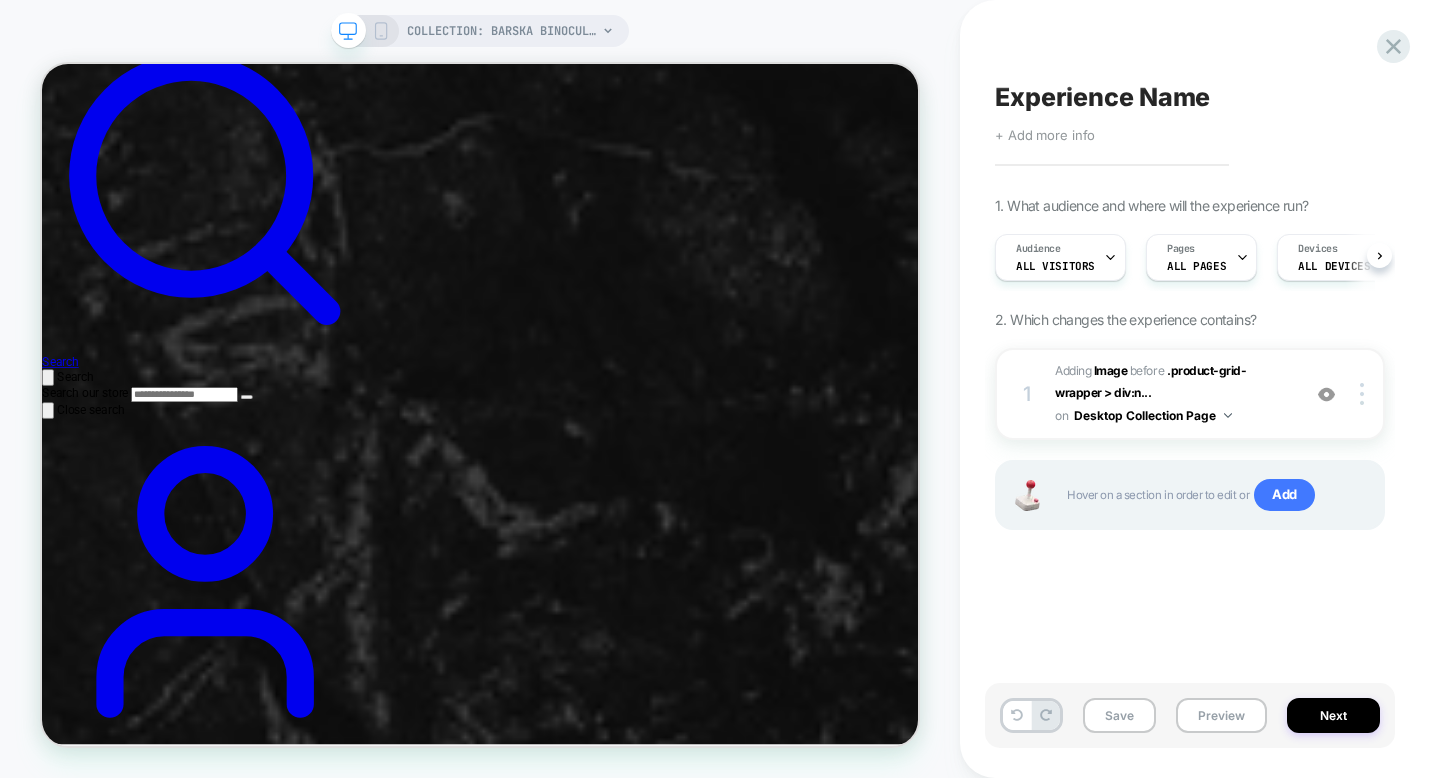 scroll, scrollTop: 0, scrollLeft: 1, axis: horizontal 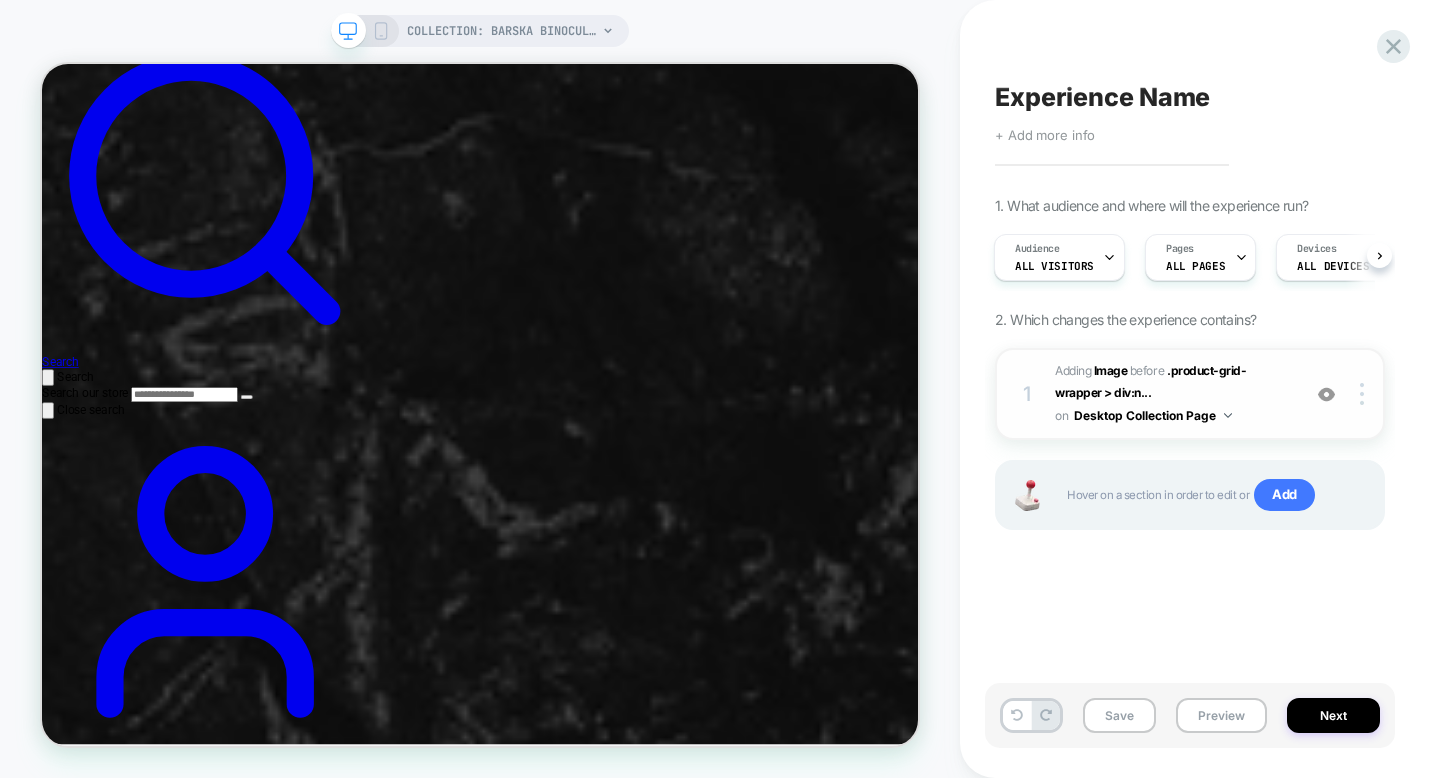 click on "#_loomi_addon_1752027310360 Adding   Image   BEFORE .product-grid-wrapper > div:n... .product-grid-wrapper > div:nth-child(1)   on Desktop Collection Page" at bounding box center (1172, 394) 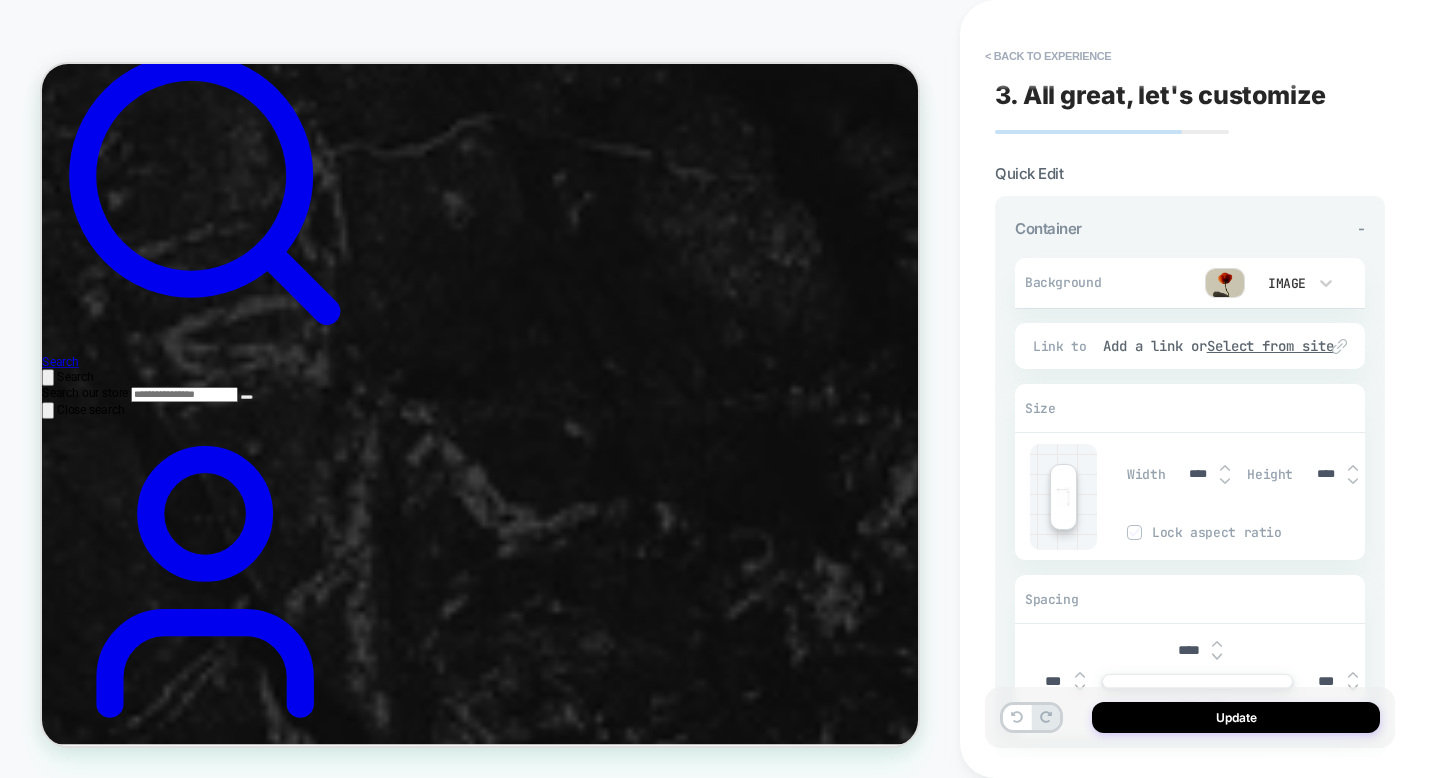 scroll, scrollTop: 245, scrollLeft: 0, axis: vertical 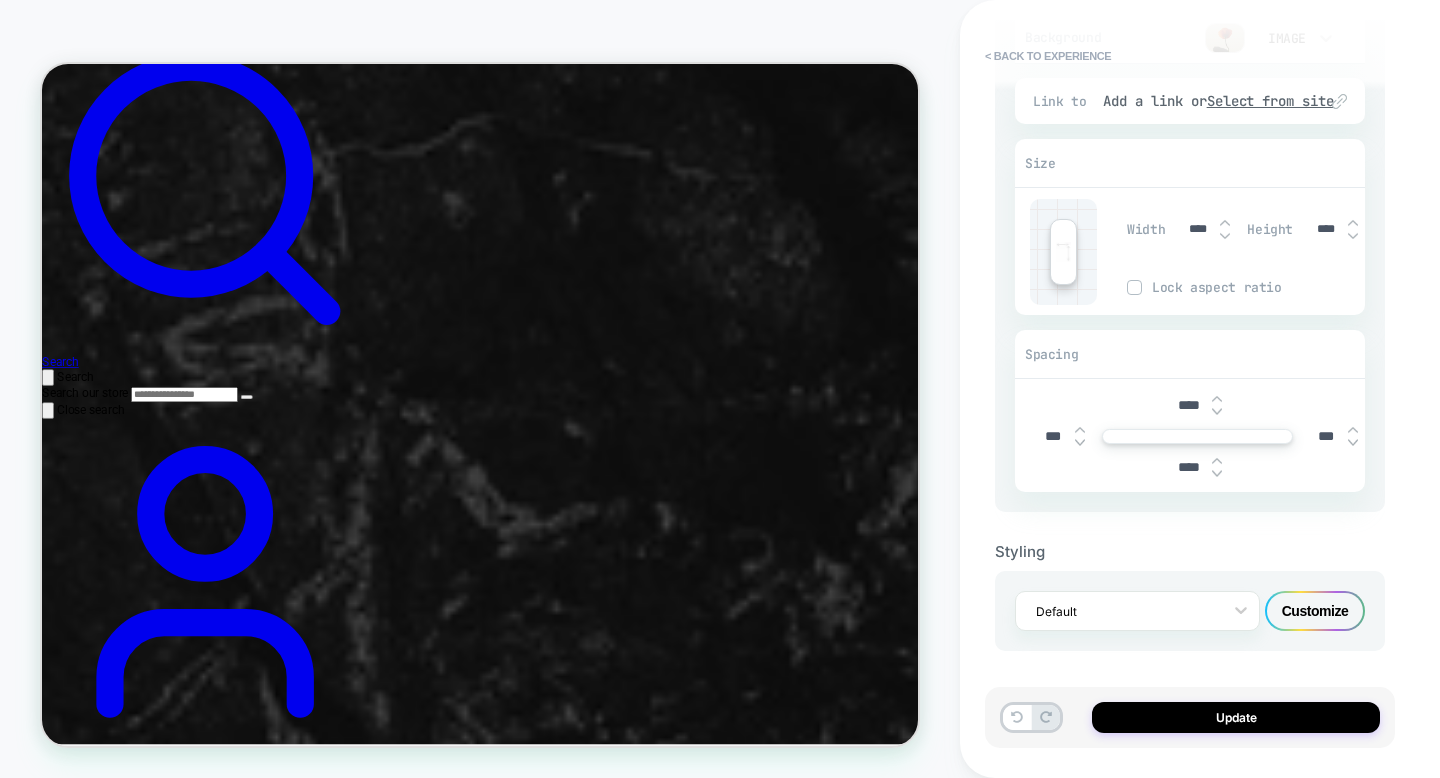 click on "Customize" at bounding box center (1315, 611) 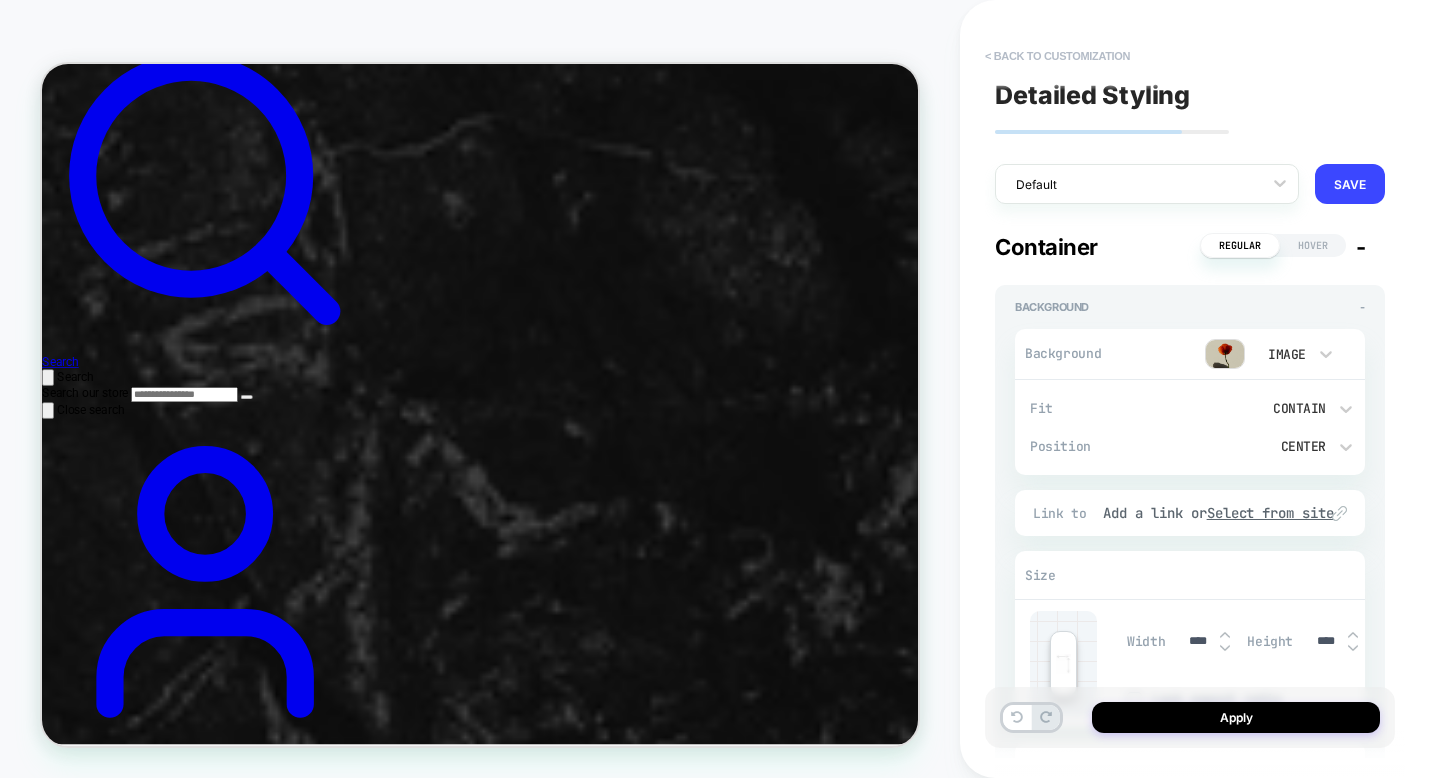click on "< Back to customization" at bounding box center [1057, 56] 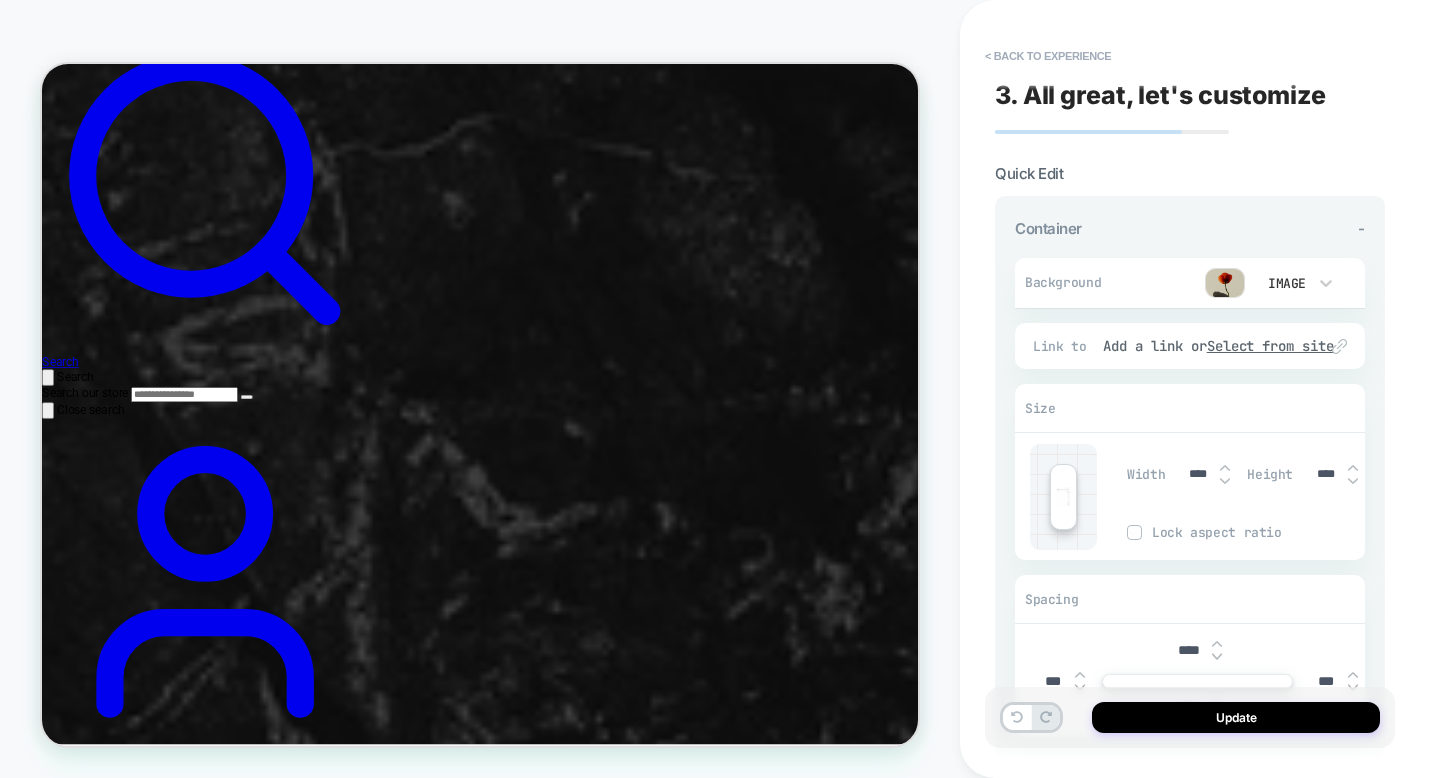 scroll, scrollTop: 245, scrollLeft: 0, axis: vertical 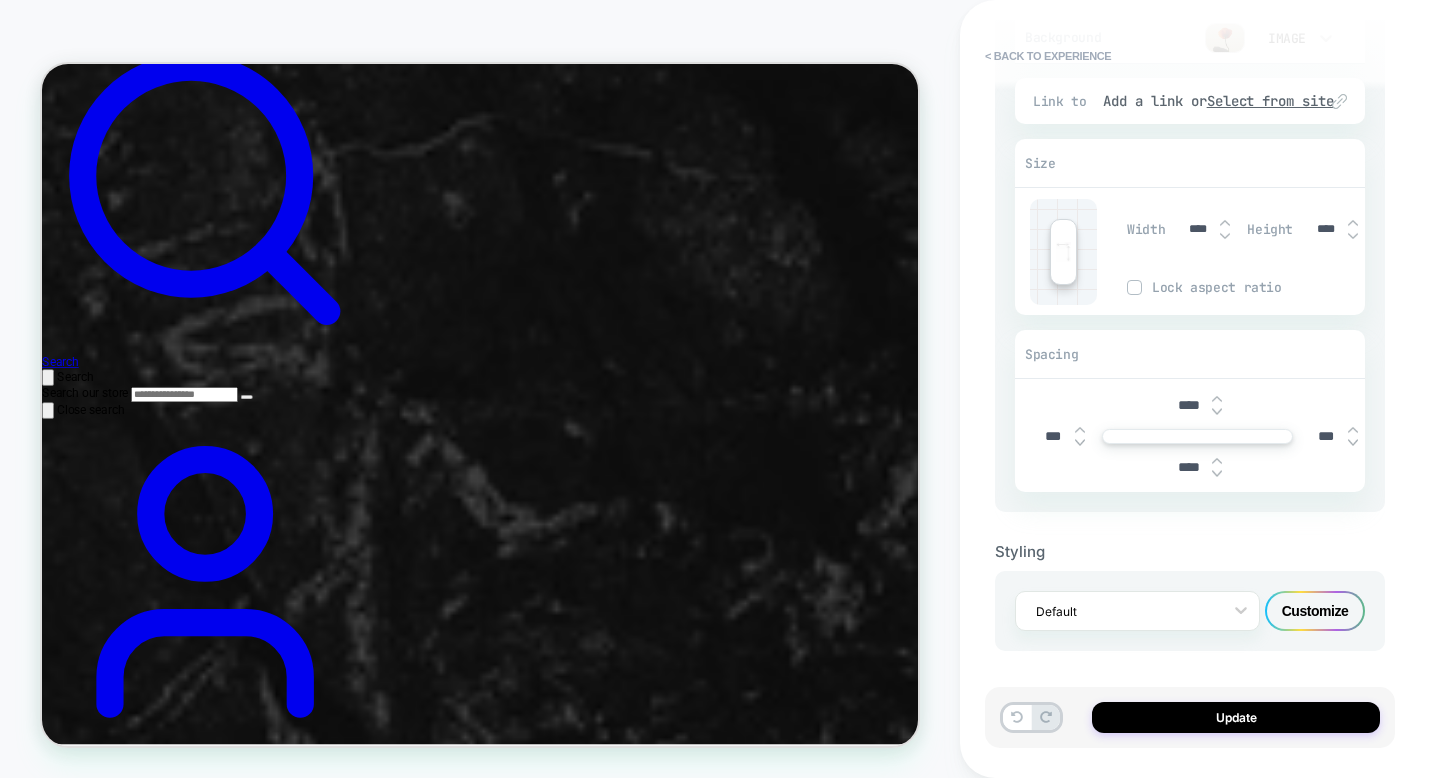 click on "****" at bounding box center (1189, 467) 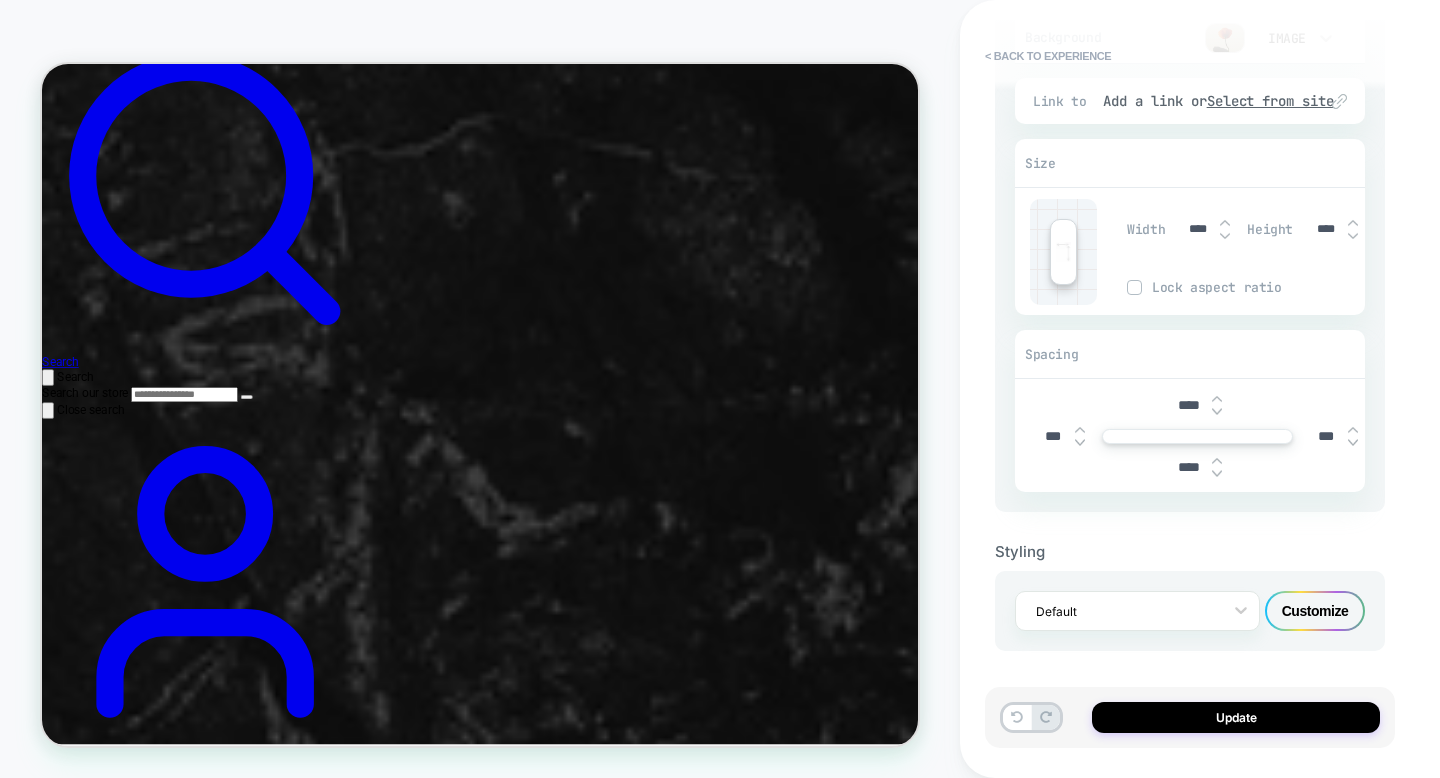 type on "***" 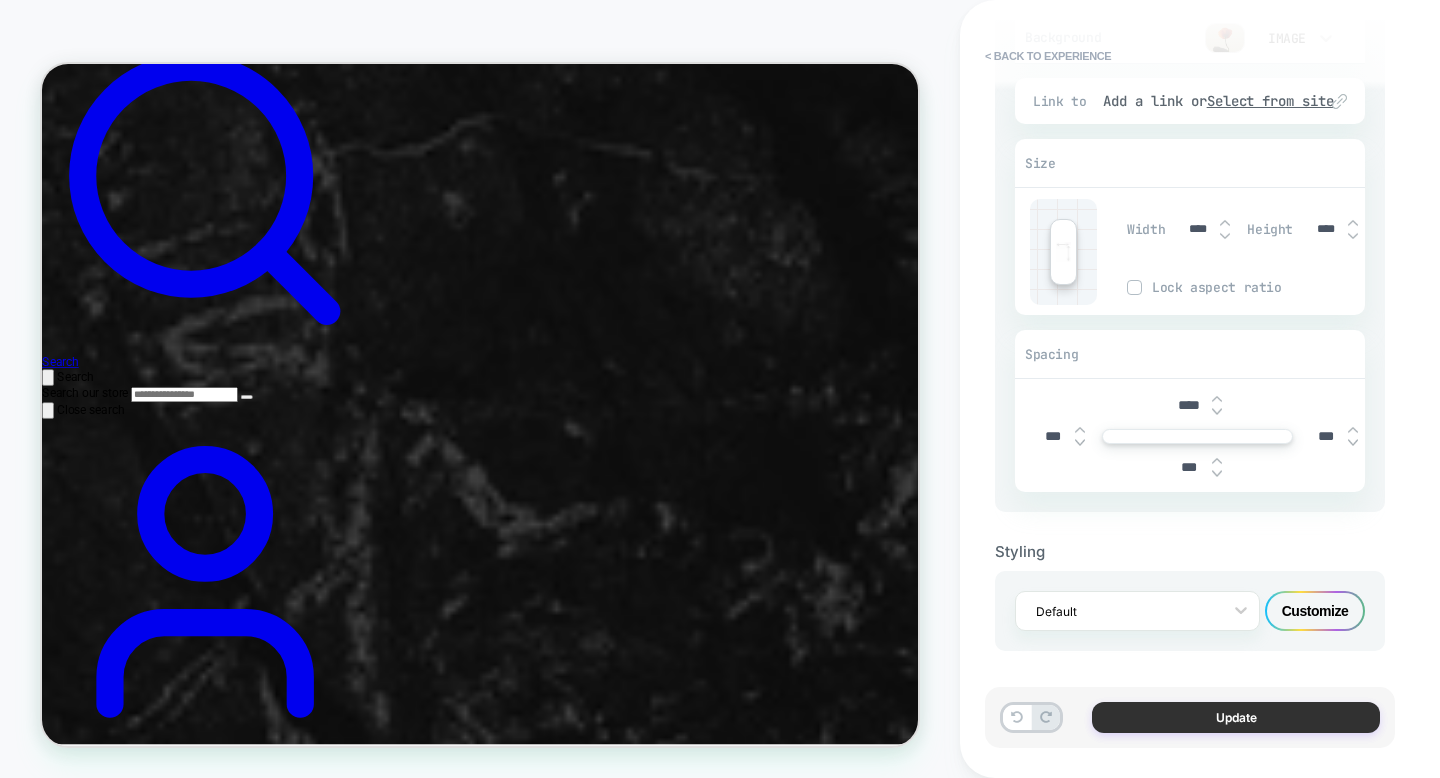 type on "***" 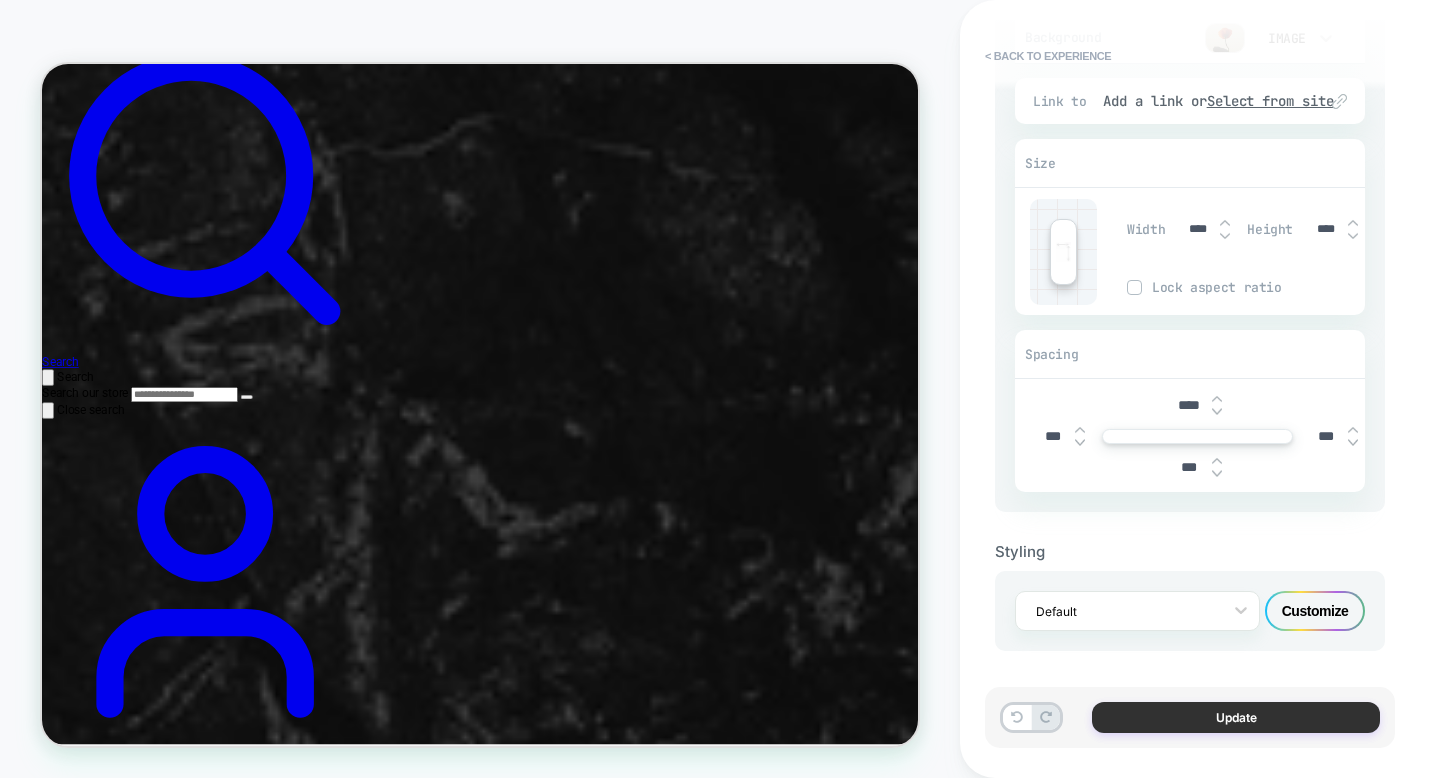 click on "Update" at bounding box center [1236, 717] 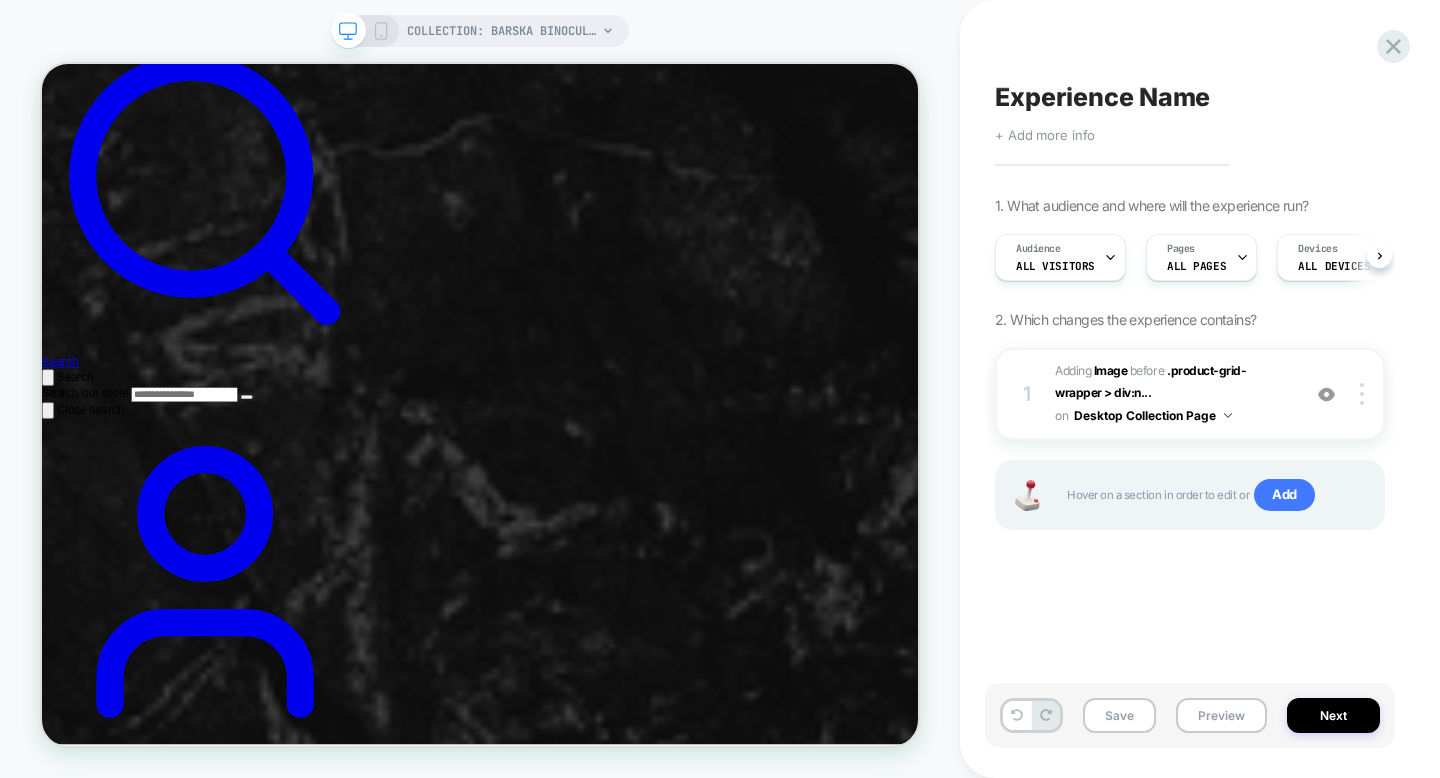 scroll, scrollTop: 0, scrollLeft: 1, axis: horizontal 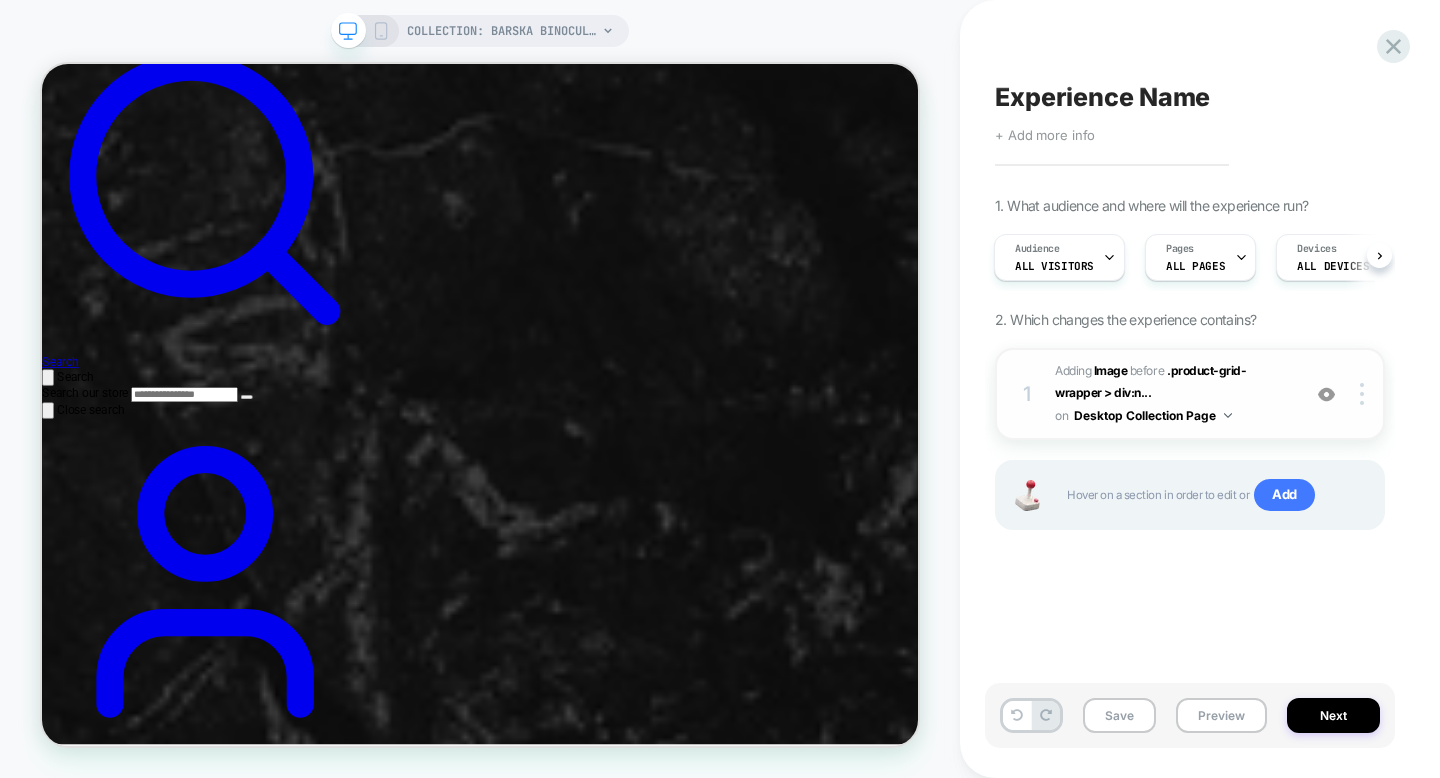 click on "#_loomi_addon_1752027310360 Adding   Image   BEFORE .product-grid-wrapper > div:n... .product-grid-wrapper > div:nth-child(1)   on Desktop Collection Page" at bounding box center [1172, 394] 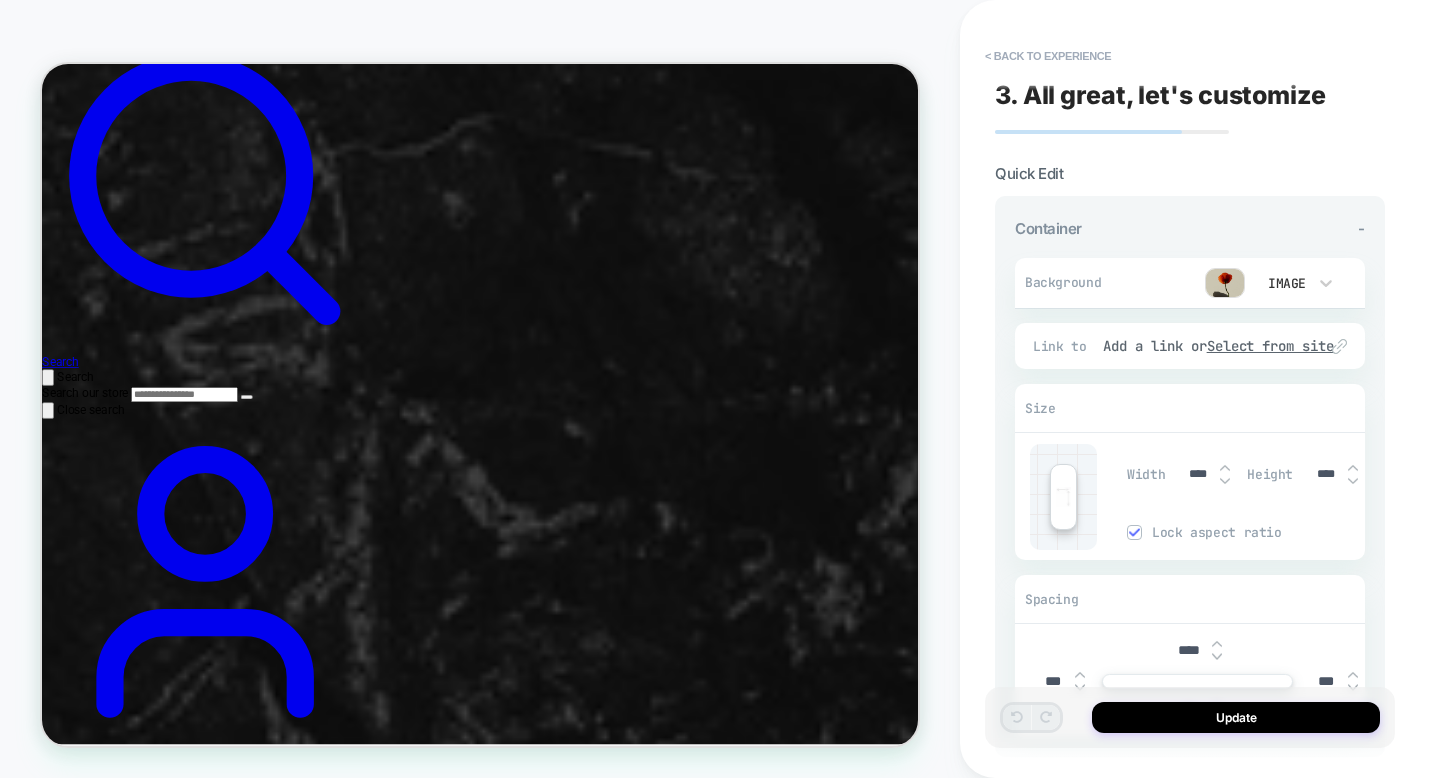 scroll, scrollTop: 571, scrollLeft: 0, axis: vertical 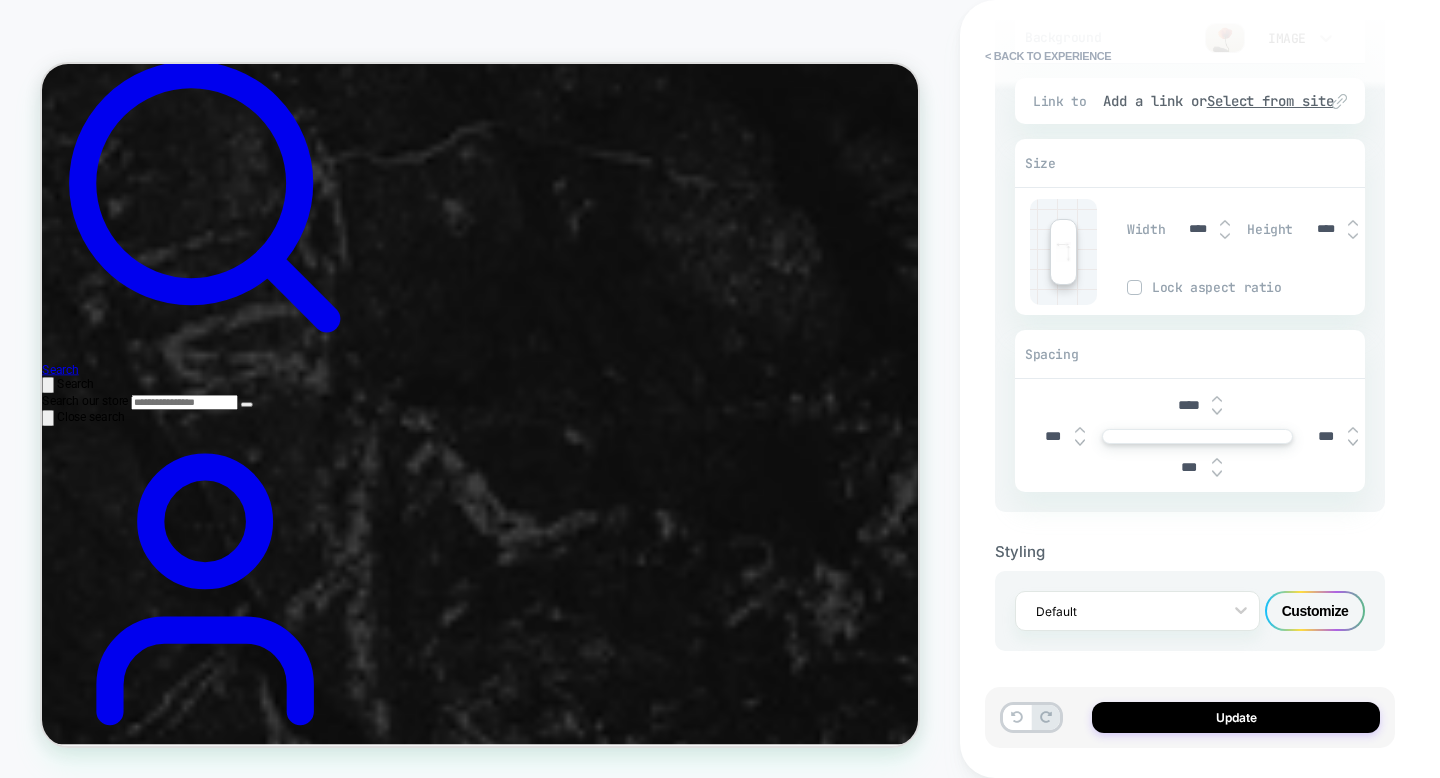 click on "Customize" at bounding box center (1315, 611) 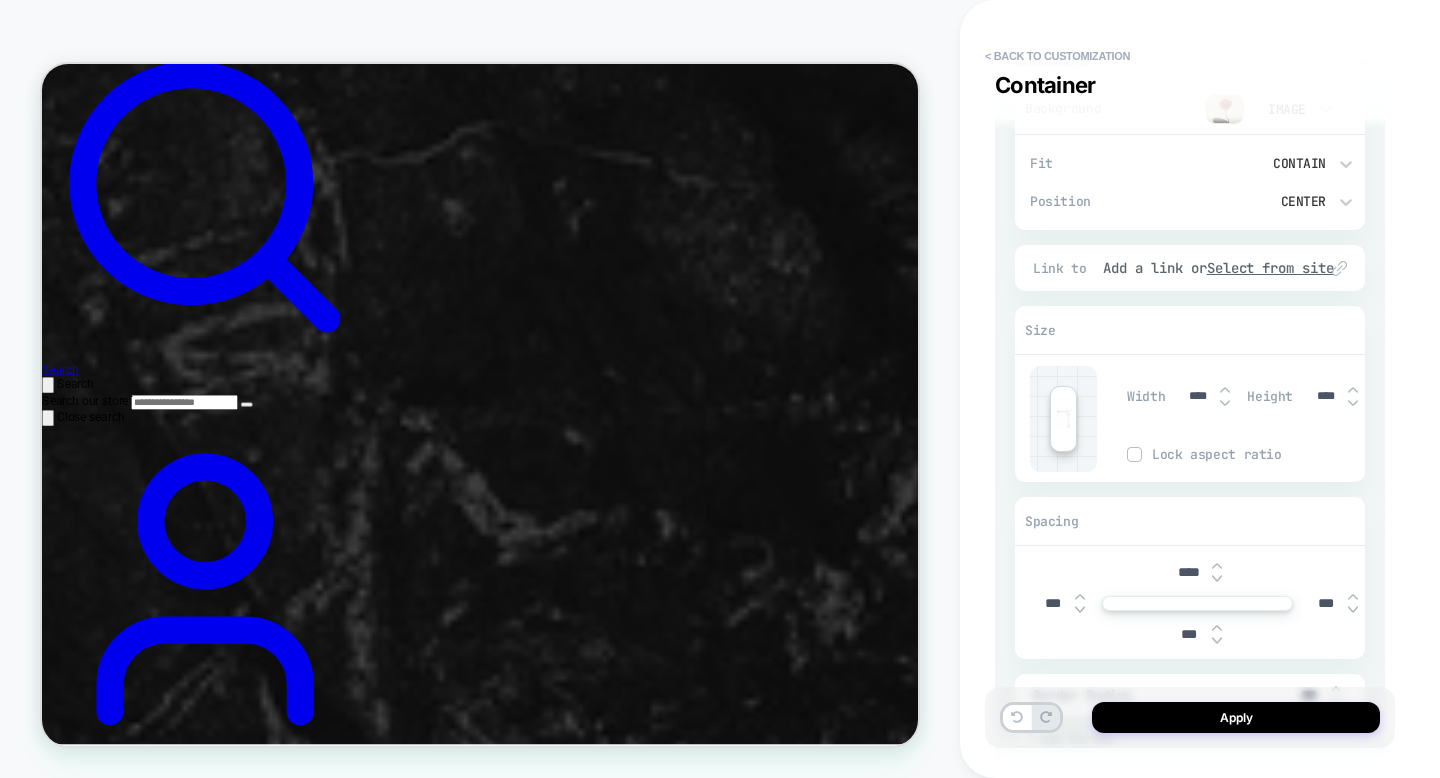 scroll, scrollTop: 248, scrollLeft: 0, axis: vertical 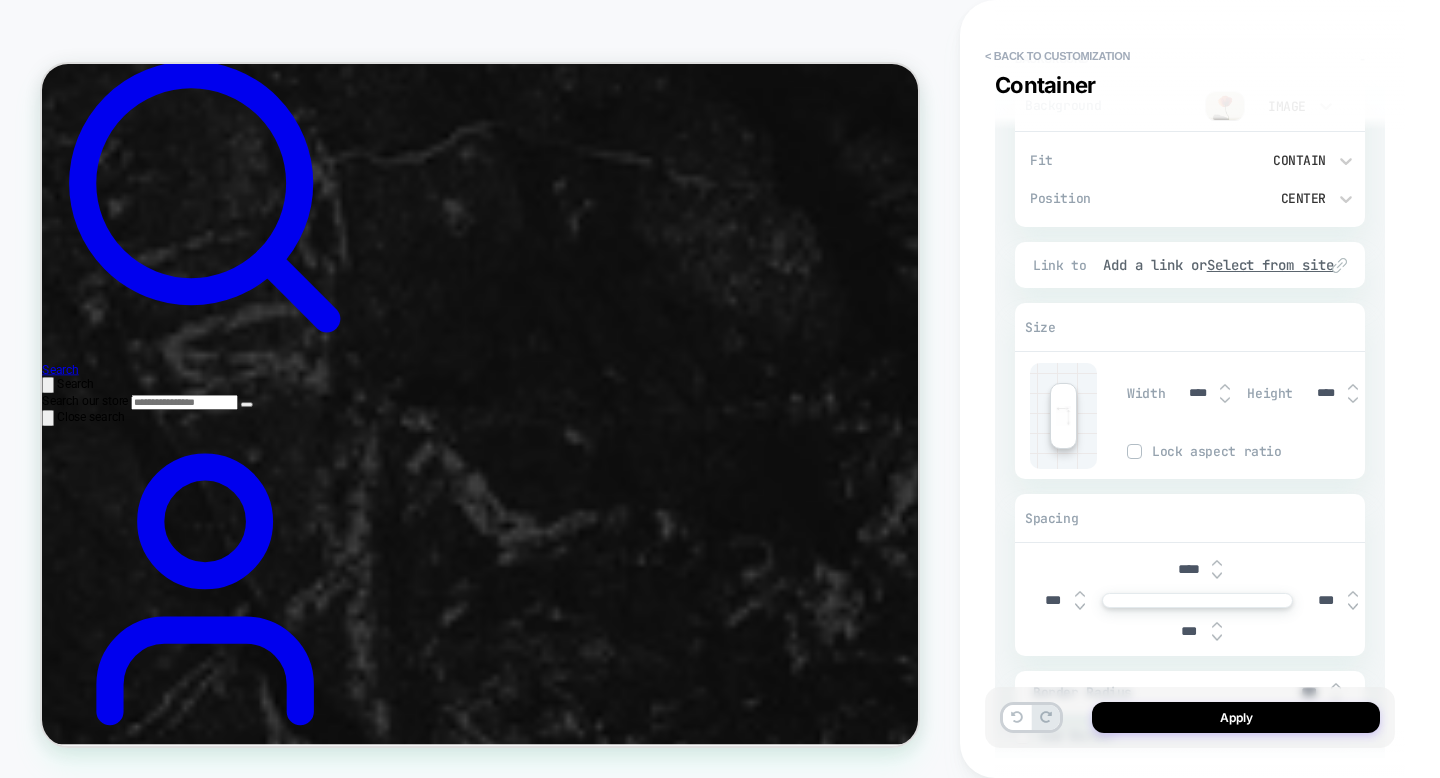 click on "Lock aspect ratio" at bounding box center (1258, 451) 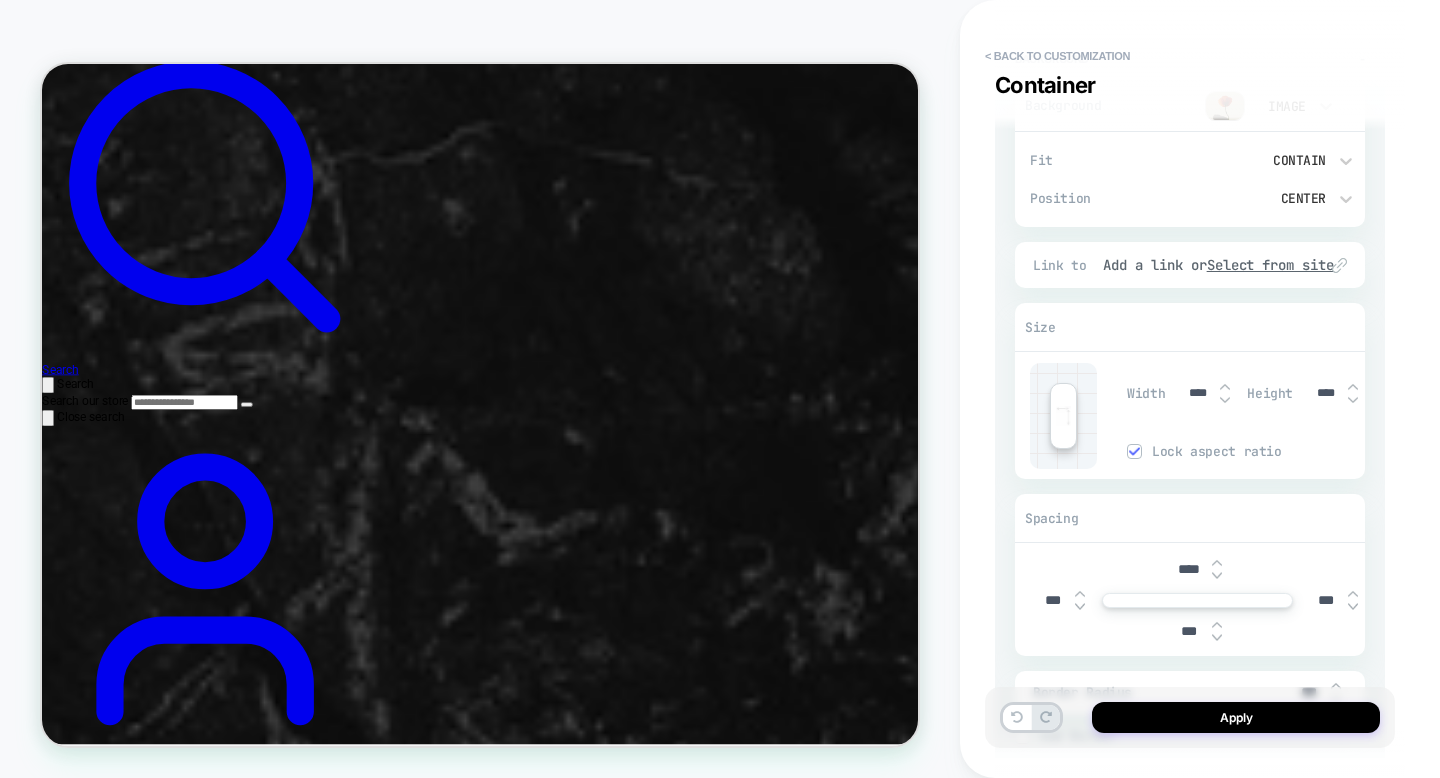 click on "Lock aspect ratio" at bounding box center [1258, 451] 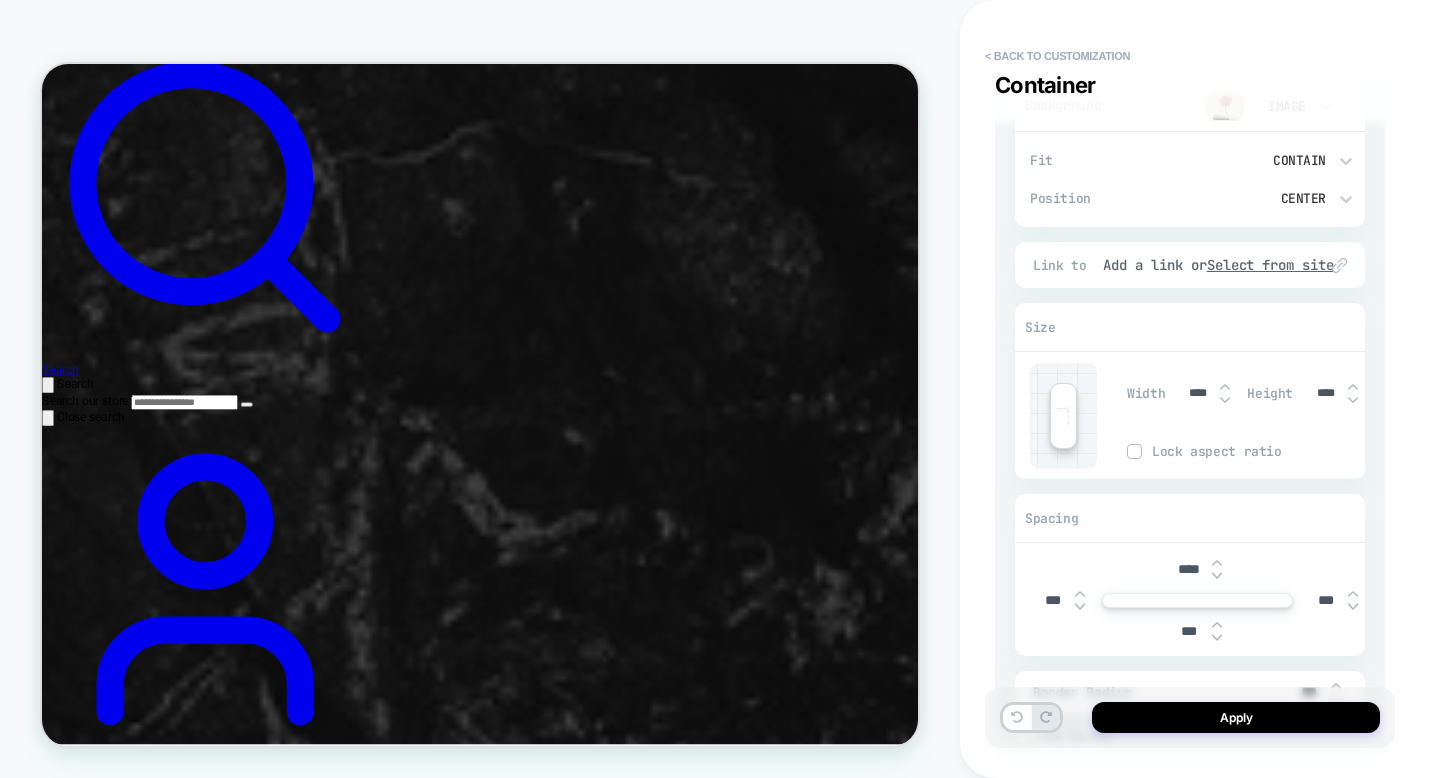 click on "Lock aspect ratio" at bounding box center (1258, 451) 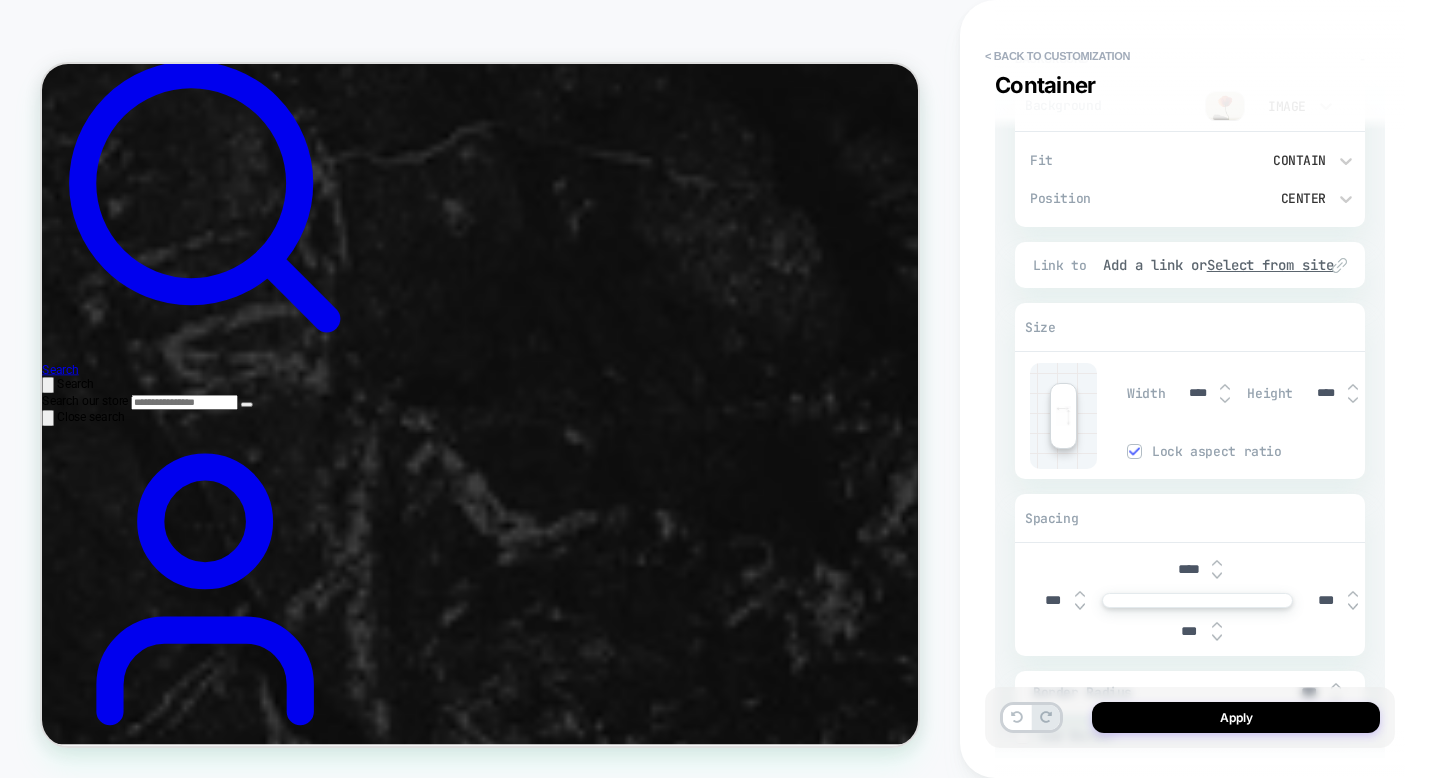 click on "Lock aspect ratio" at bounding box center (1258, 451) 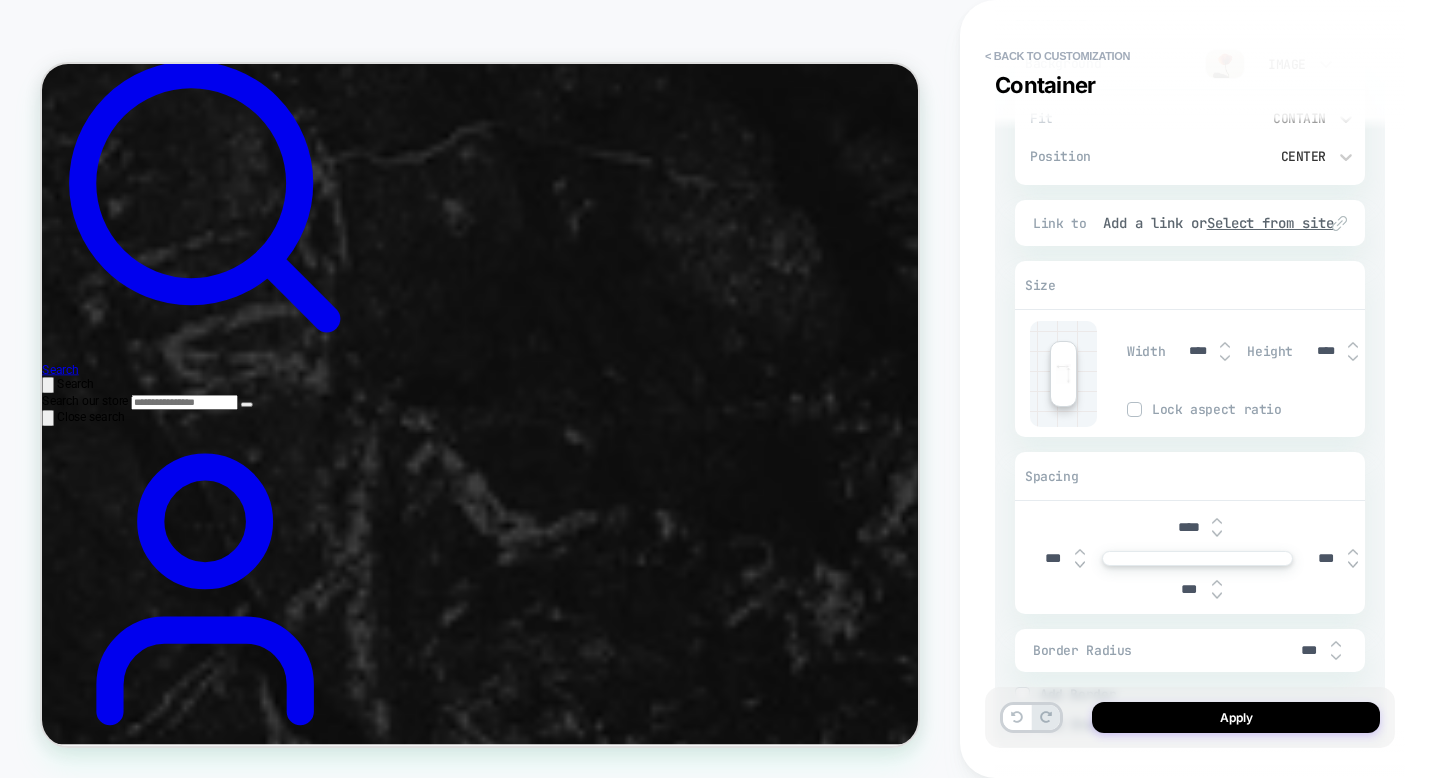 scroll, scrollTop: 342, scrollLeft: 0, axis: vertical 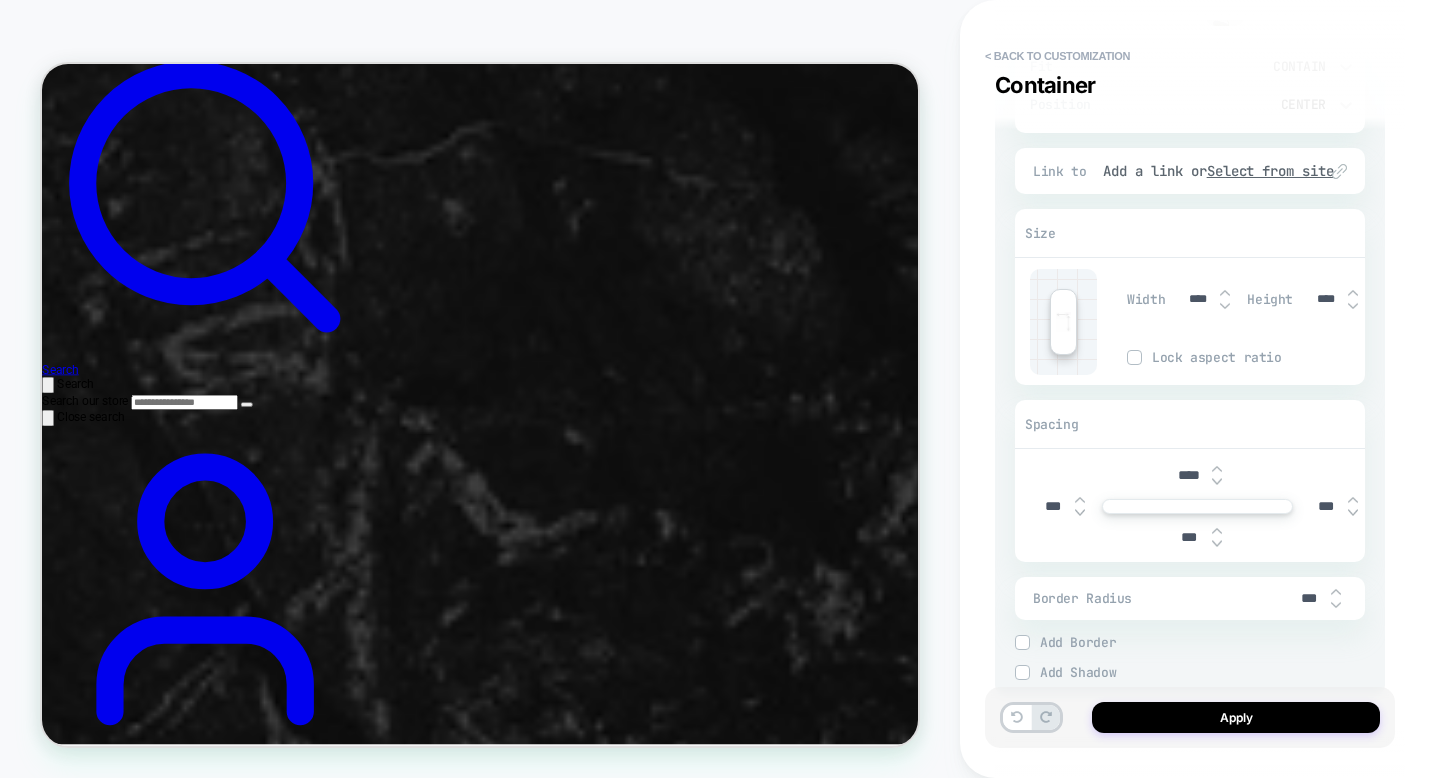click on "Add Border" at bounding box center [1202, 642] 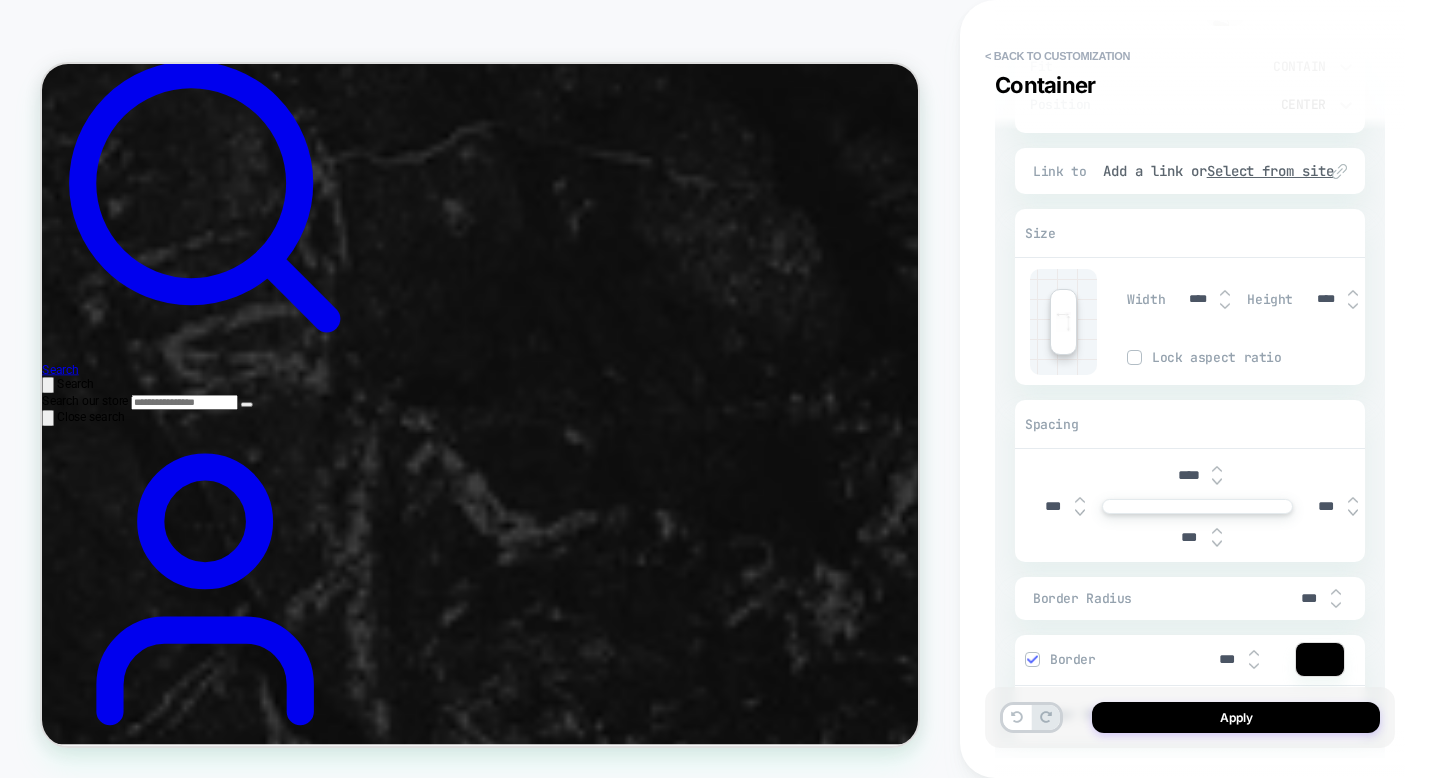 click on "Border" at bounding box center (1122, 659) 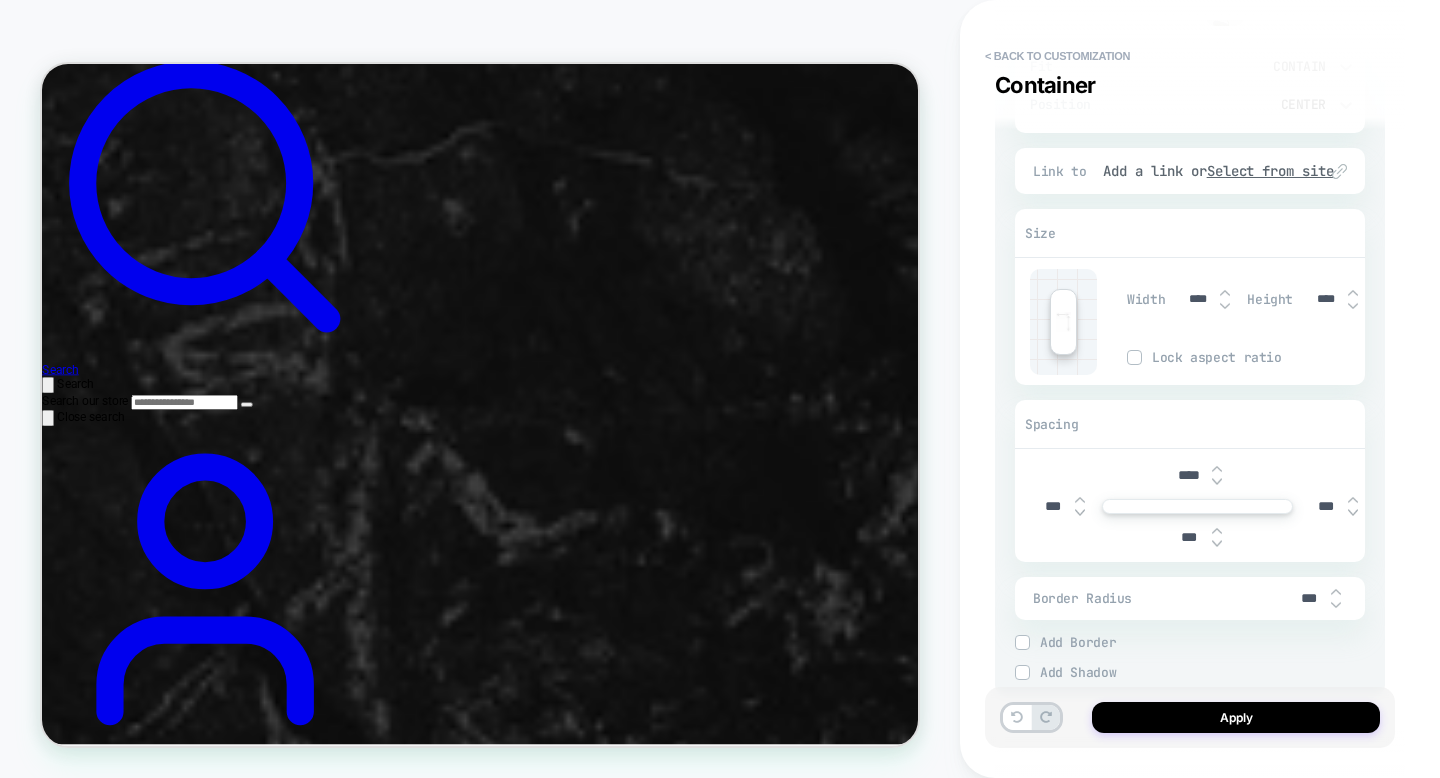 click on "****" at bounding box center [1325, 299] 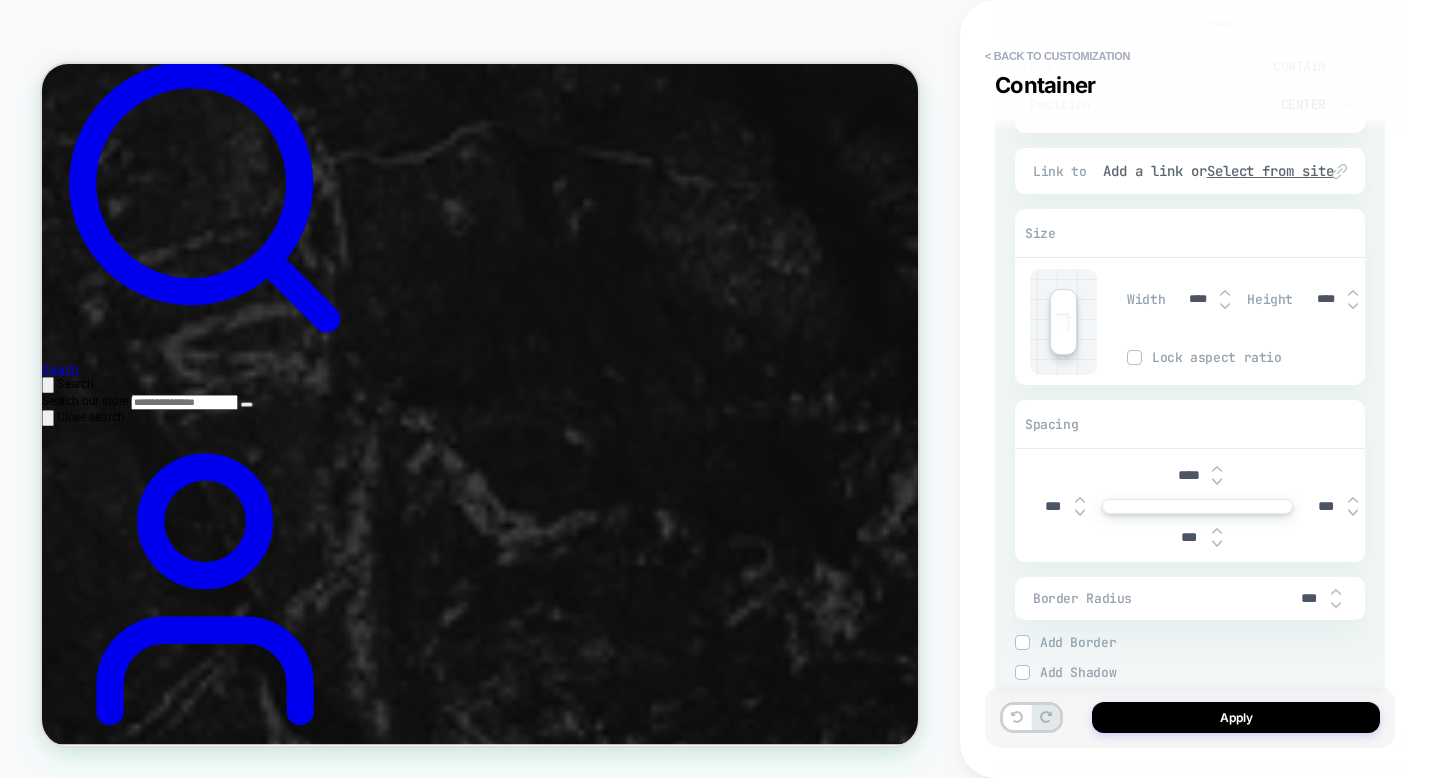 type on "*****" 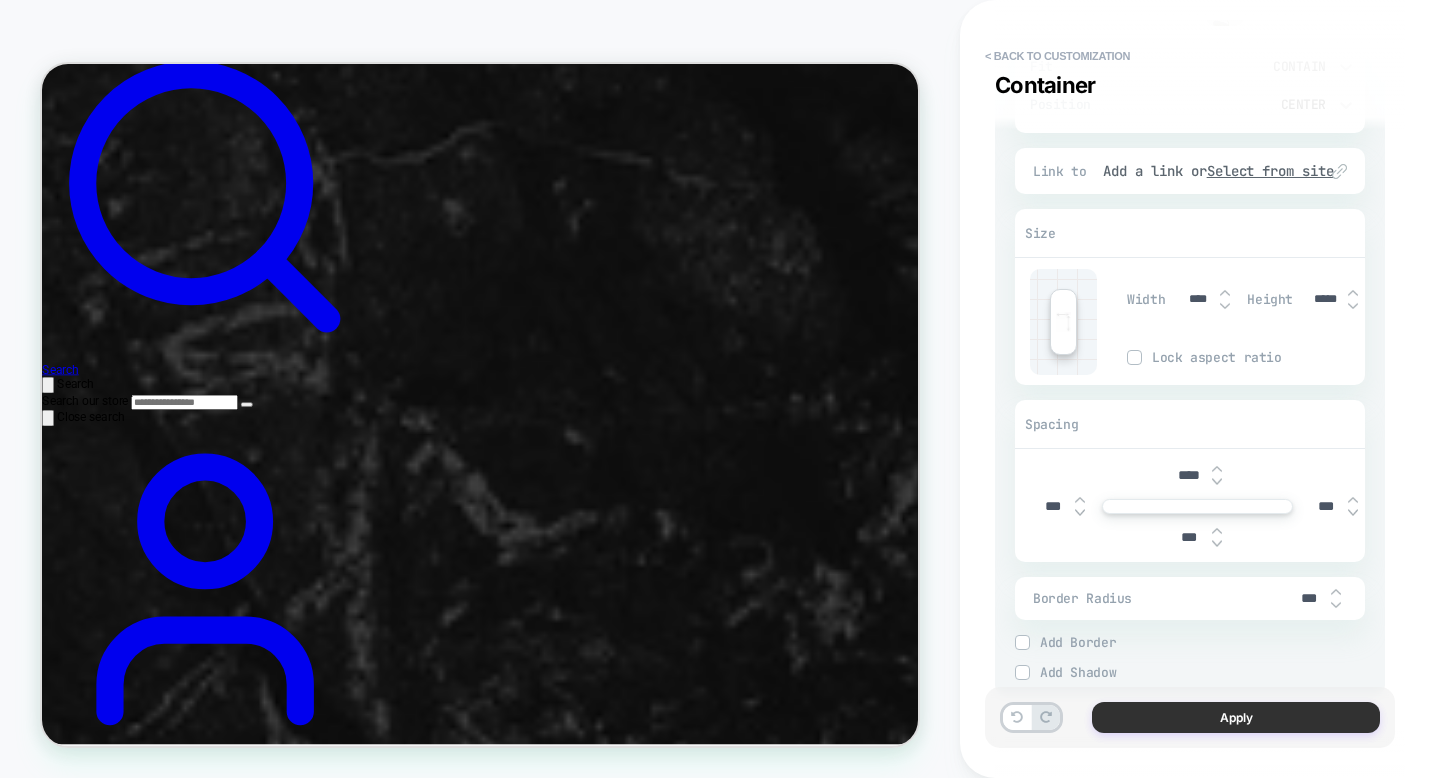 click on "Apply" at bounding box center [1236, 717] 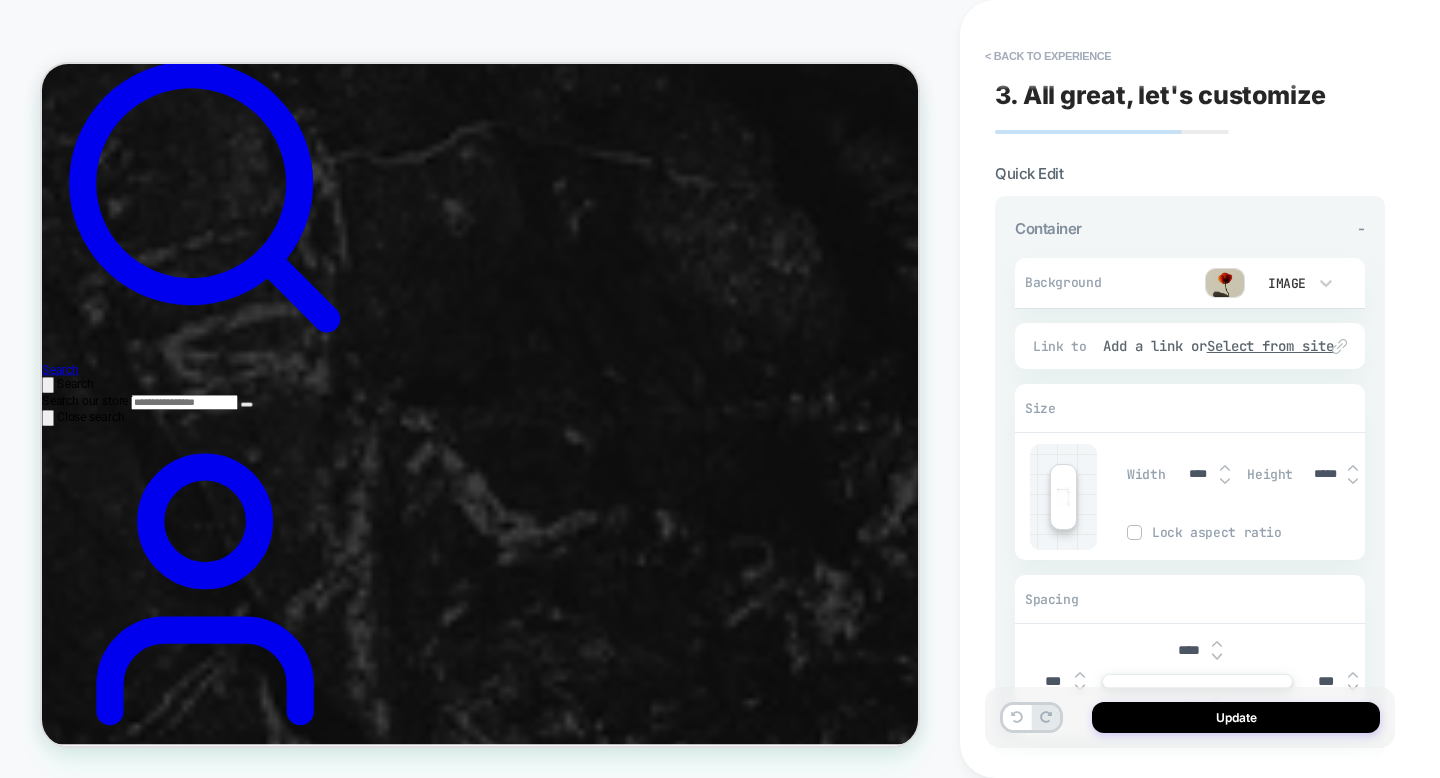 click on "Update" at bounding box center [1236, 717] 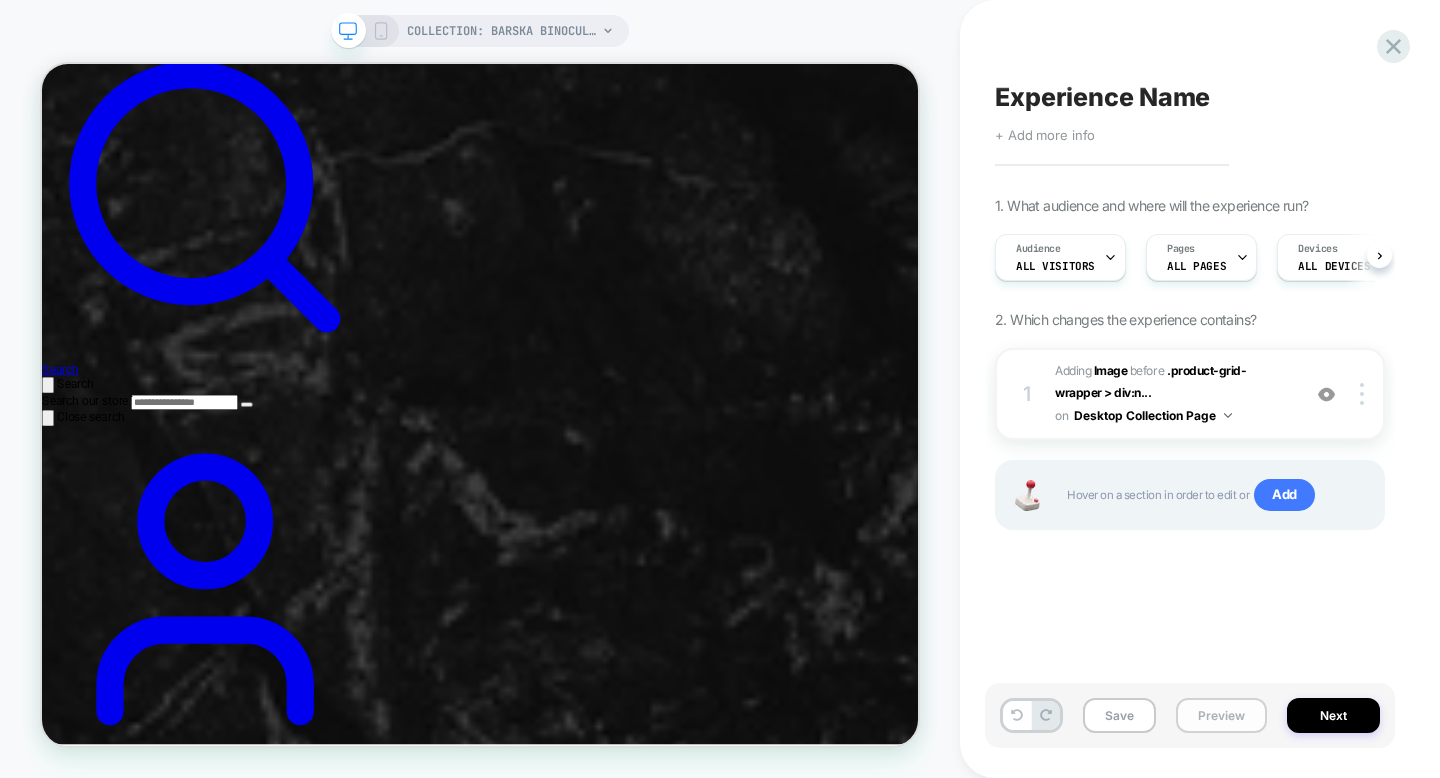 scroll, scrollTop: 0, scrollLeft: 1, axis: horizontal 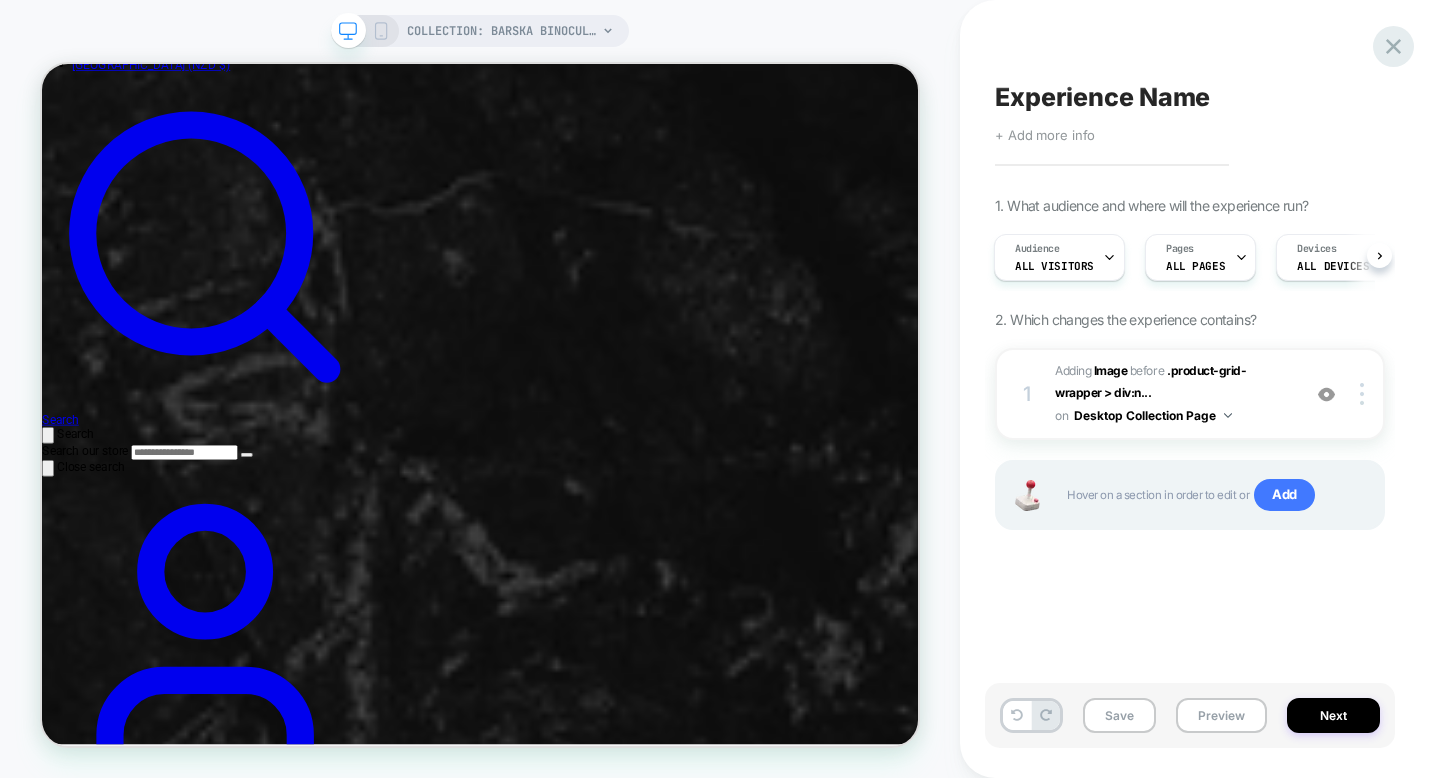click 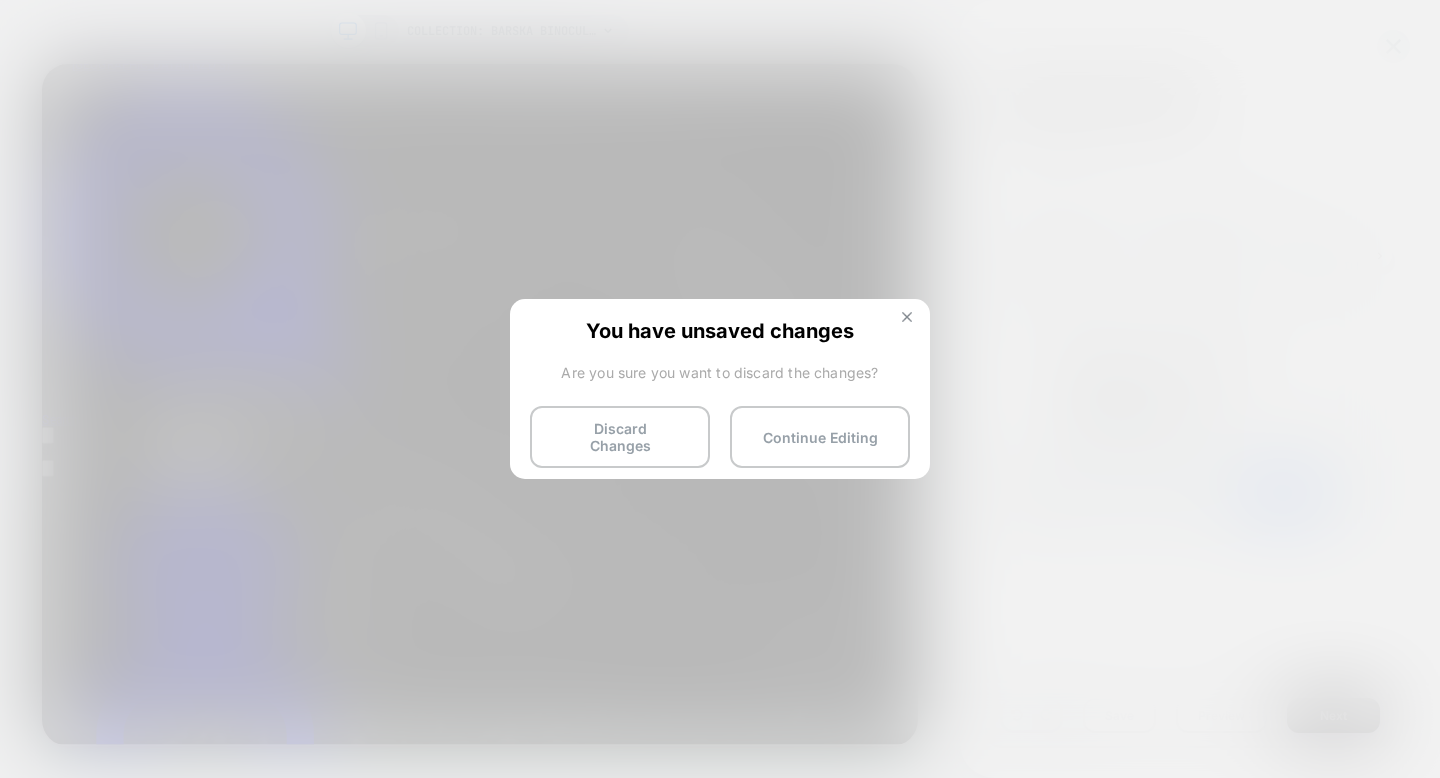 click at bounding box center [907, 317] 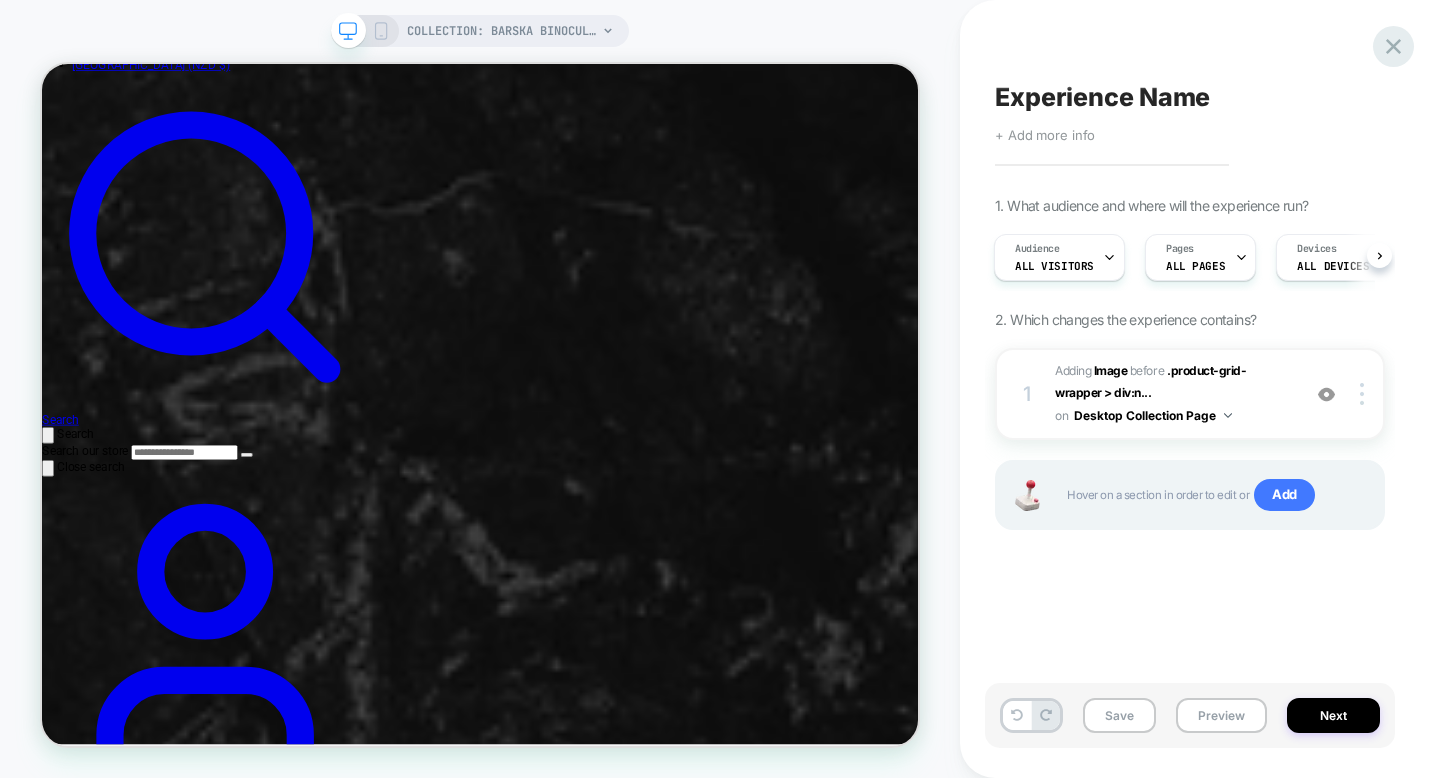 click 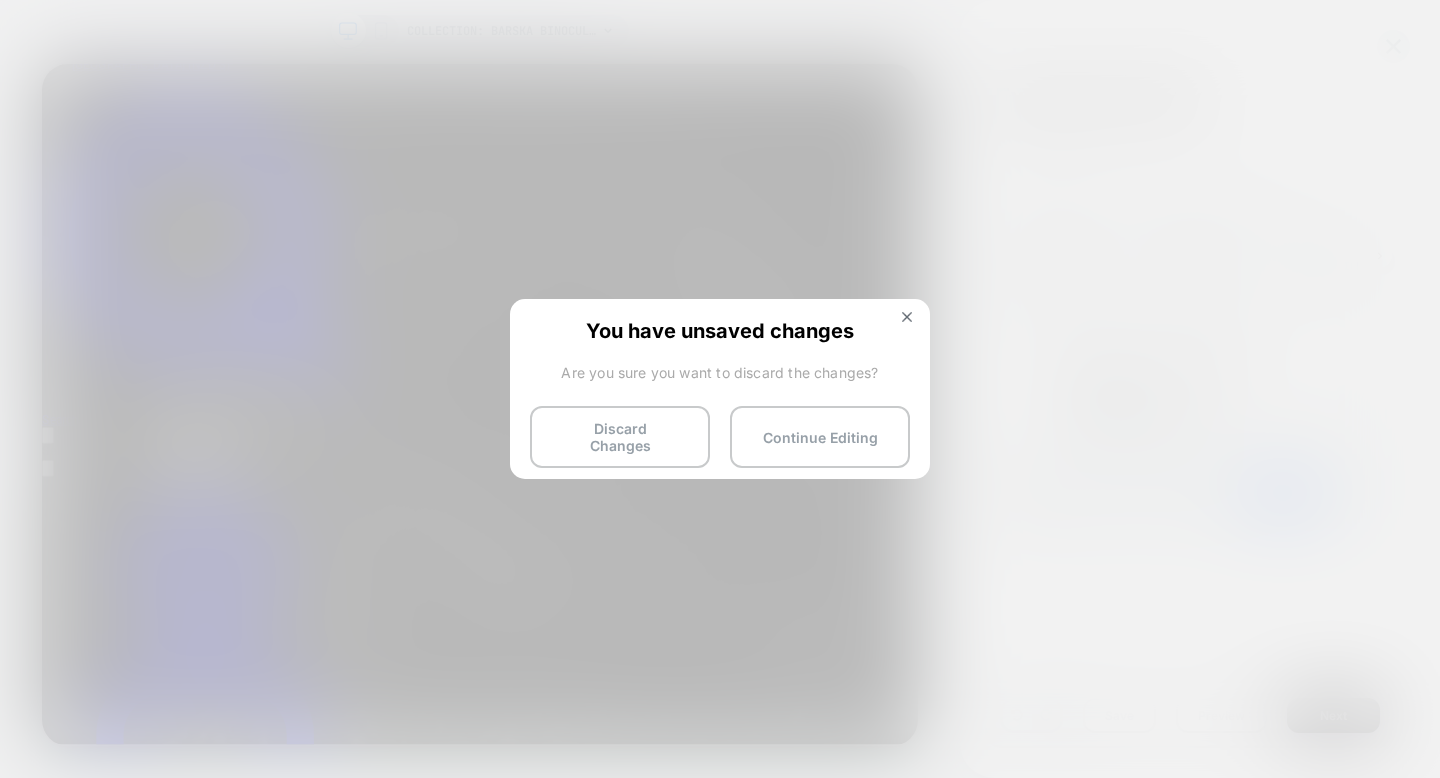 click on "You have unsaved changes Are you sure you want to discard the changes? Discard Changes Continue Editing" at bounding box center [720, 387] 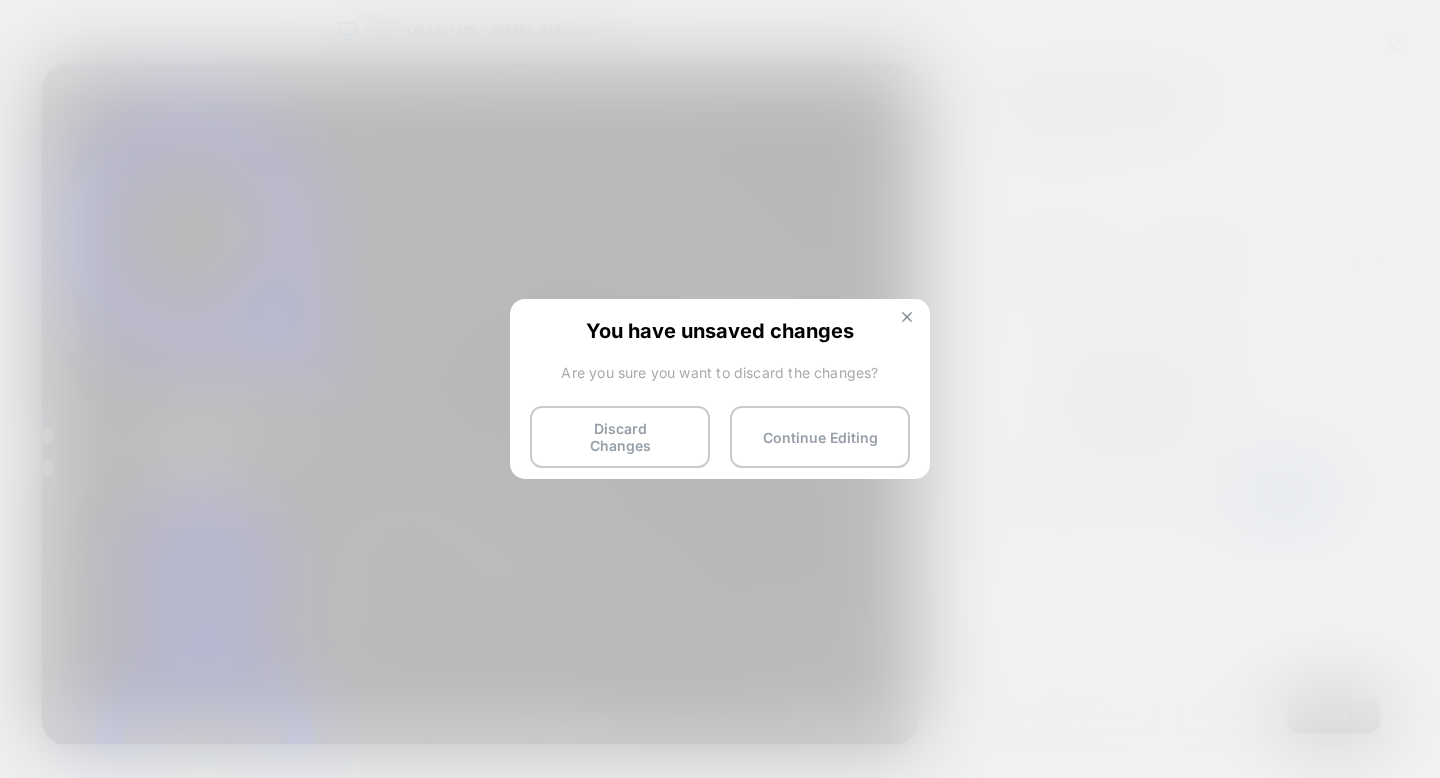 click at bounding box center [907, 317] 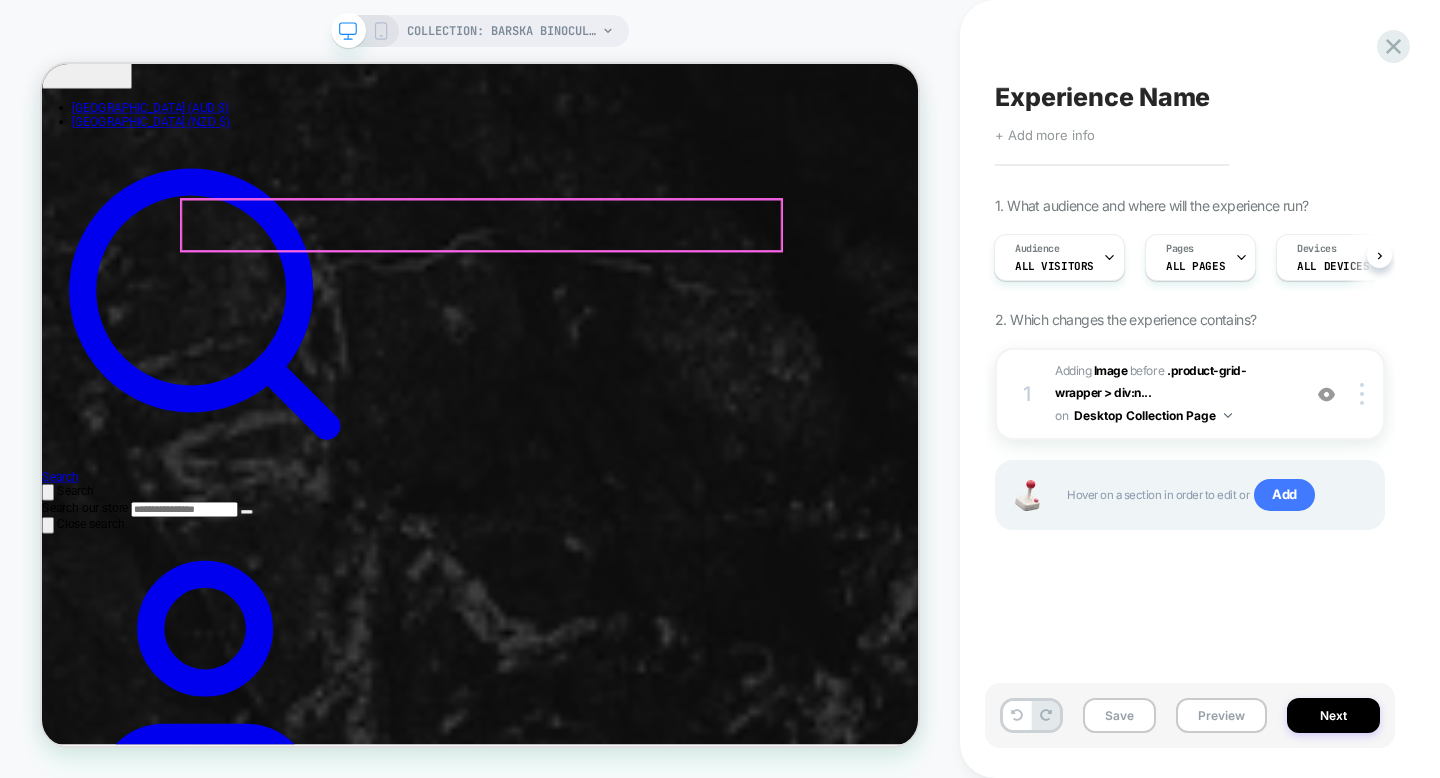 scroll, scrollTop: 0, scrollLeft: 0, axis: both 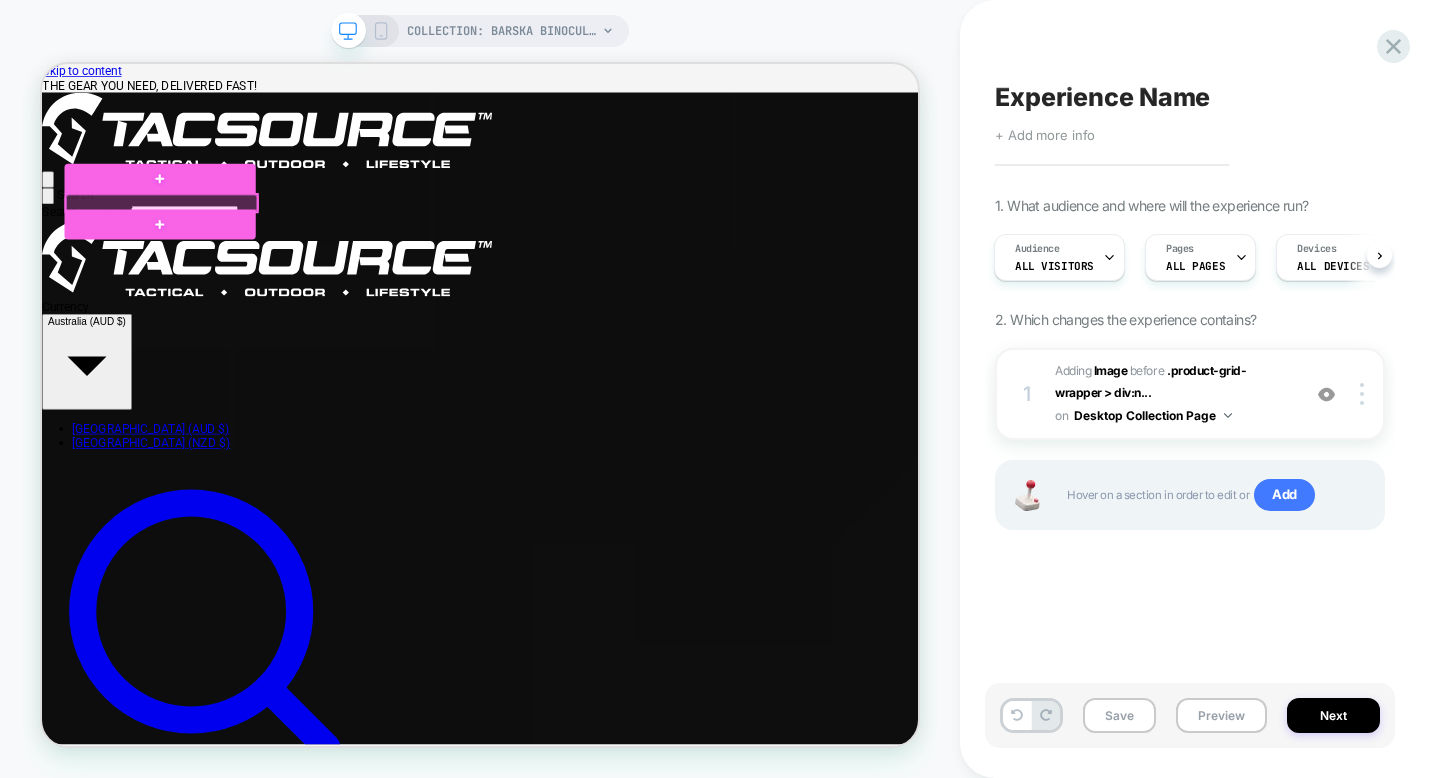 click at bounding box center (201, 249) 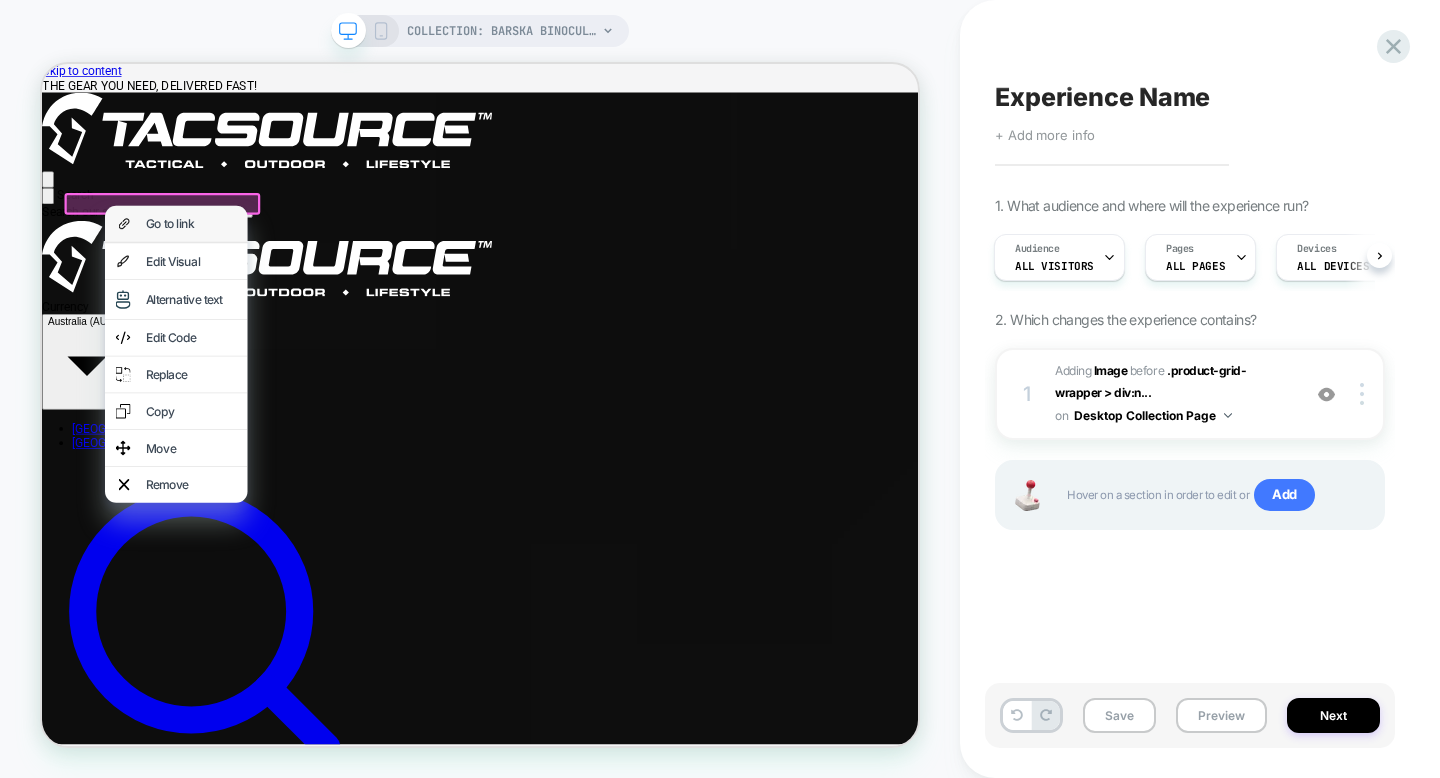 click on "Go to link" at bounding box center (221, 277) 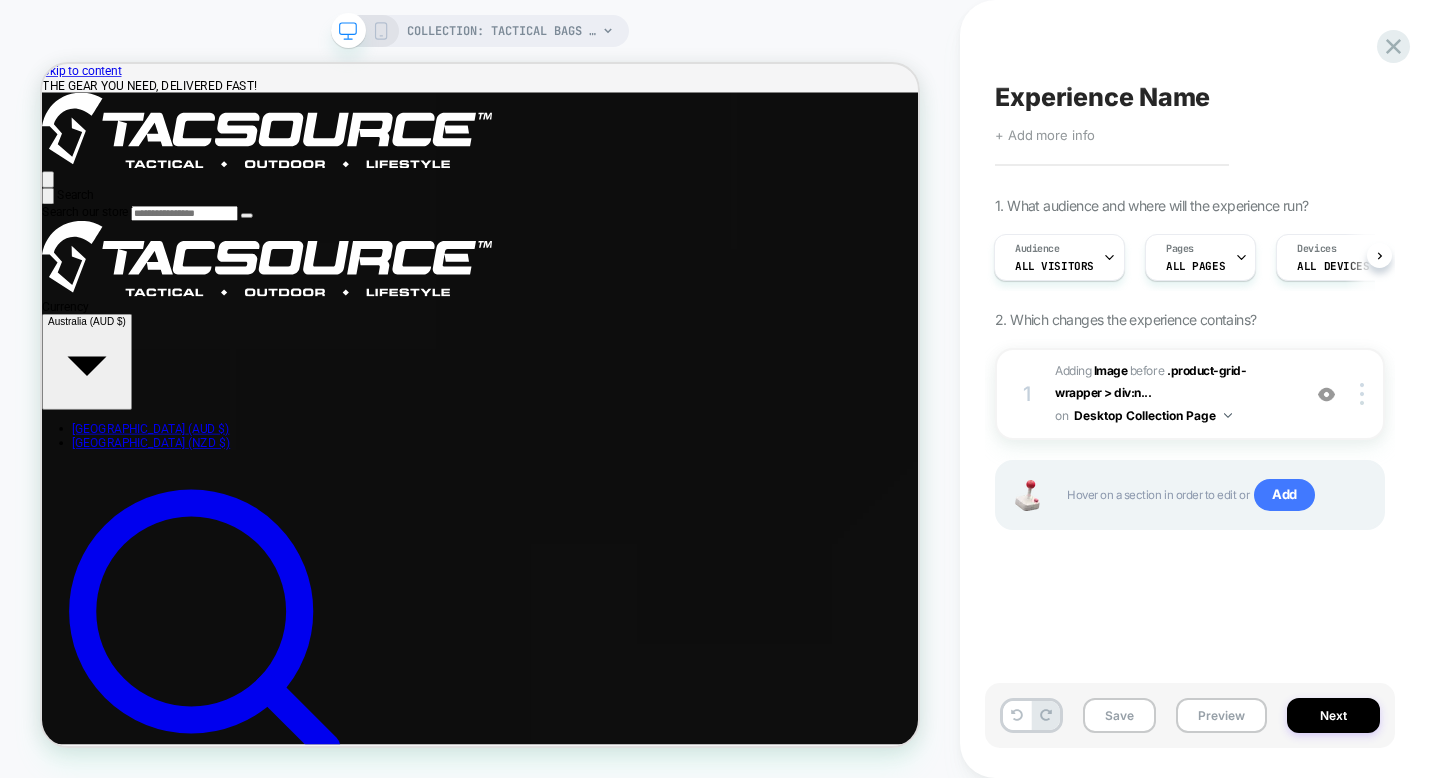 scroll, scrollTop: 0, scrollLeft: 2, axis: horizontal 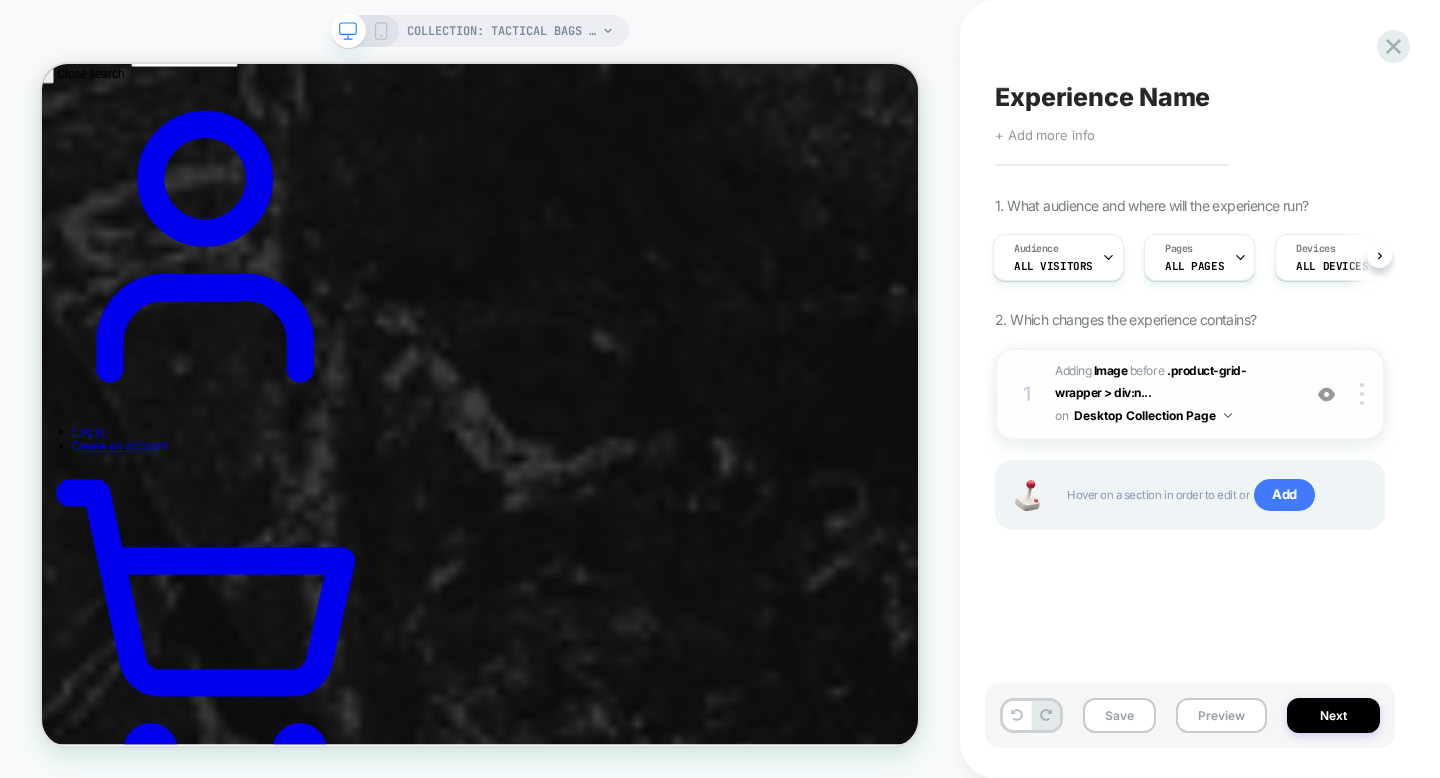 click on "#_loomi_addon_1752027310360 Adding   Image   BEFORE .product-grid-wrapper > div:n... .product-grid-wrapper > div:nth-child(1)   on Desktop Collection Page" at bounding box center [1172, 394] 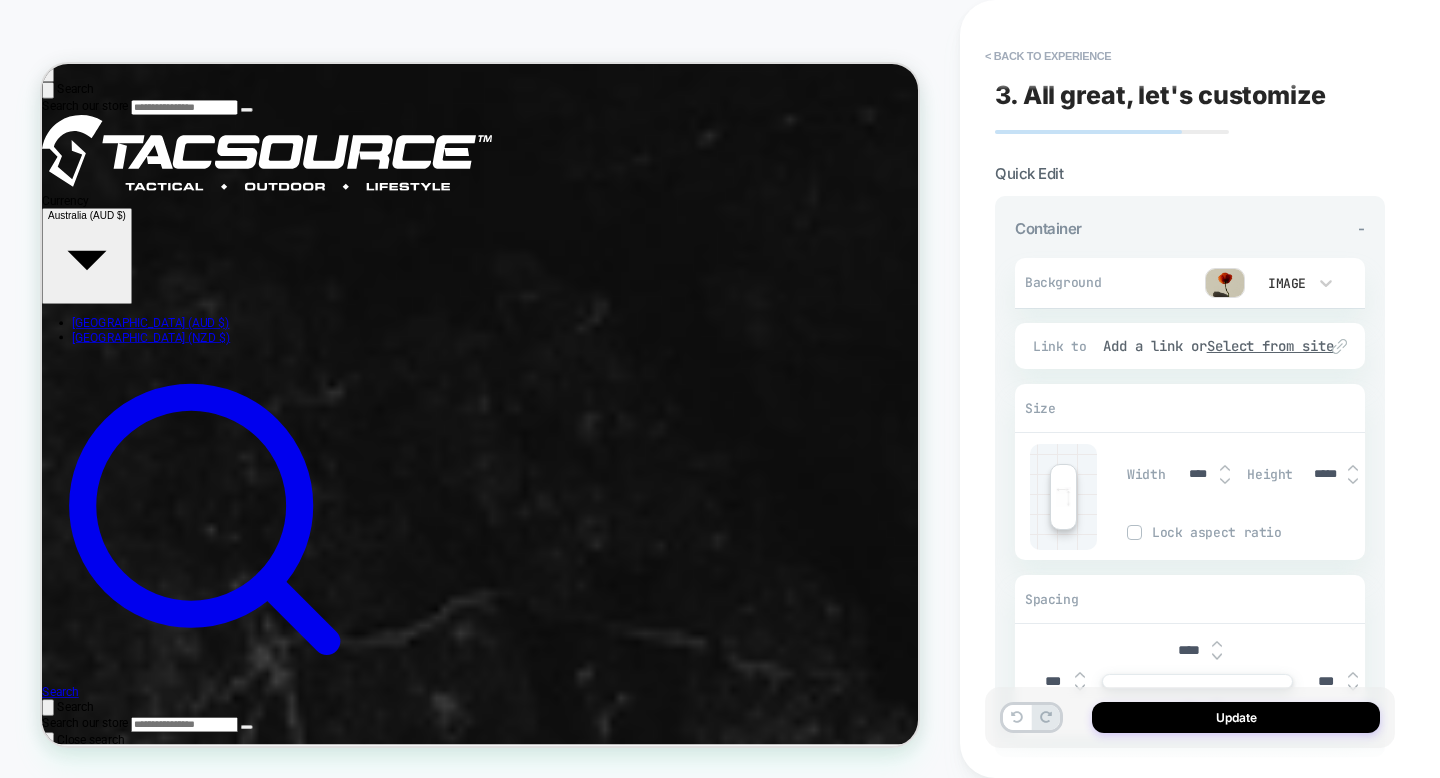scroll, scrollTop: 0, scrollLeft: 0, axis: both 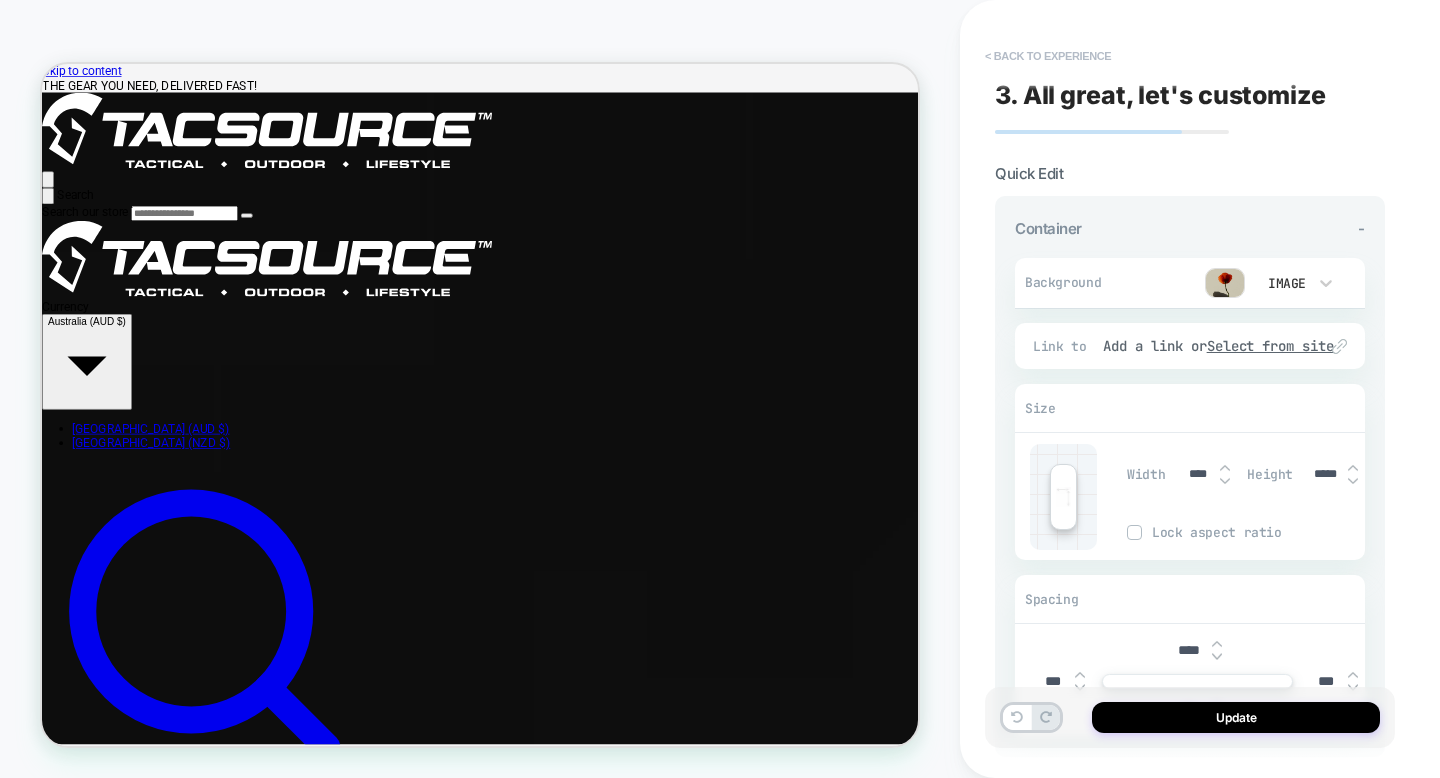 click on "< Back to experience" at bounding box center (1048, 56) 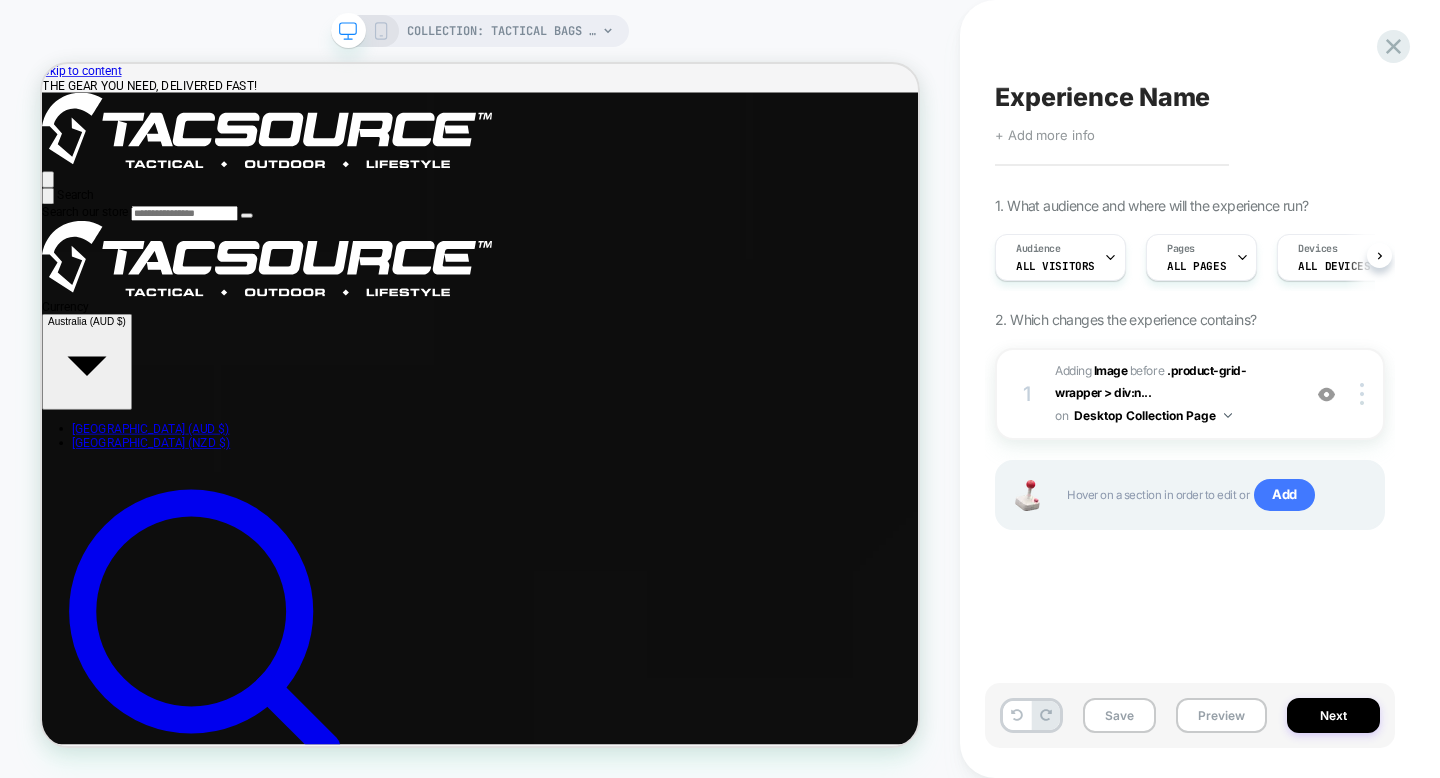 scroll, scrollTop: 0, scrollLeft: 1, axis: horizontal 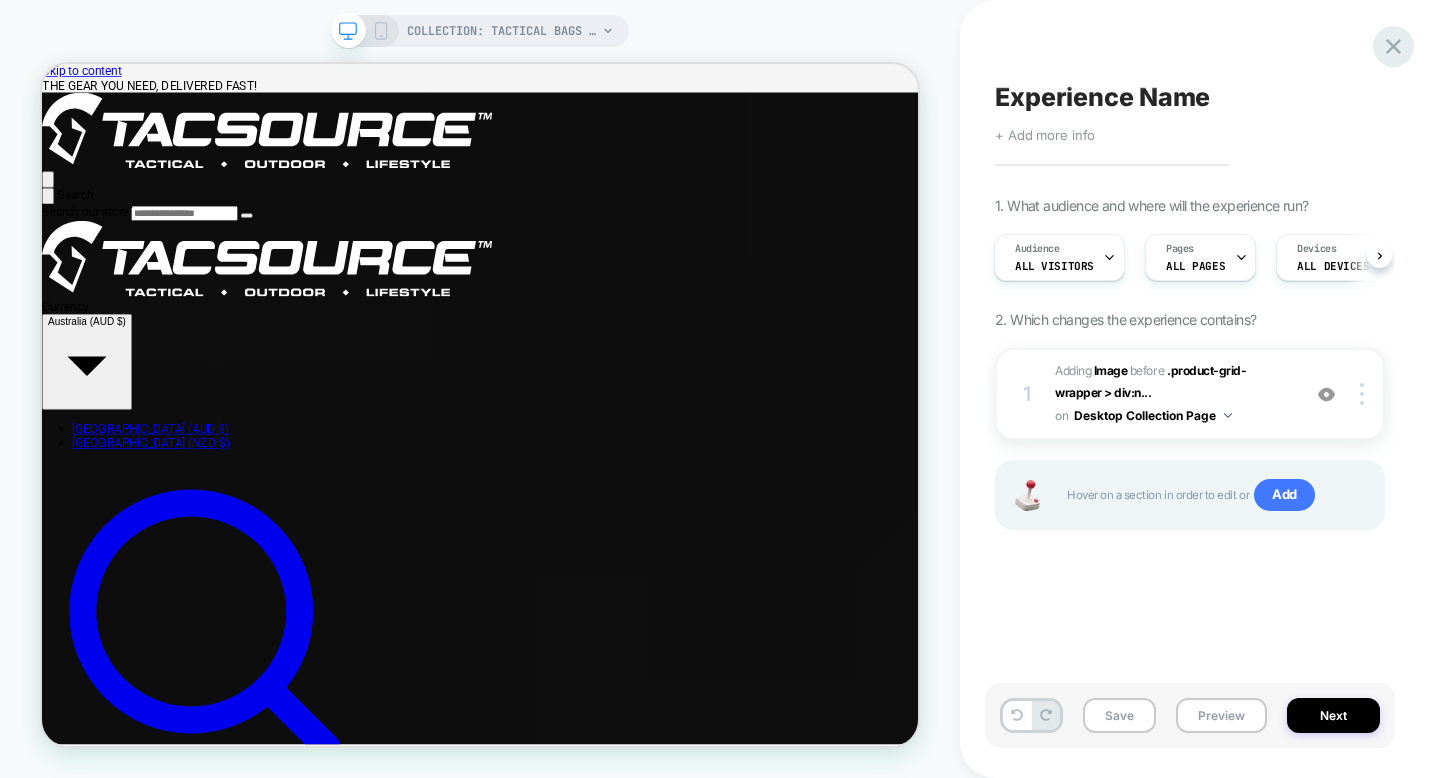 click 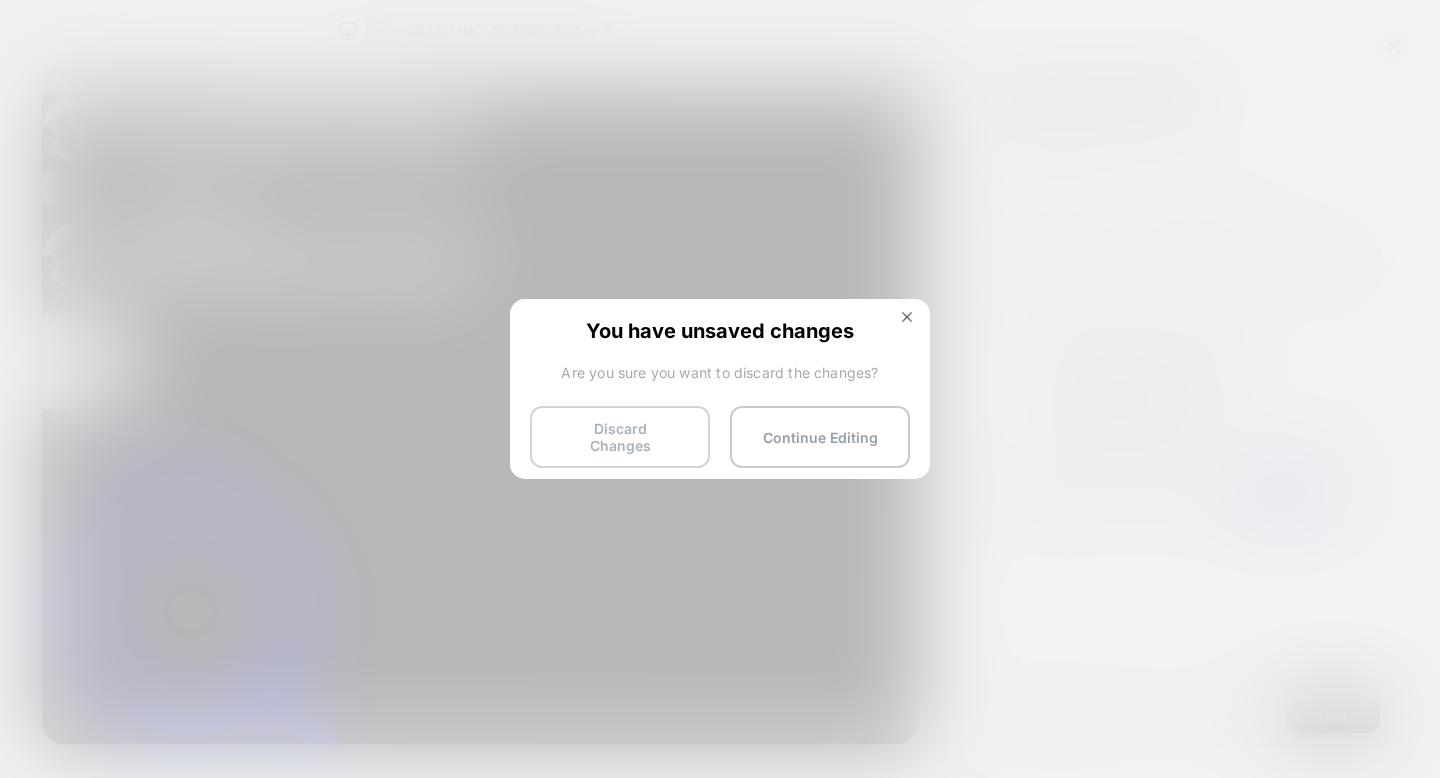 click on "Discard Changes" at bounding box center (620, 437) 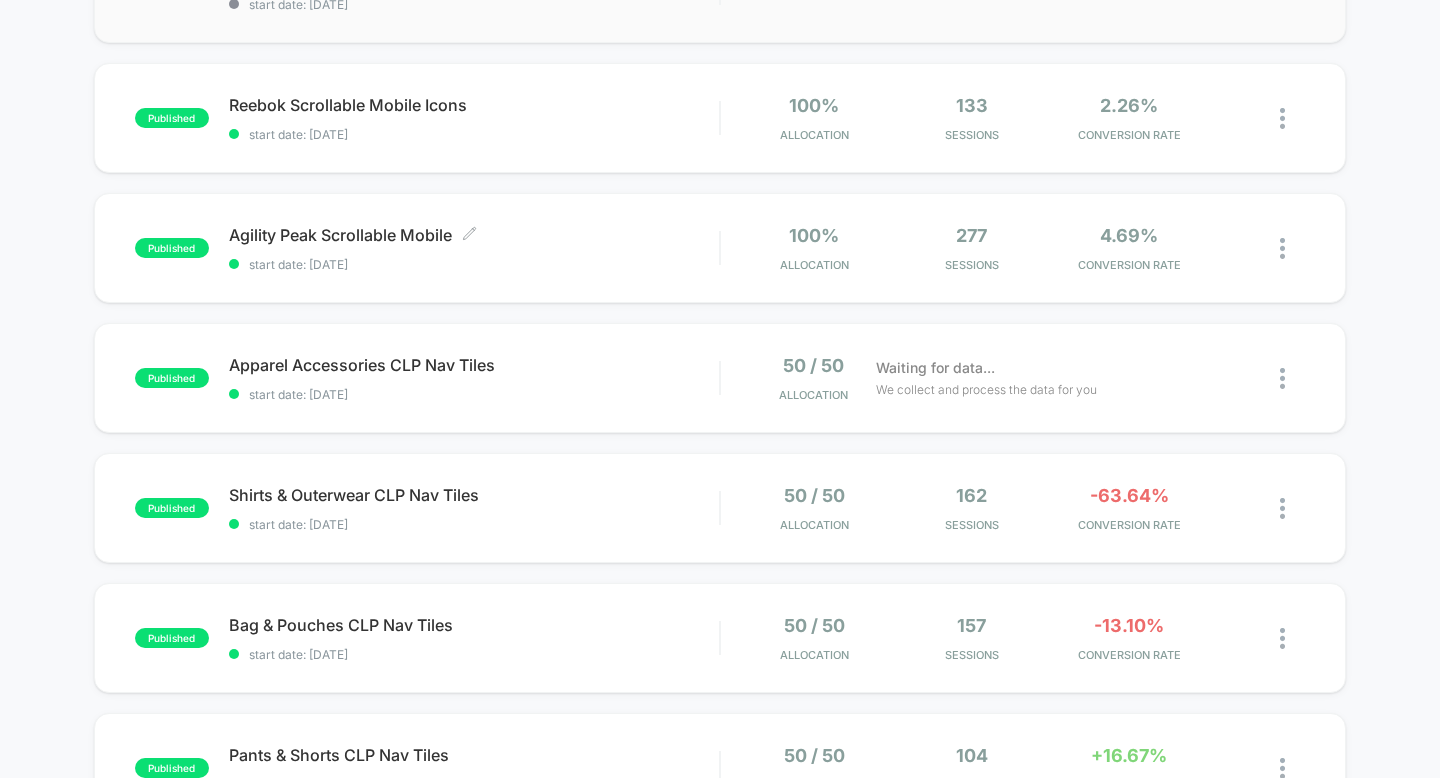 scroll, scrollTop: 0, scrollLeft: 0, axis: both 